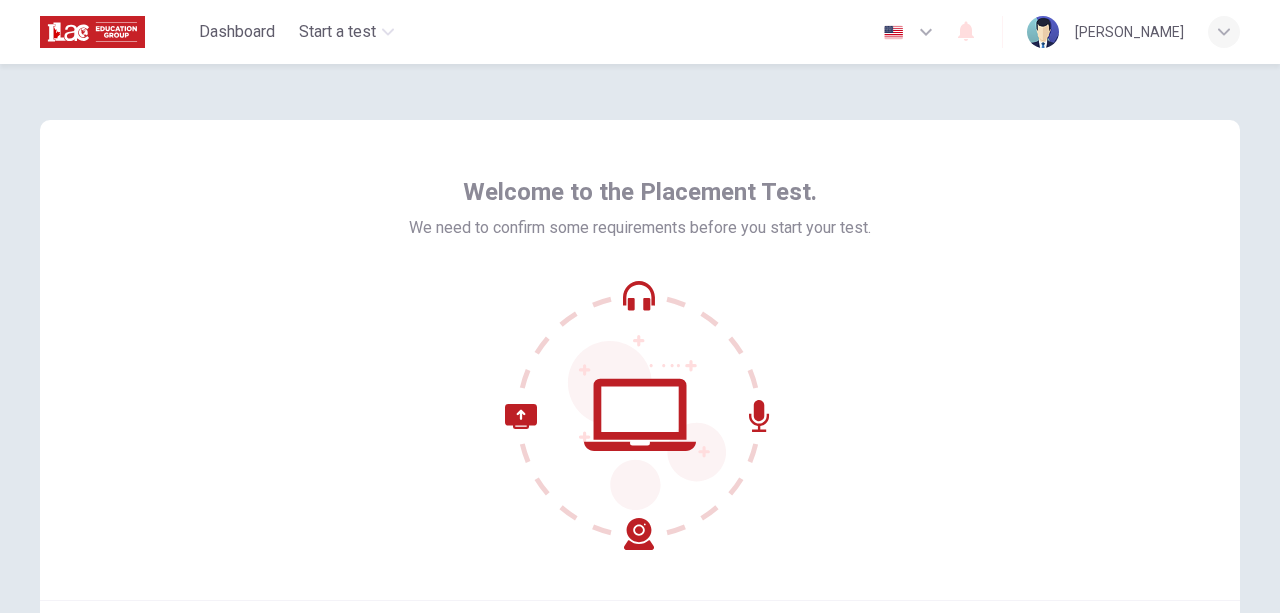 scroll, scrollTop: 0, scrollLeft: 0, axis: both 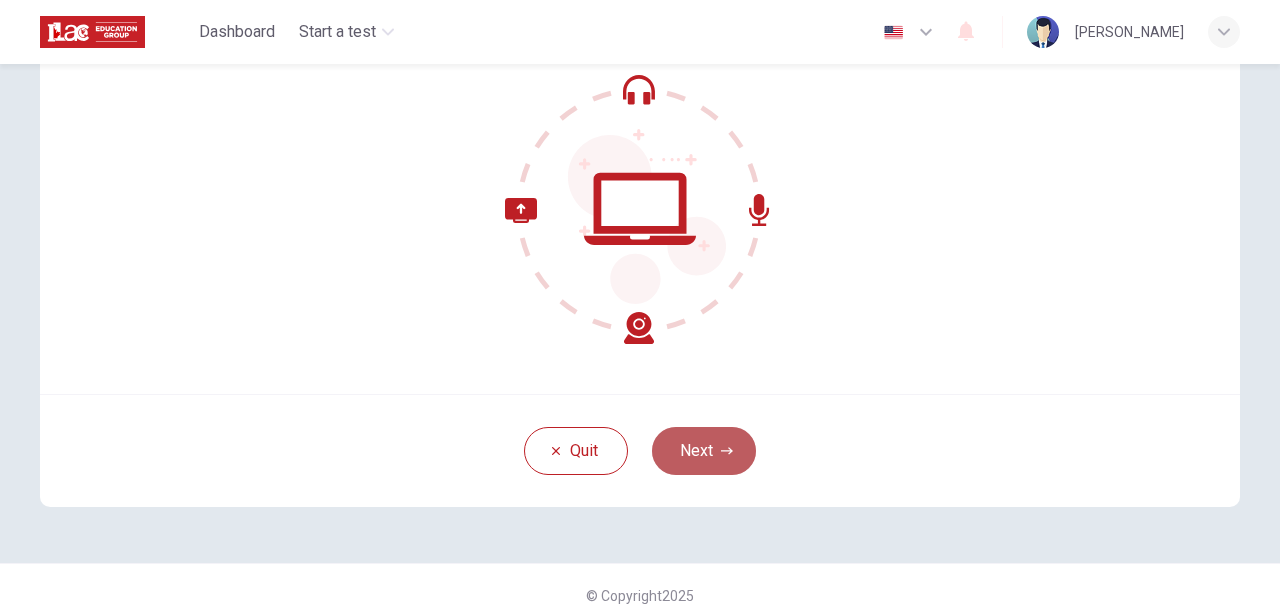 click on "Next" at bounding box center (704, 451) 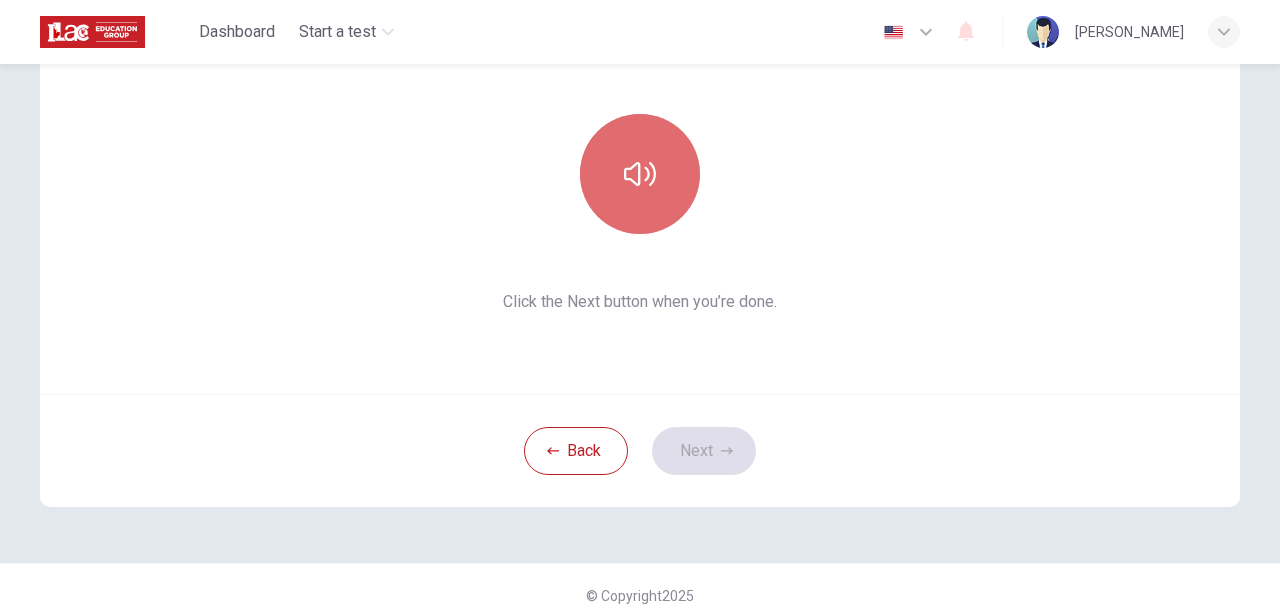click at bounding box center (640, 174) 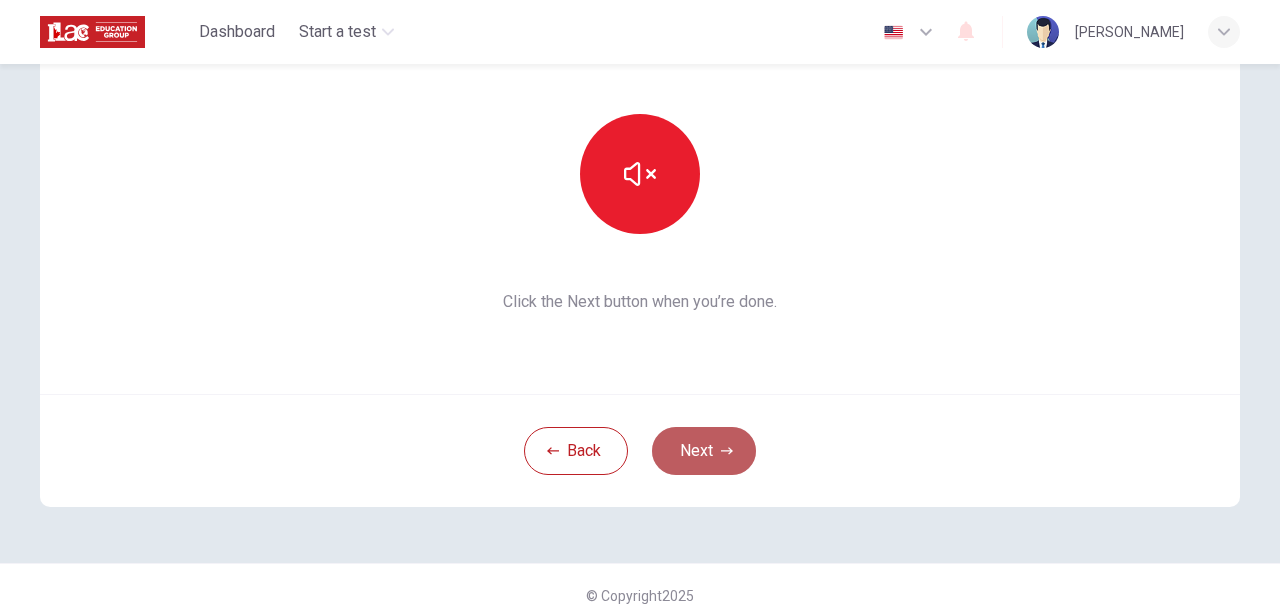 click on "Next" at bounding box center (704, 451) 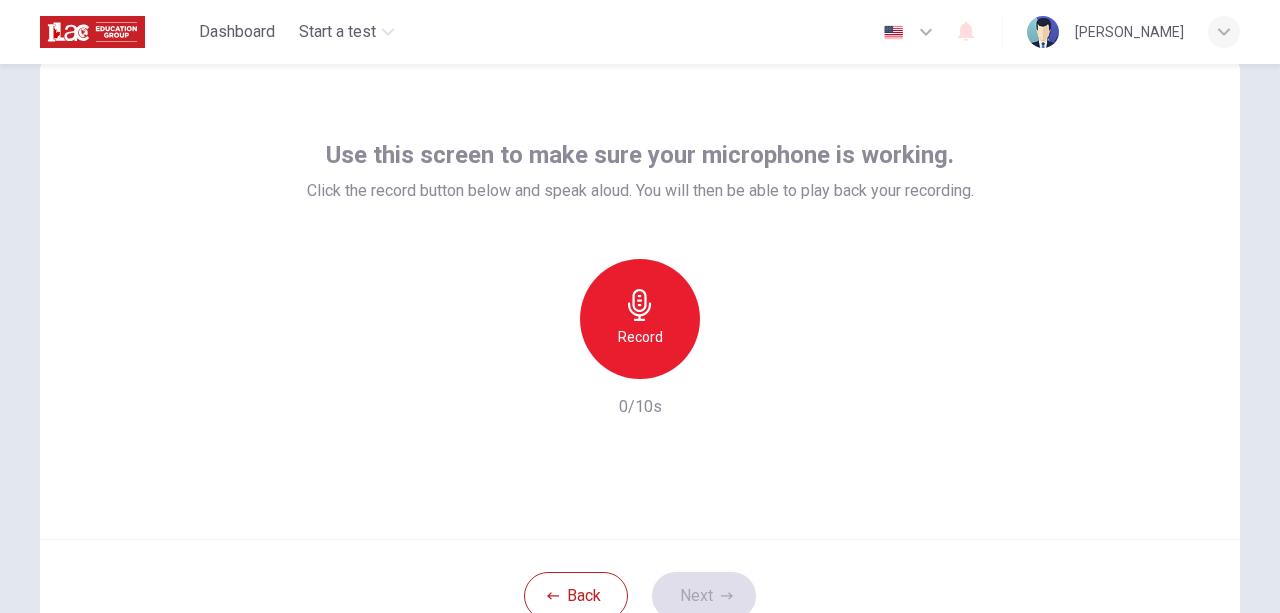 scroll, scrollTop: 62, scrollLeft: 0, axis: vertical 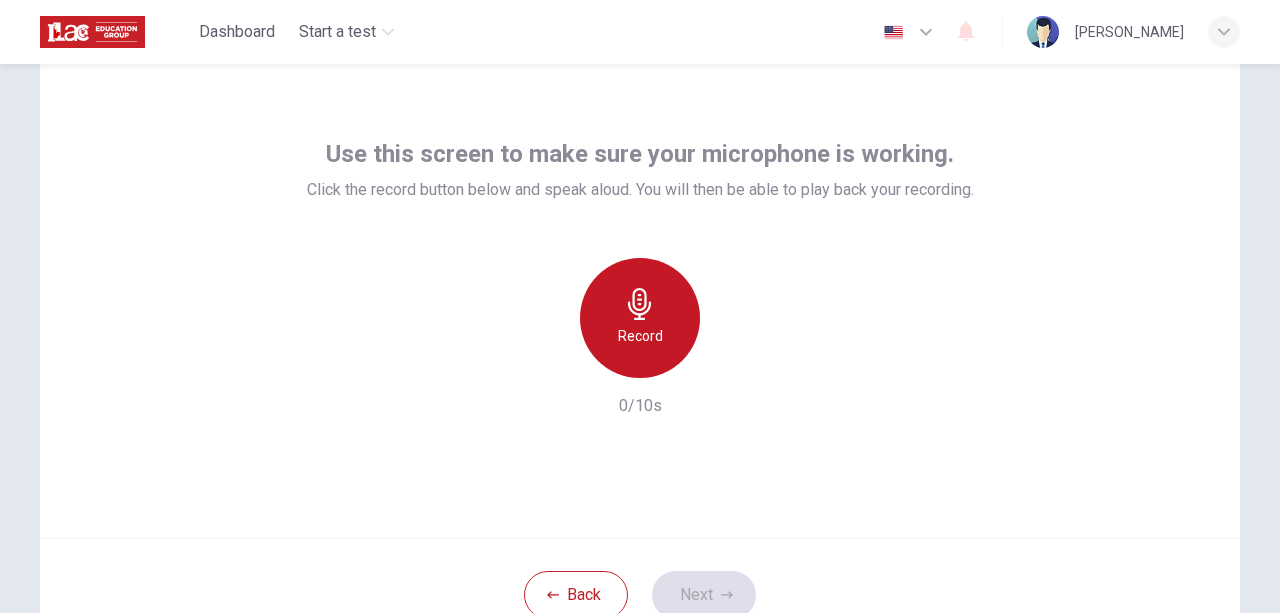 click 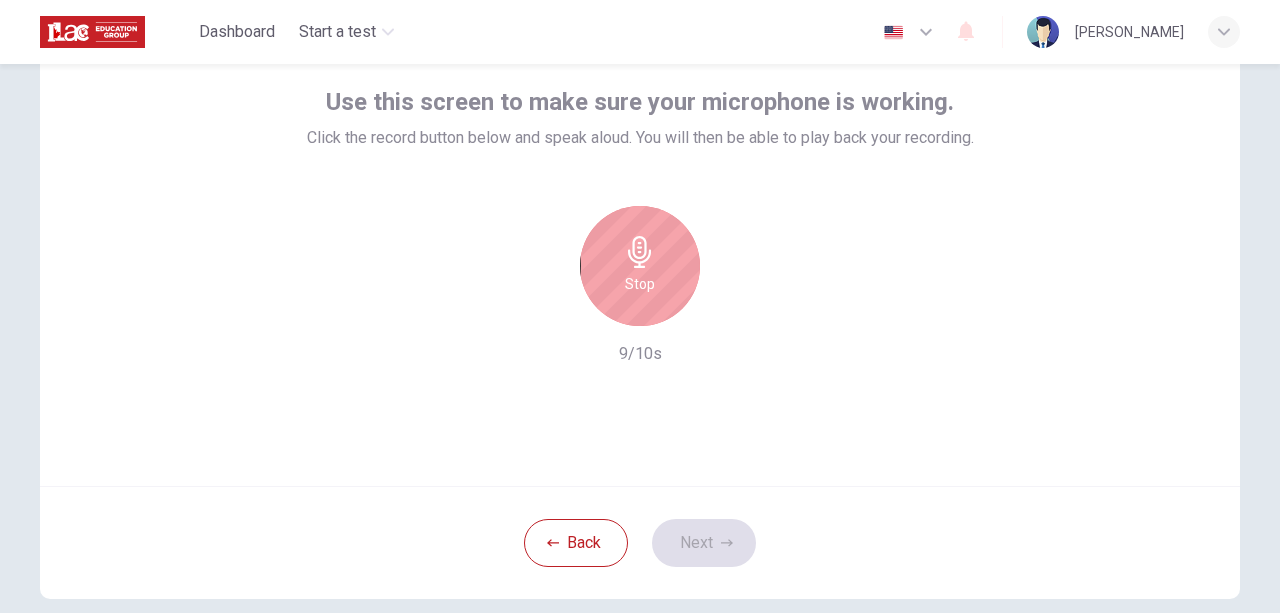 scroll, scrollTop: 112, scrollLeft: 0, axis: vertical 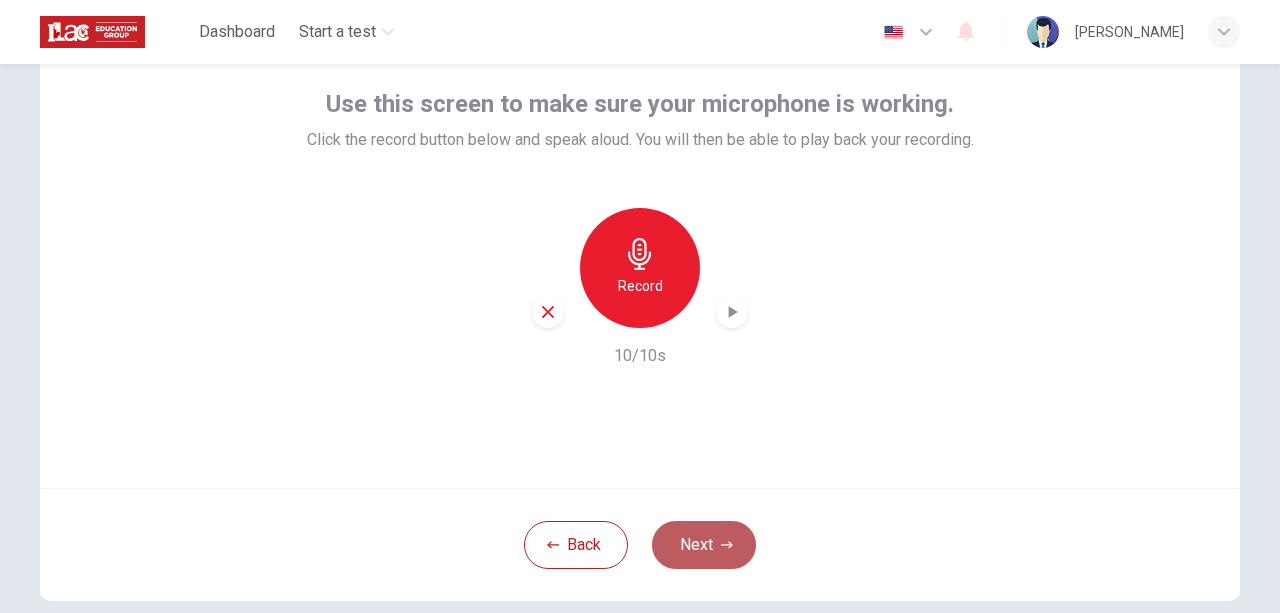 click on "Next" at bounding box center (704, 545) 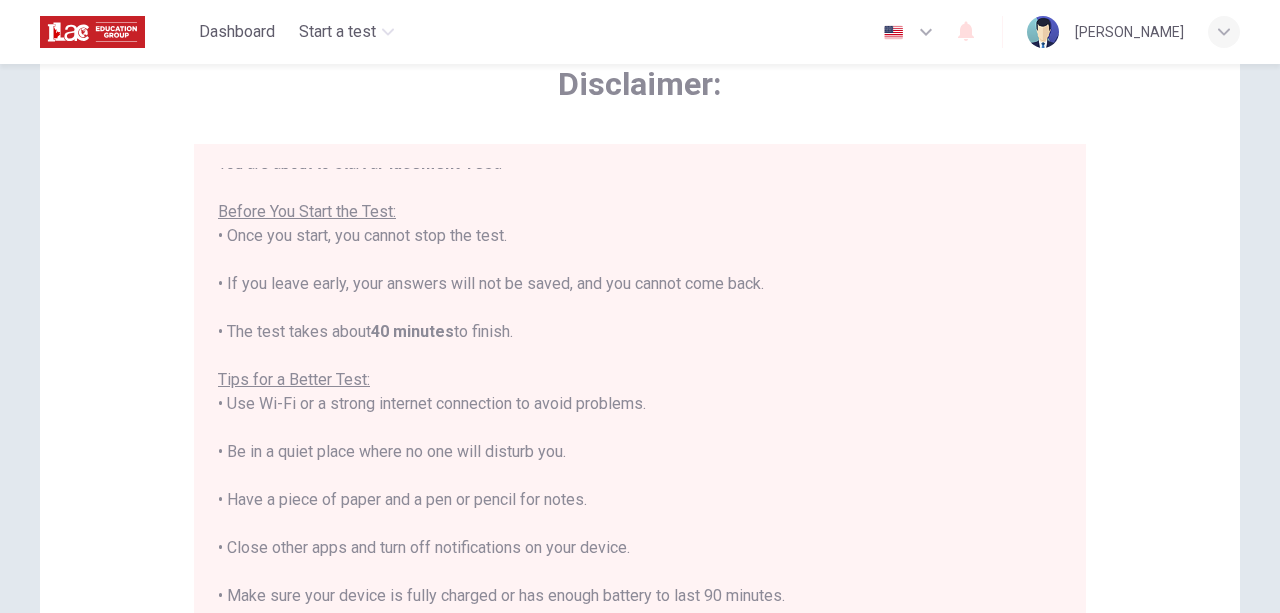 scroll, scrollTop: 22, scrollLeft: 0, axis: vertical 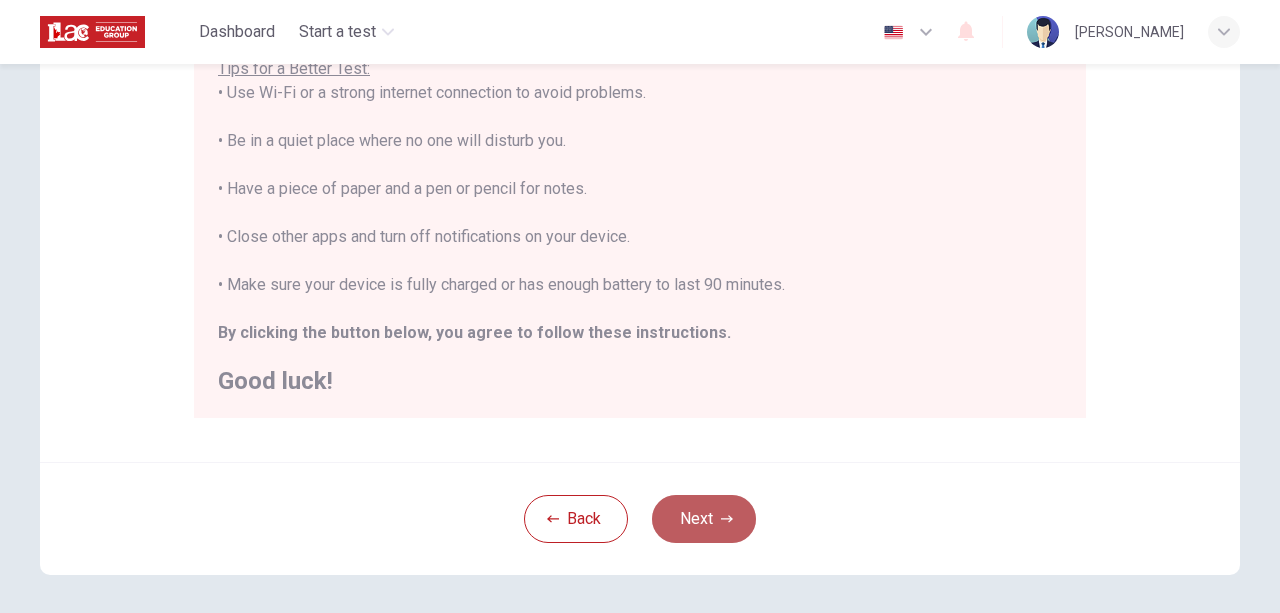 click on "Next" at bounding box center [704, 519] 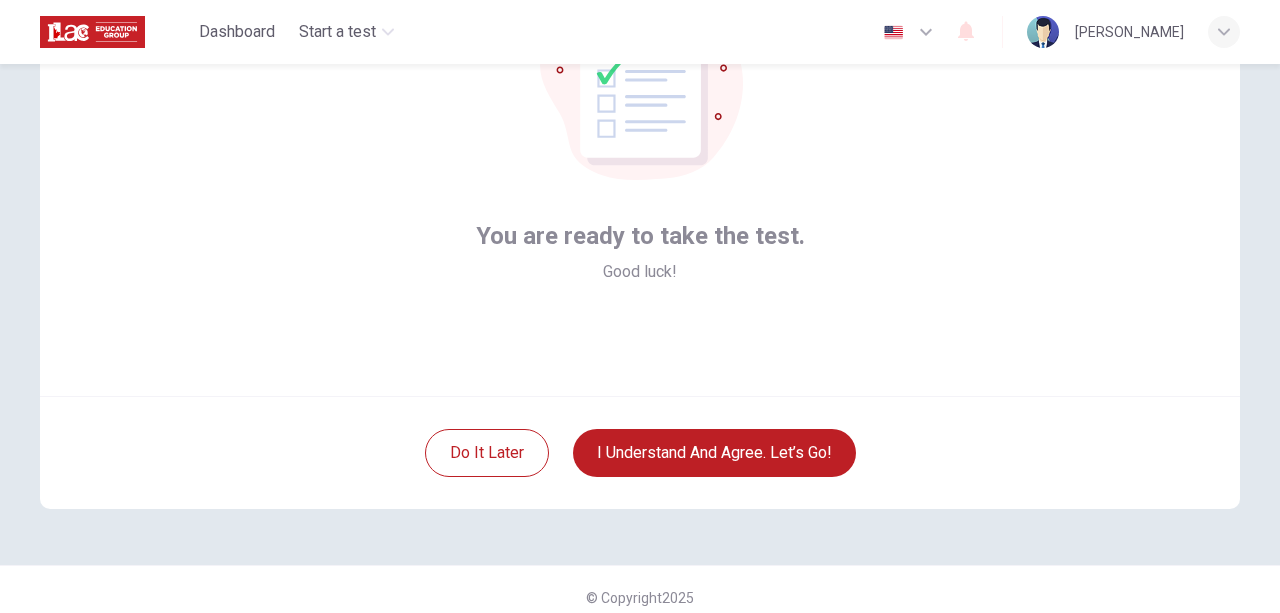 scroll, scrollTop: 205, scrollLeft: 0, axis: vertical 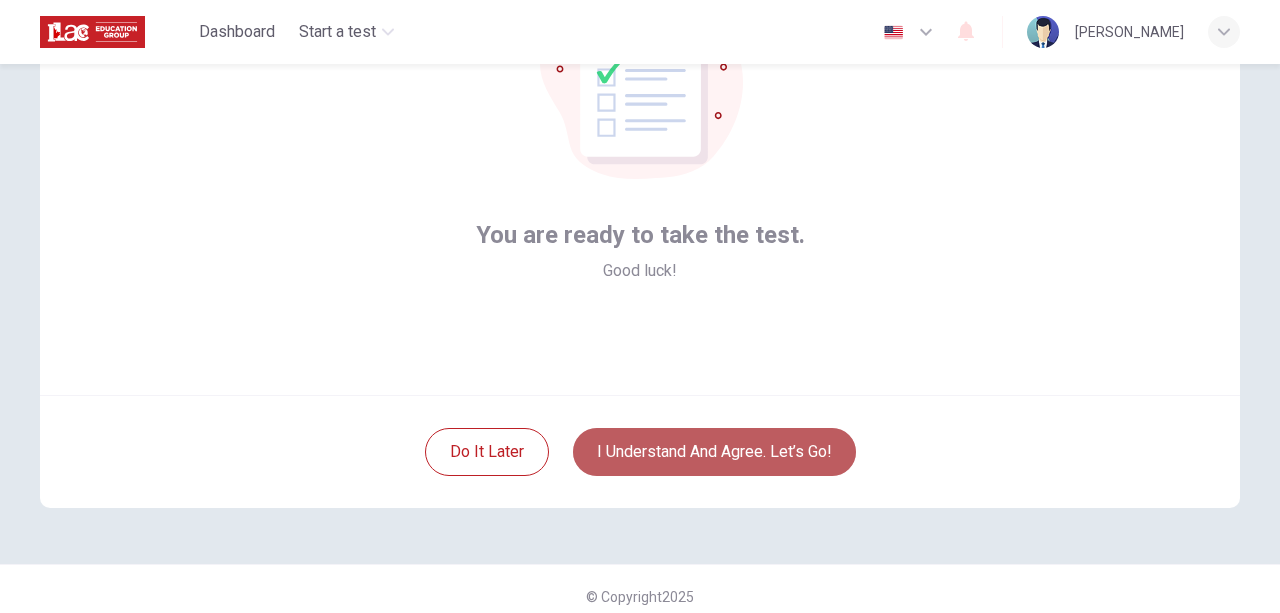 click on "I understand and agree. Let’s go!" at bounding box center [714, 452] 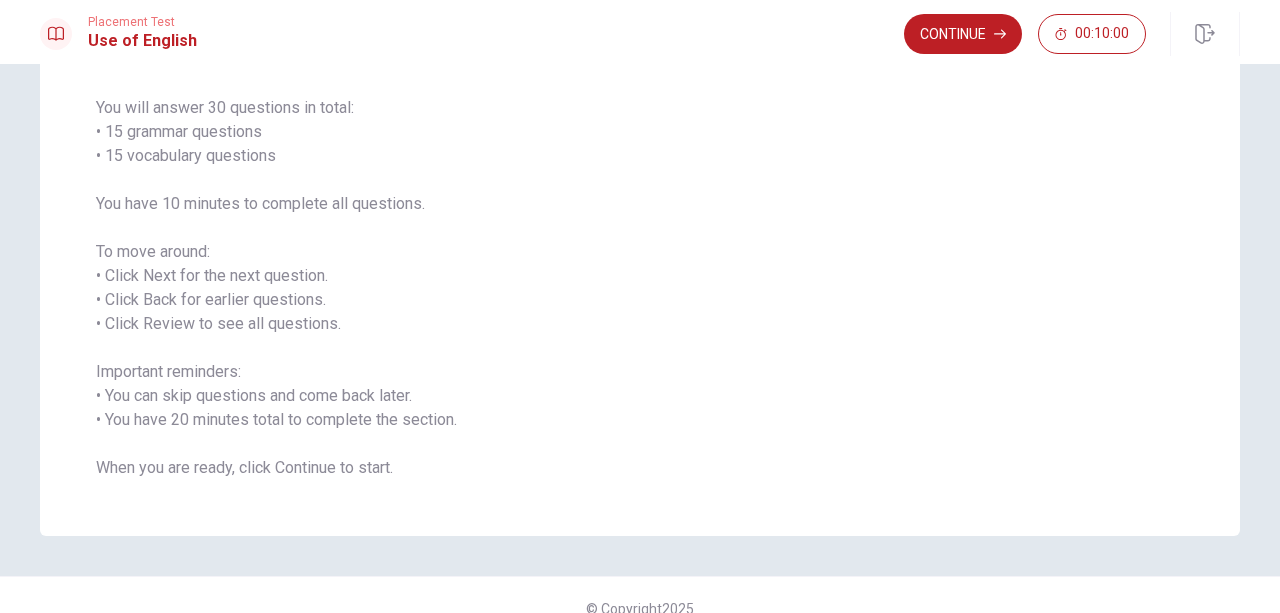 scroll, scrollTop: 170, scrollLeft: 0, axis: vertical 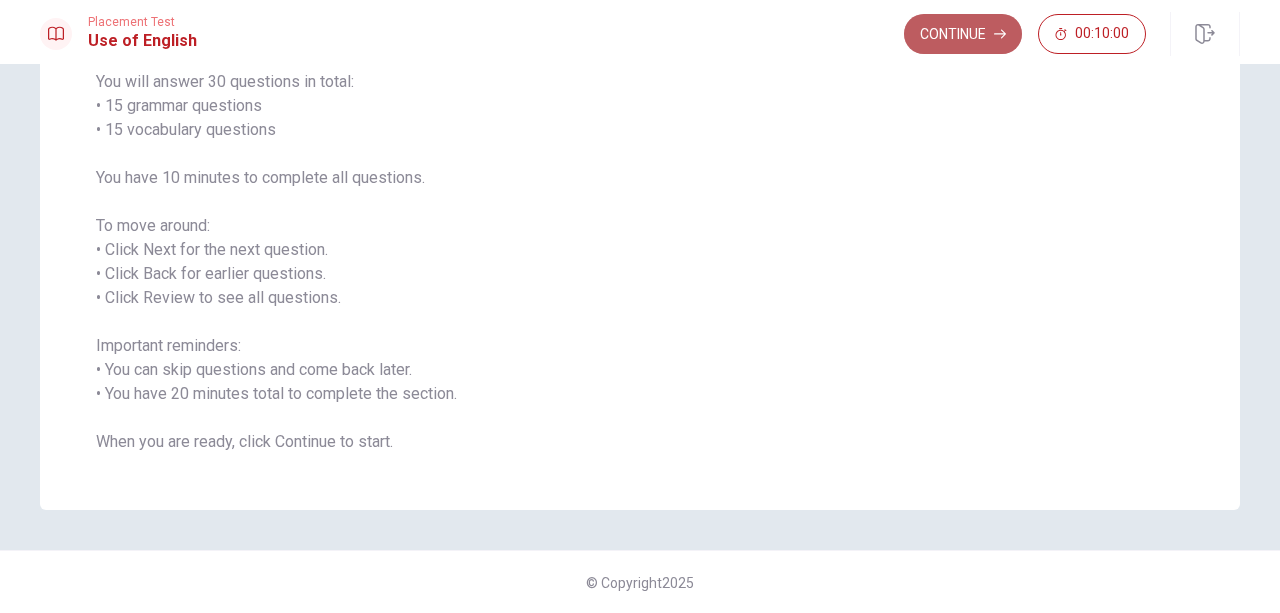 click on "Continue" at bounding box center (963, 34) 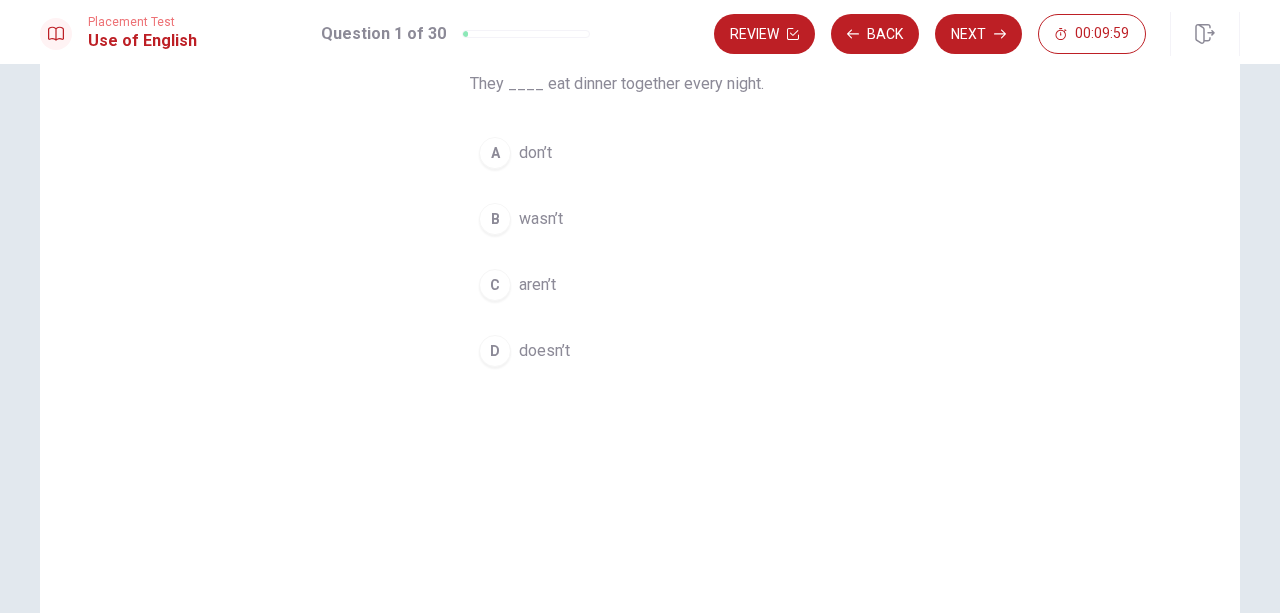 scroll, scrollTop: 0, scrollLeft: 0, axis: both 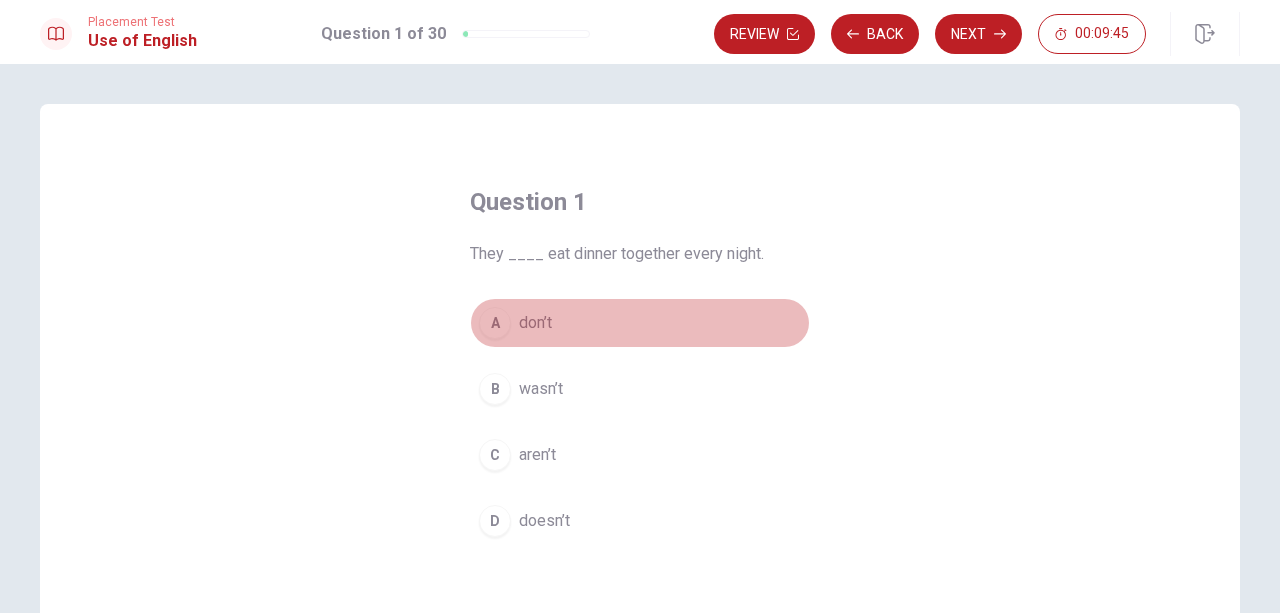 click on "don’t" at bounding box center (535, 323) 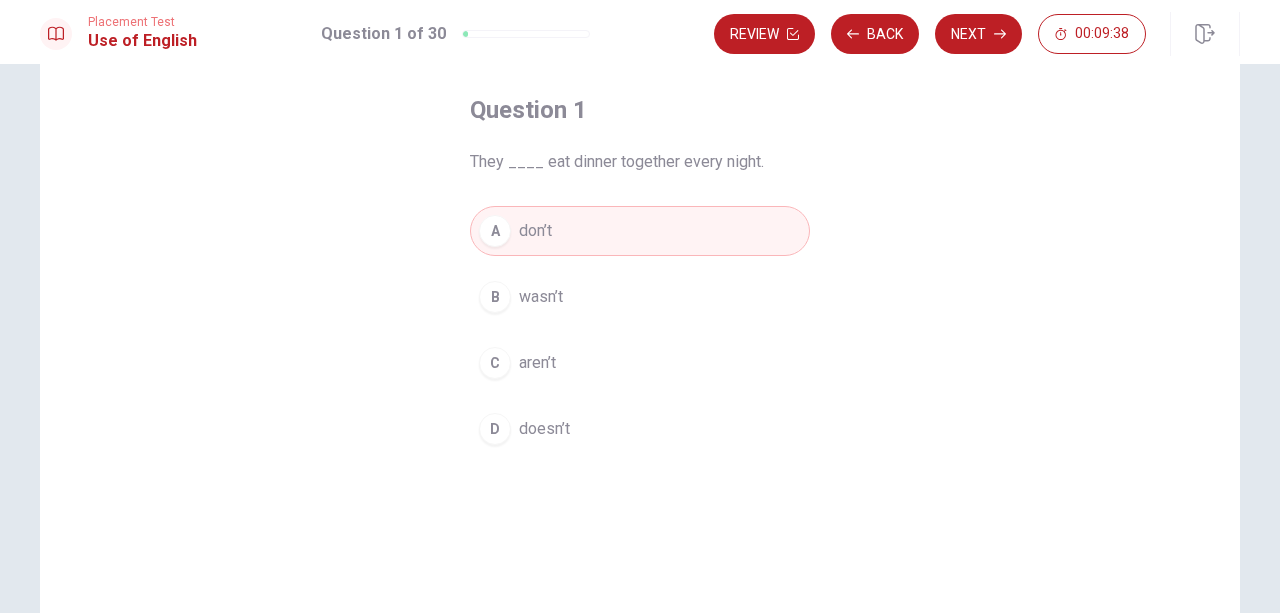 scroll, scrollTop: 0, scrollLeft: 0, axis: both 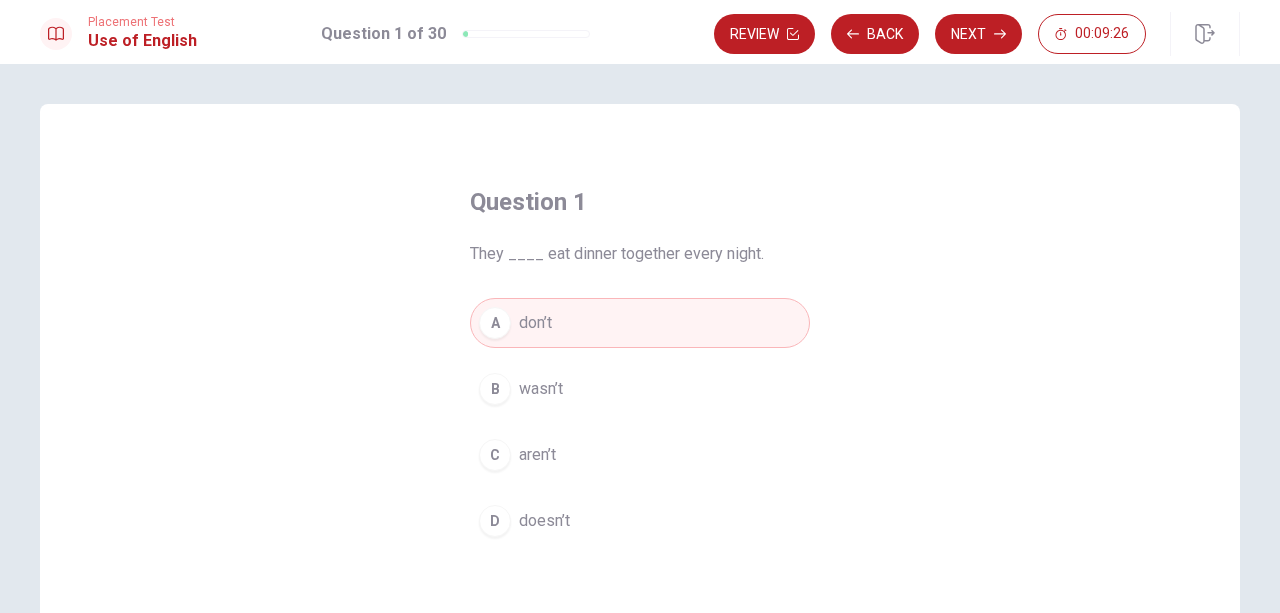 type 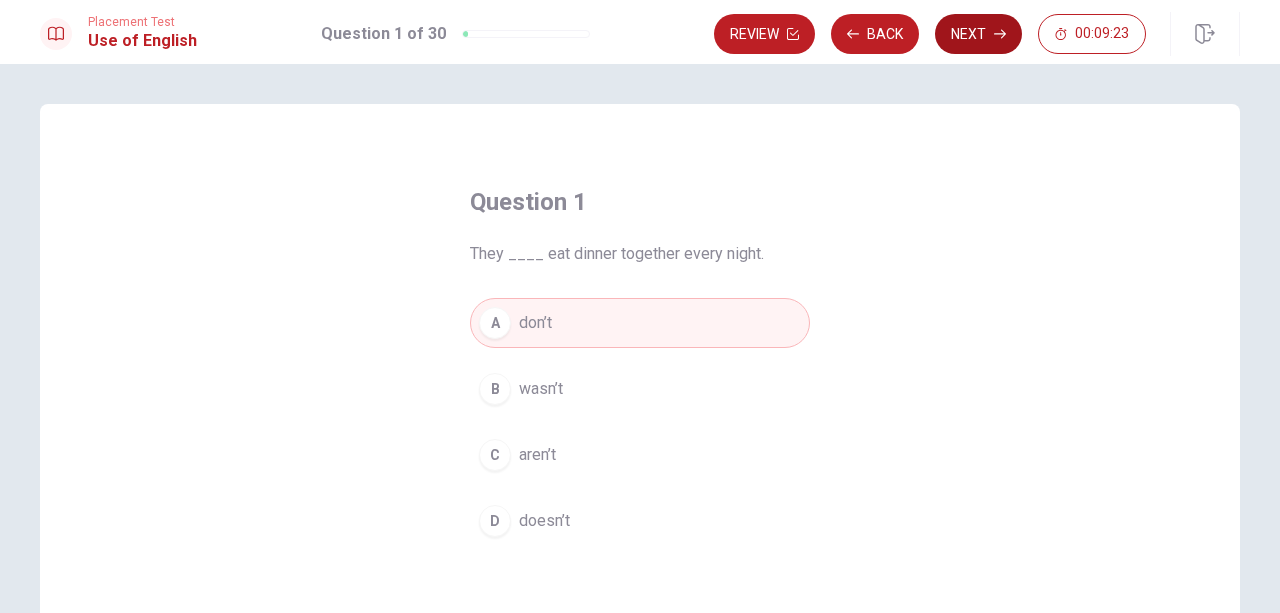 click on "Next" at bounding box center [978, 34] 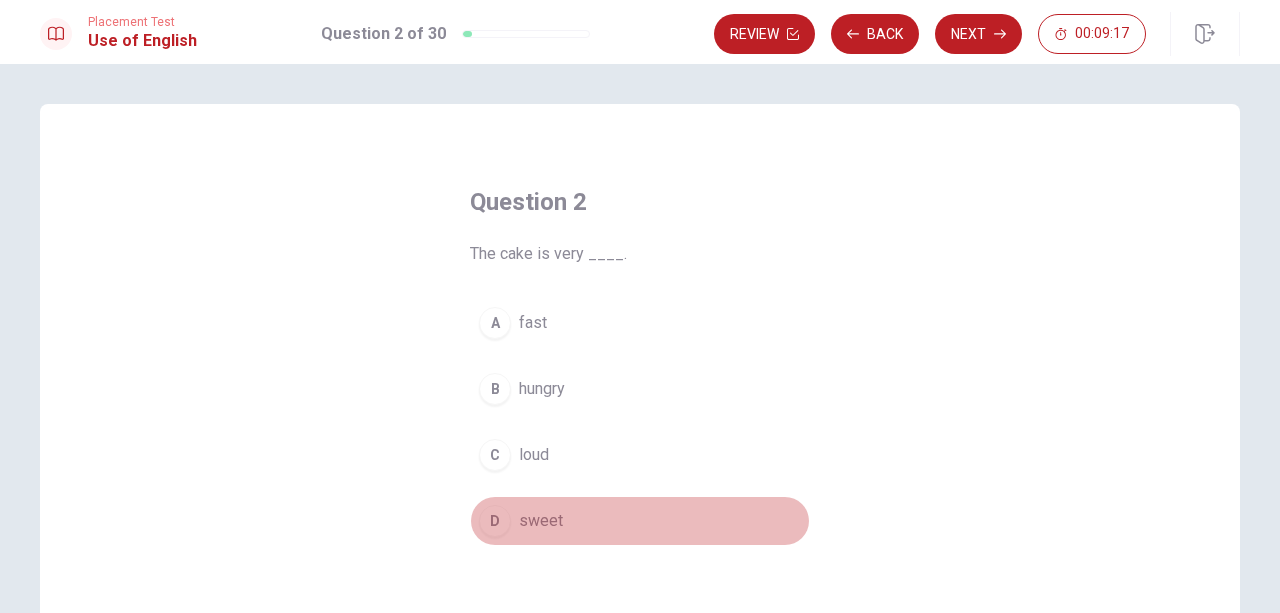 click on "D" at bounding box center (495, 521) 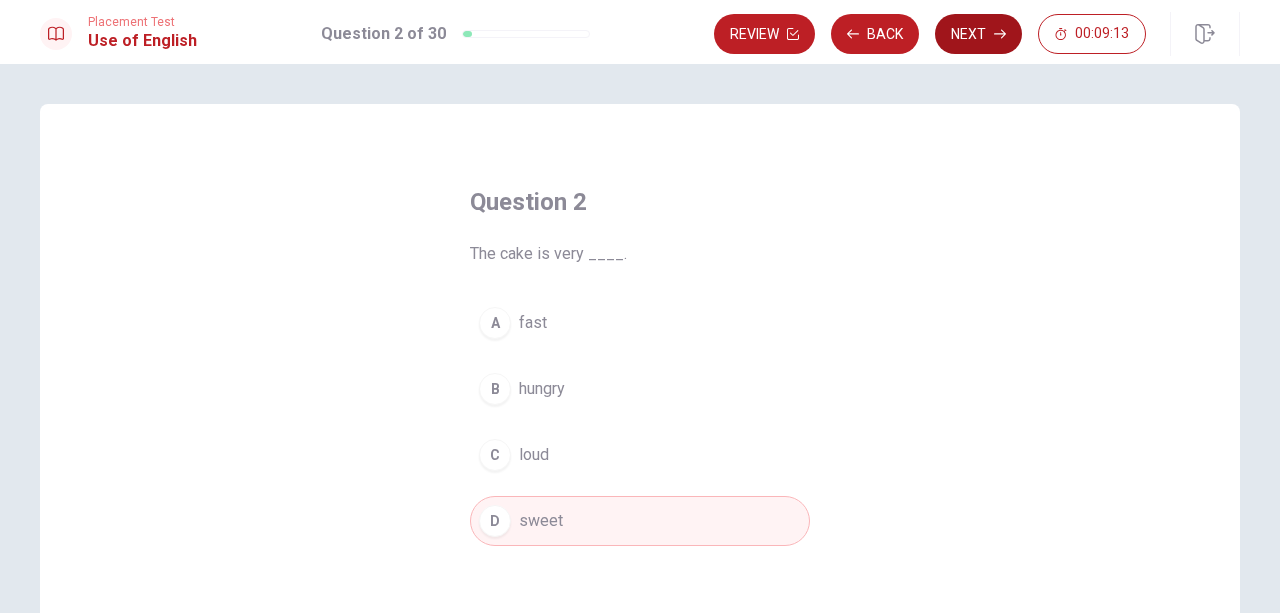 click on "Next" at bounding box center [978, 34] 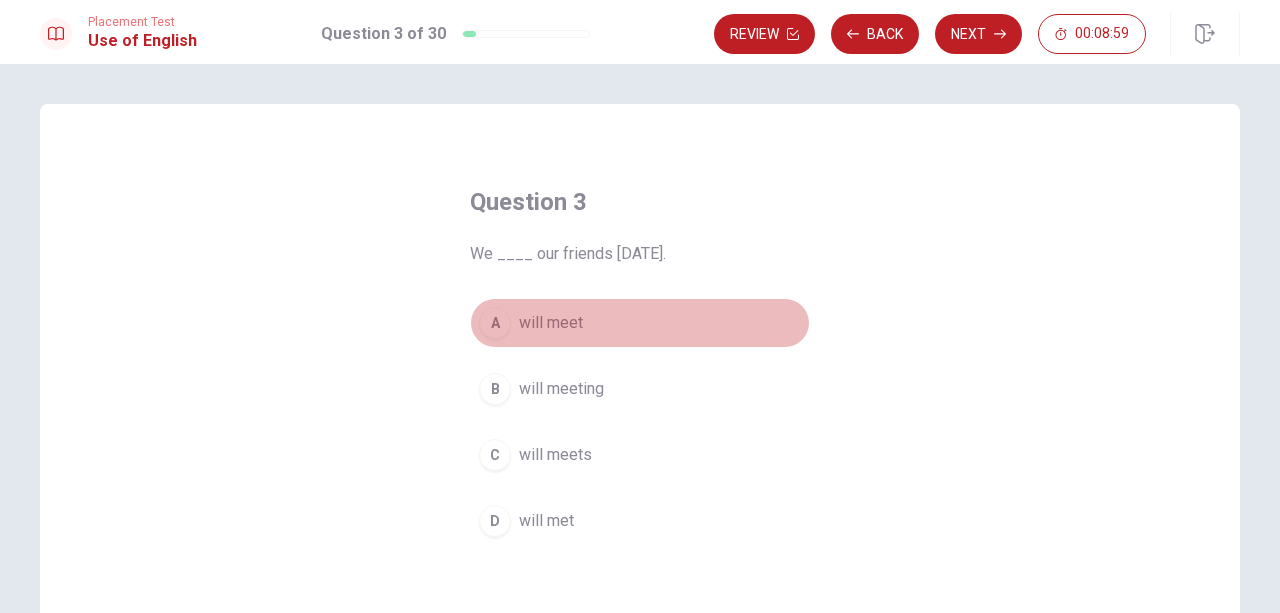 click on "will meet" at bounding box center [551, 323] 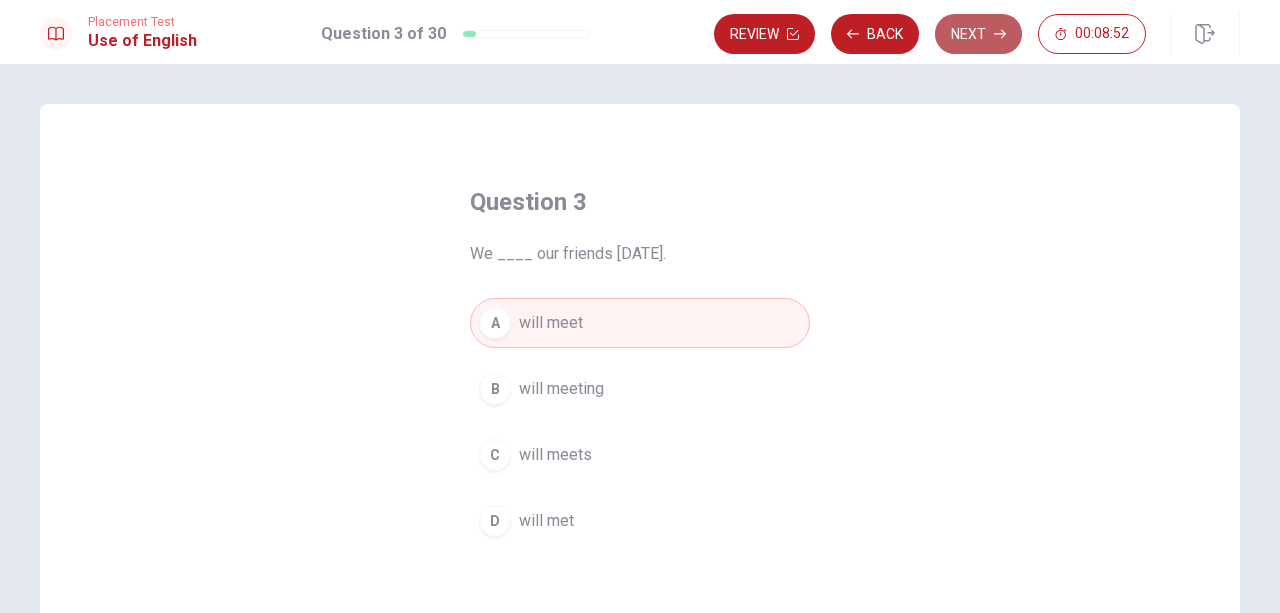 click on "Next" at bounding box center [978, 34] 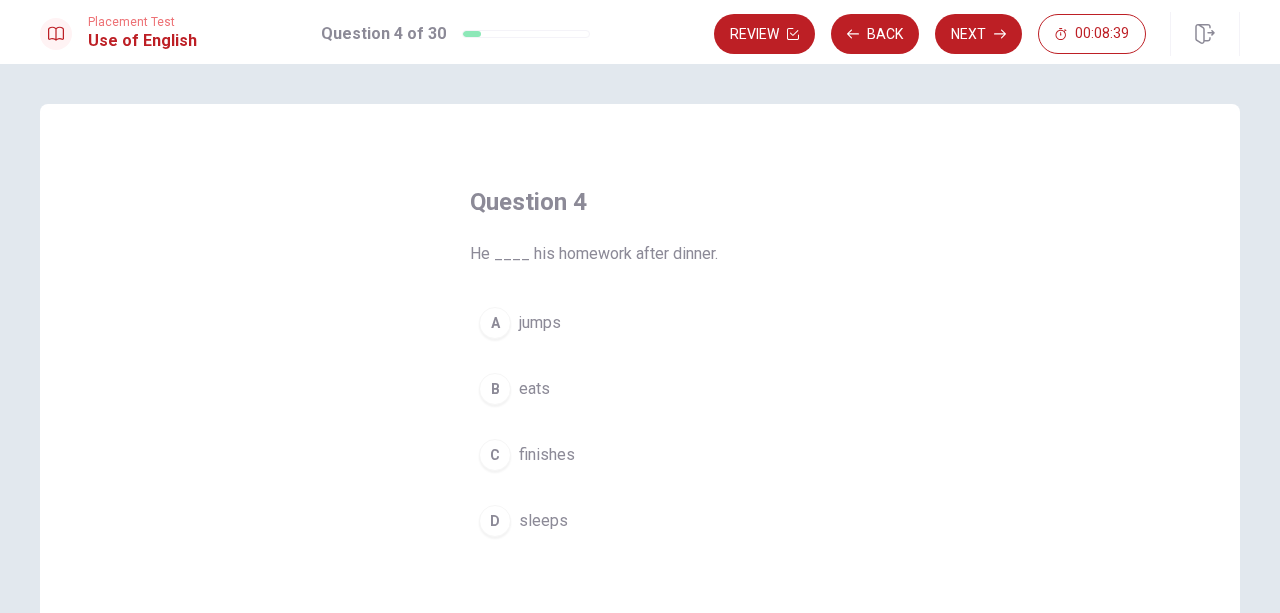 click on "finishes" at bounding box center (547, 455) 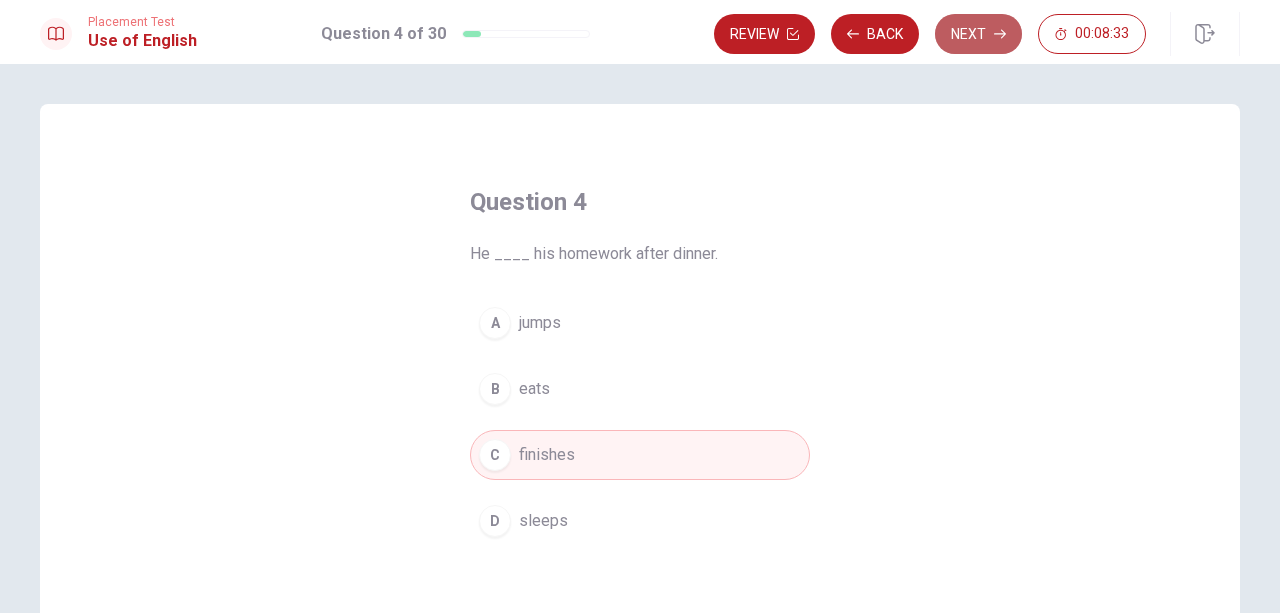 click on "Next" at bounding box center [978, 34] 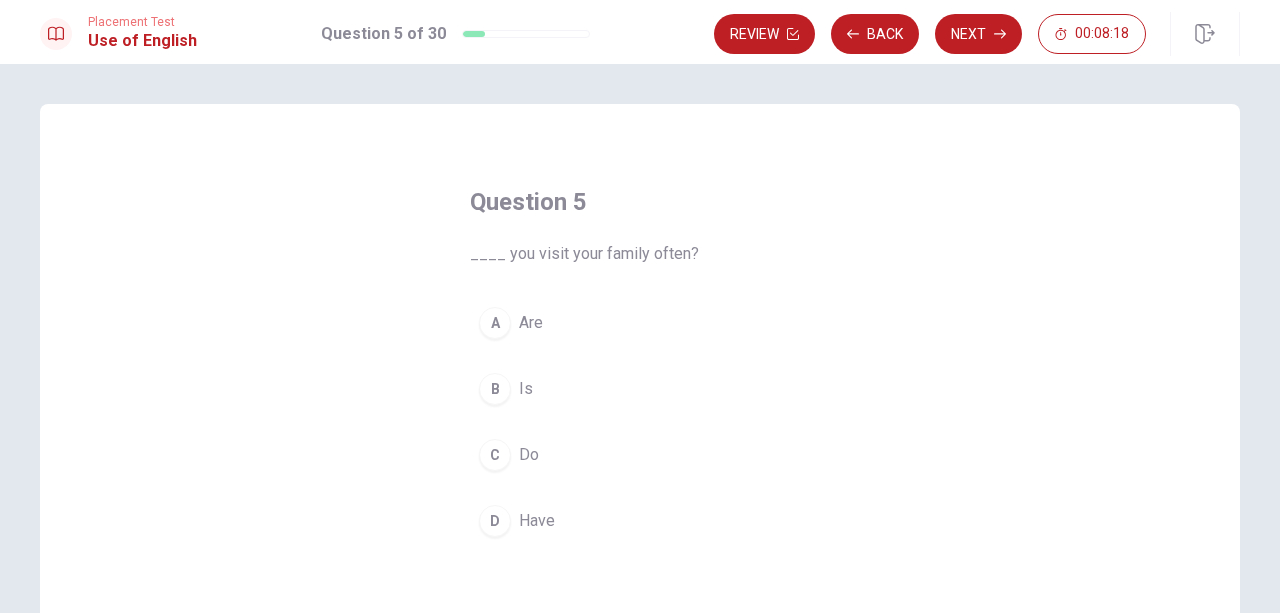 click on "Do" at bounding box center [529, 455] 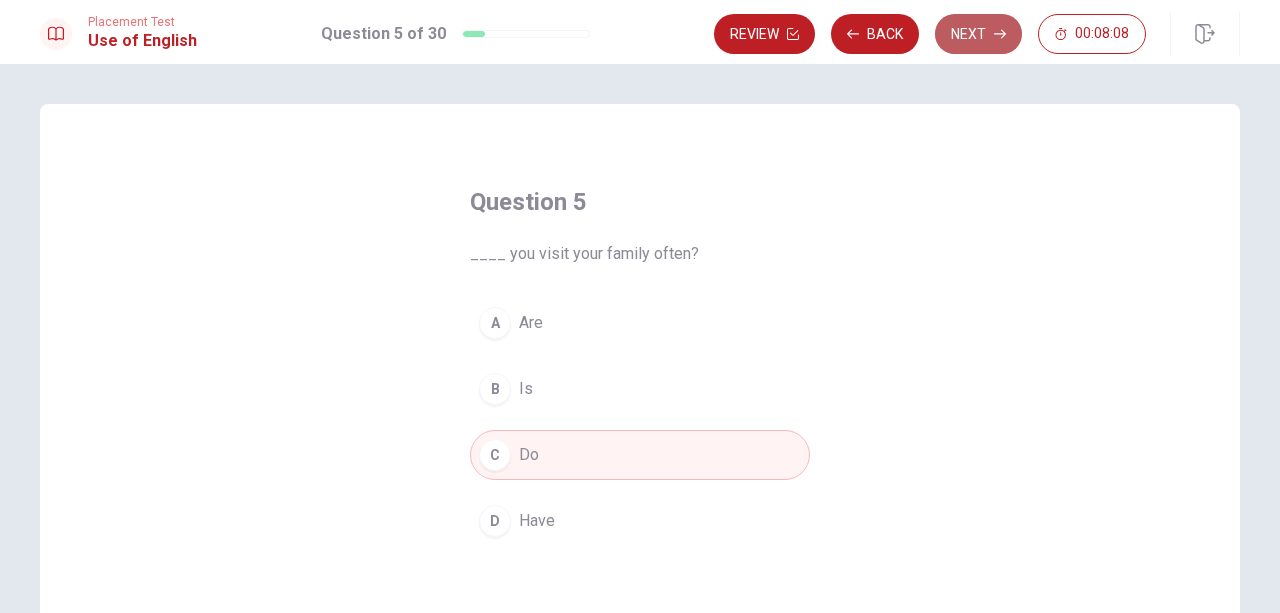 click on "Next" at bounding box center (978, 34) 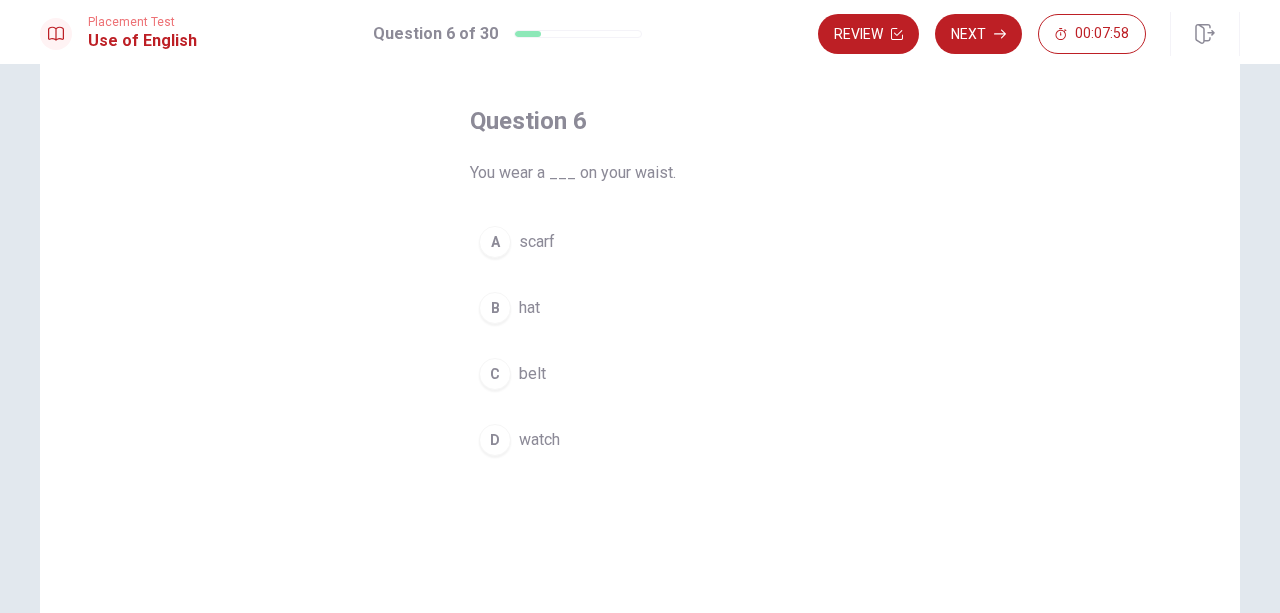 scroll, scrollTop: 86, scrollLeft: 0, axis: vertical 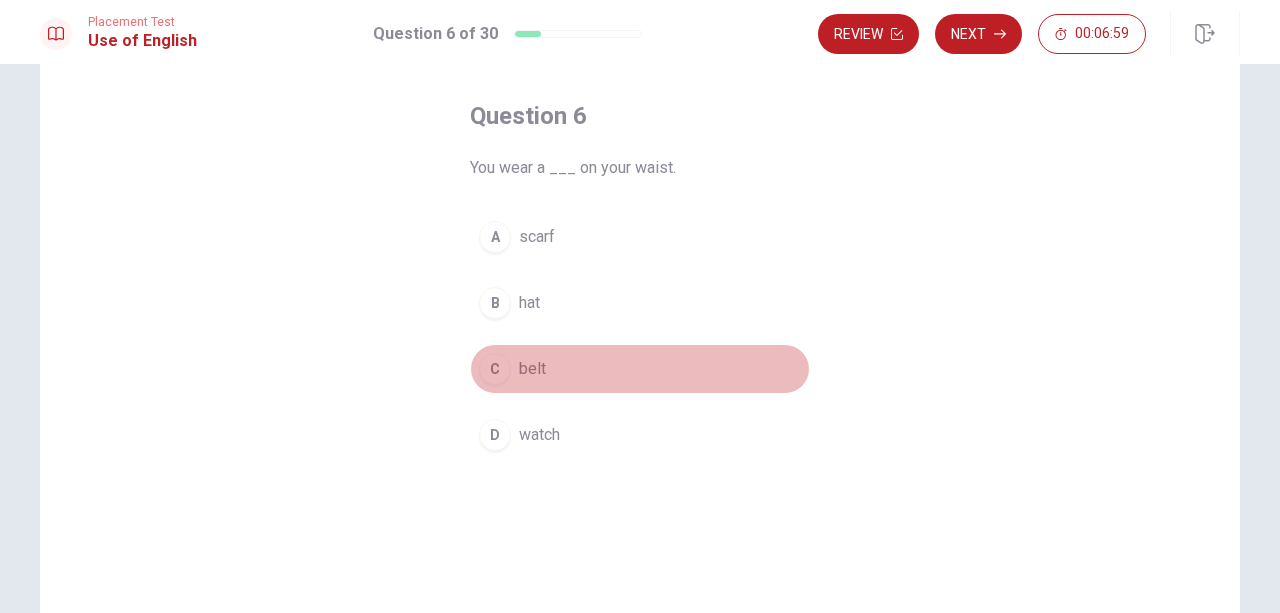 click on "belt" at bounding box center [532, 369] 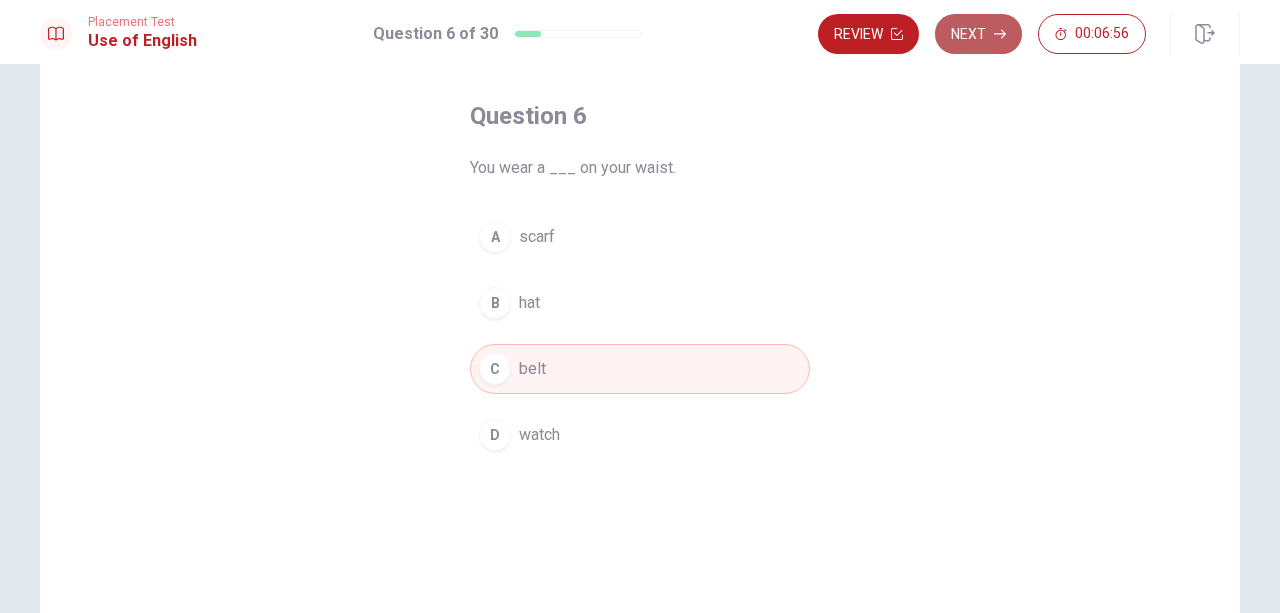 click on "Next" at bounding box center (978, 34) 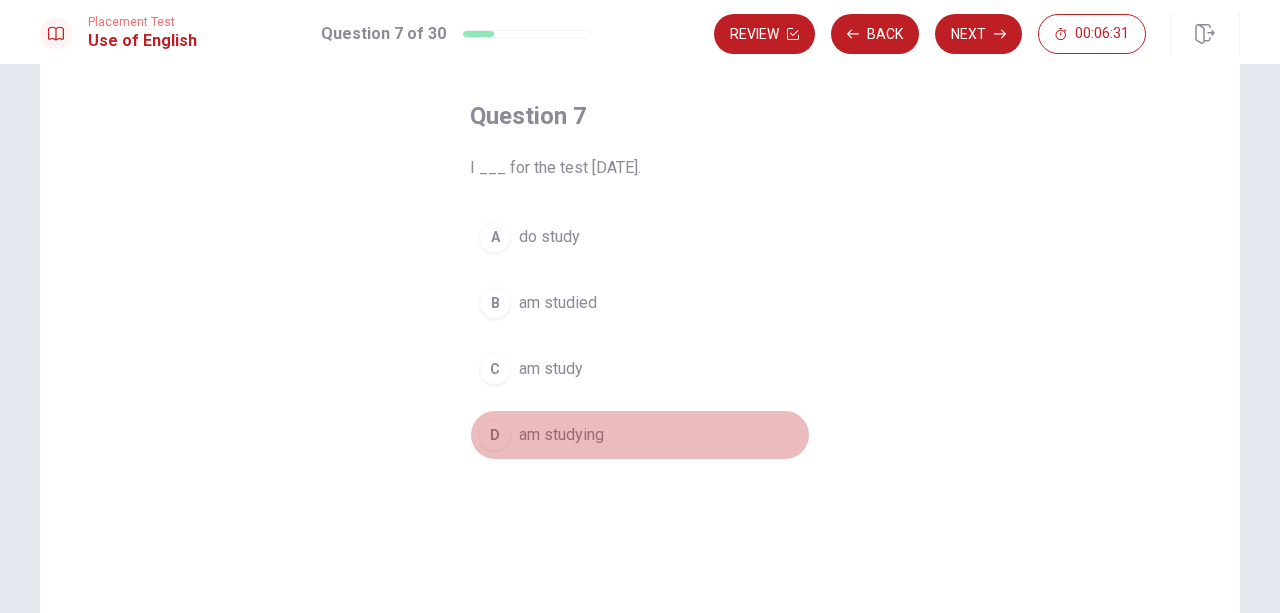 click on "am studying" at bounding box center [561, 435] 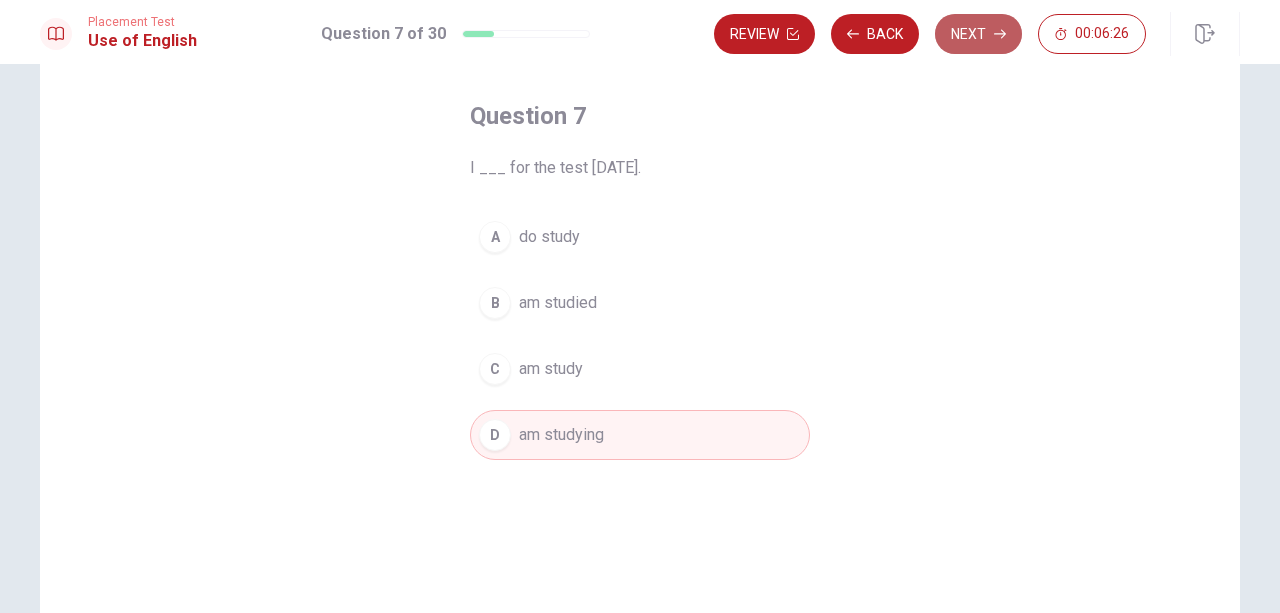 click on "Next" at bounding box center (978, 34) 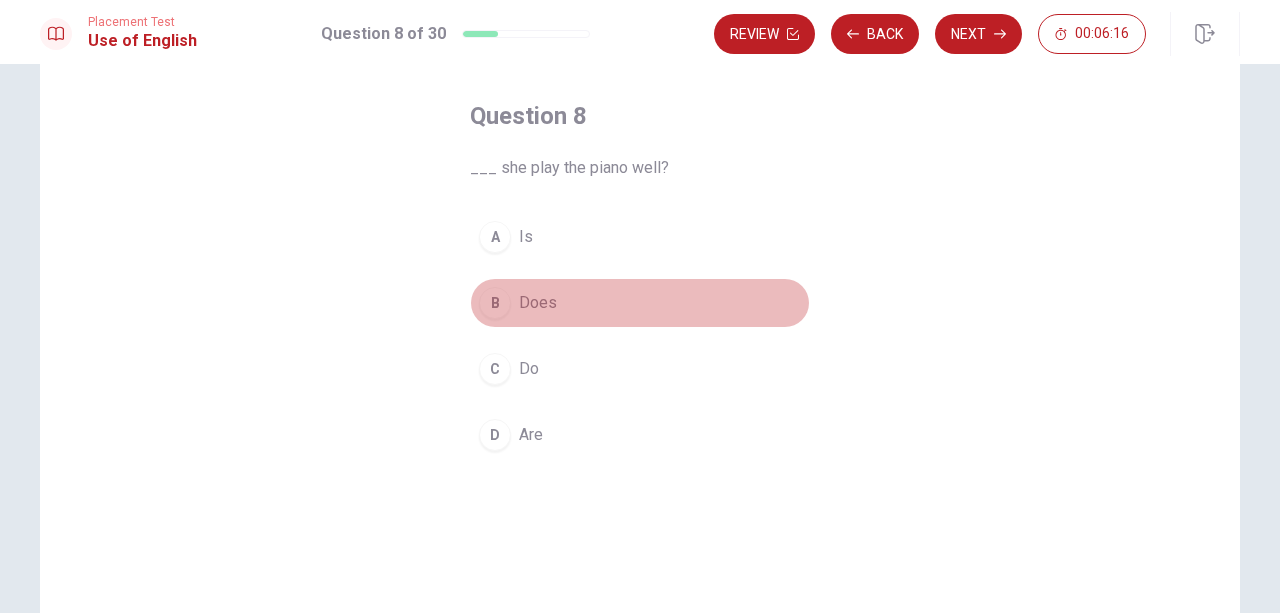 click on "Does" at bounding box center [538, 303] 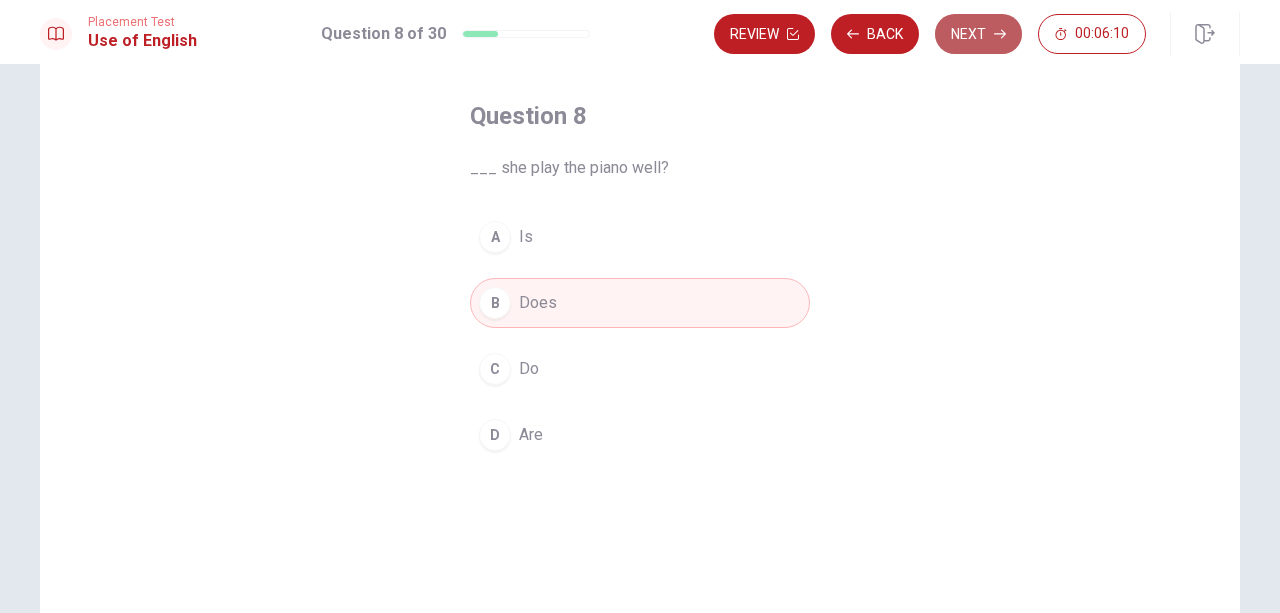 click on "Next" at bounding box center (978, 34) 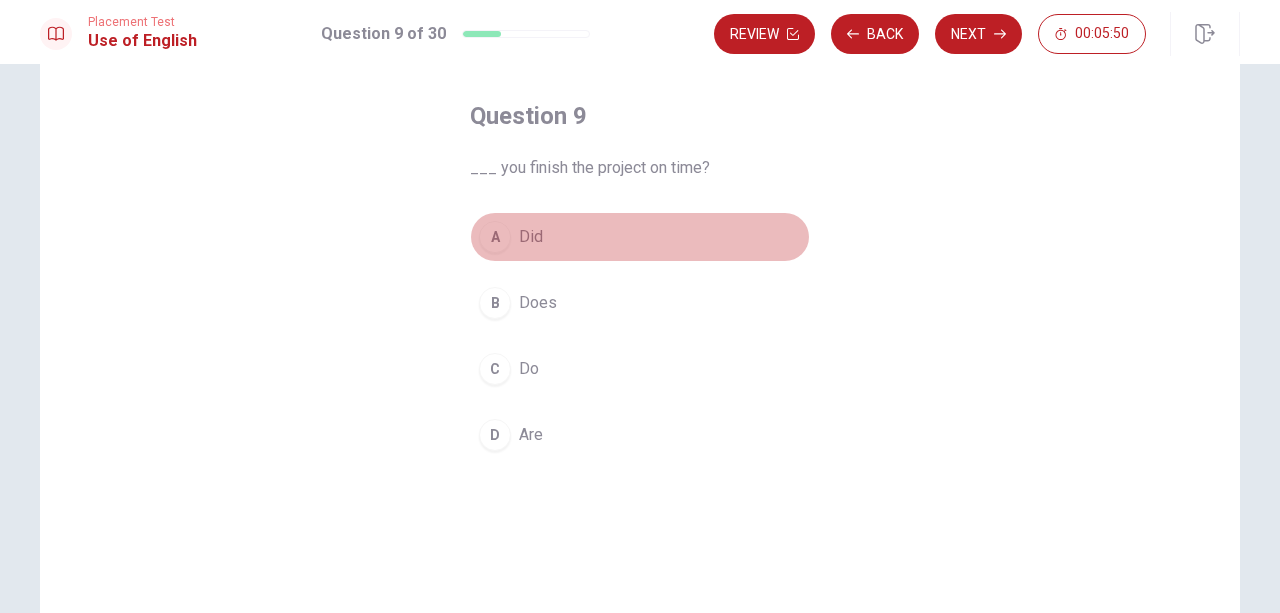 click on "Did" at bounding box center (531, 237) 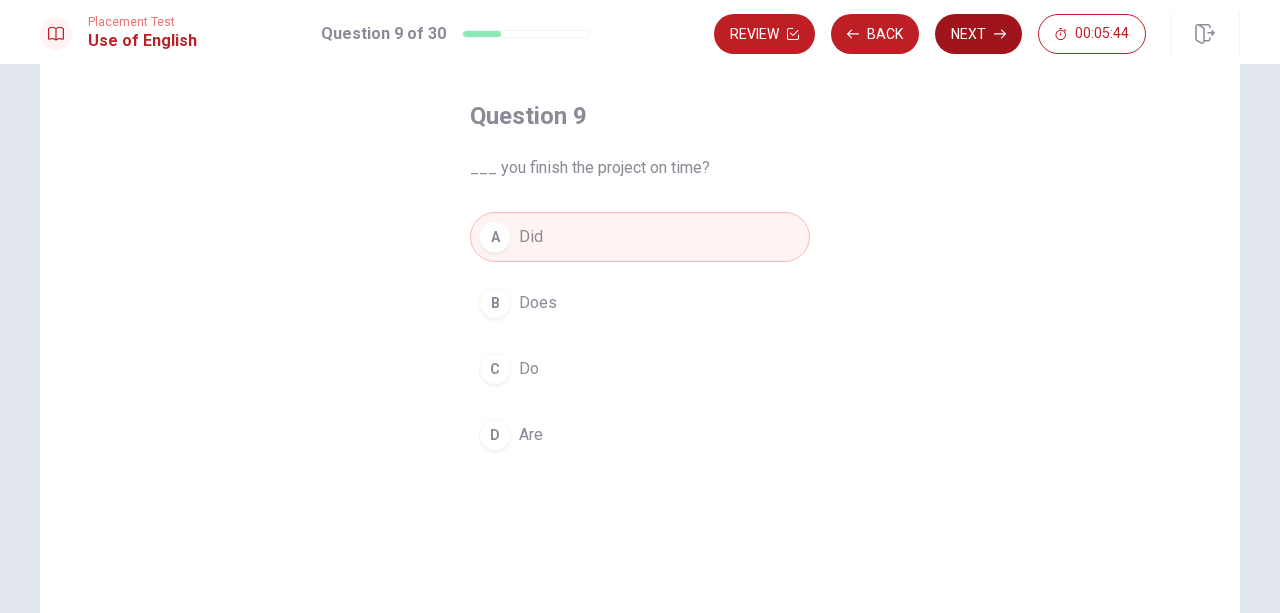 click on "Next" at bounding box center (978, 34) 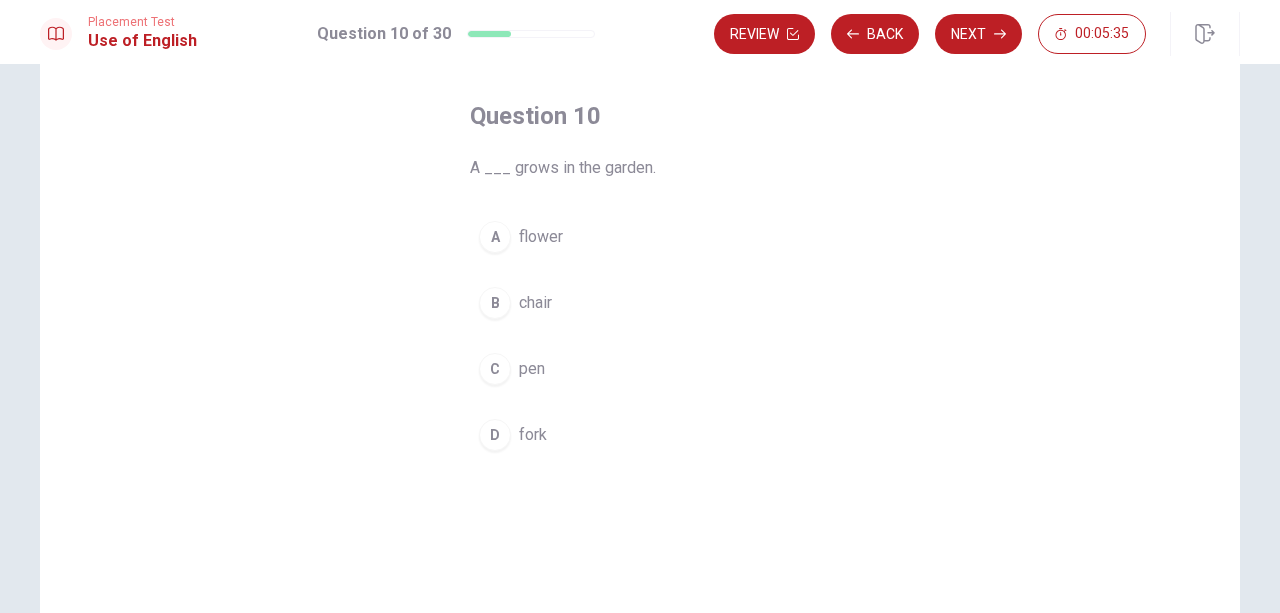 click on "flower" at bounding box center (541, 237) 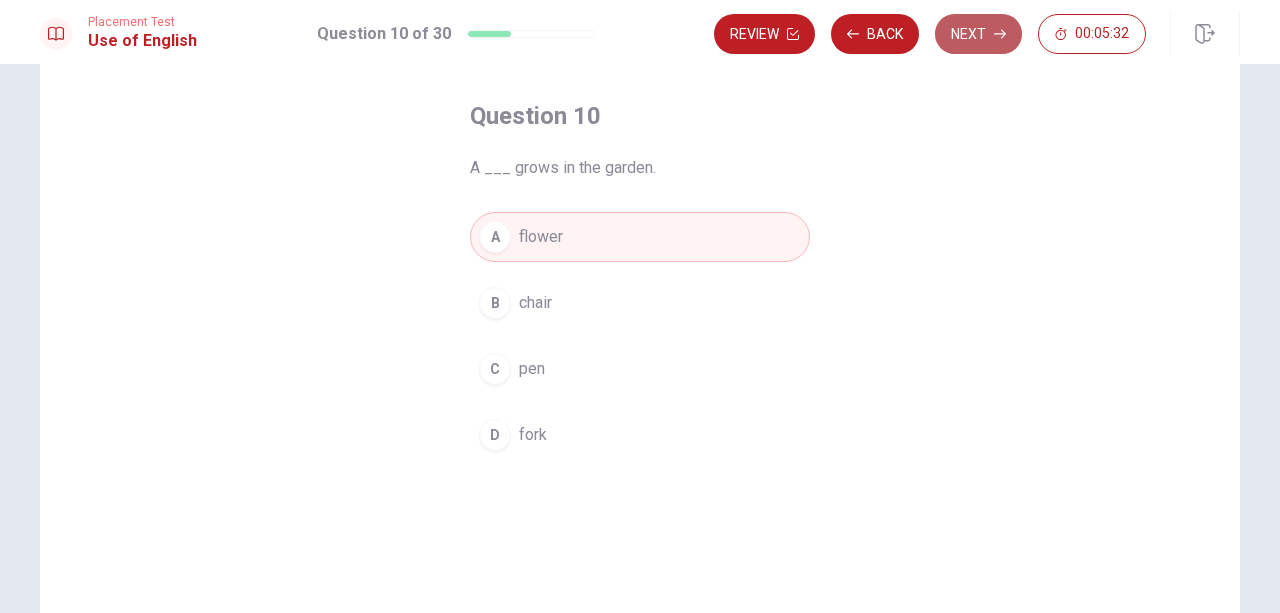 click on "Next" at bounding box center [978, 34] 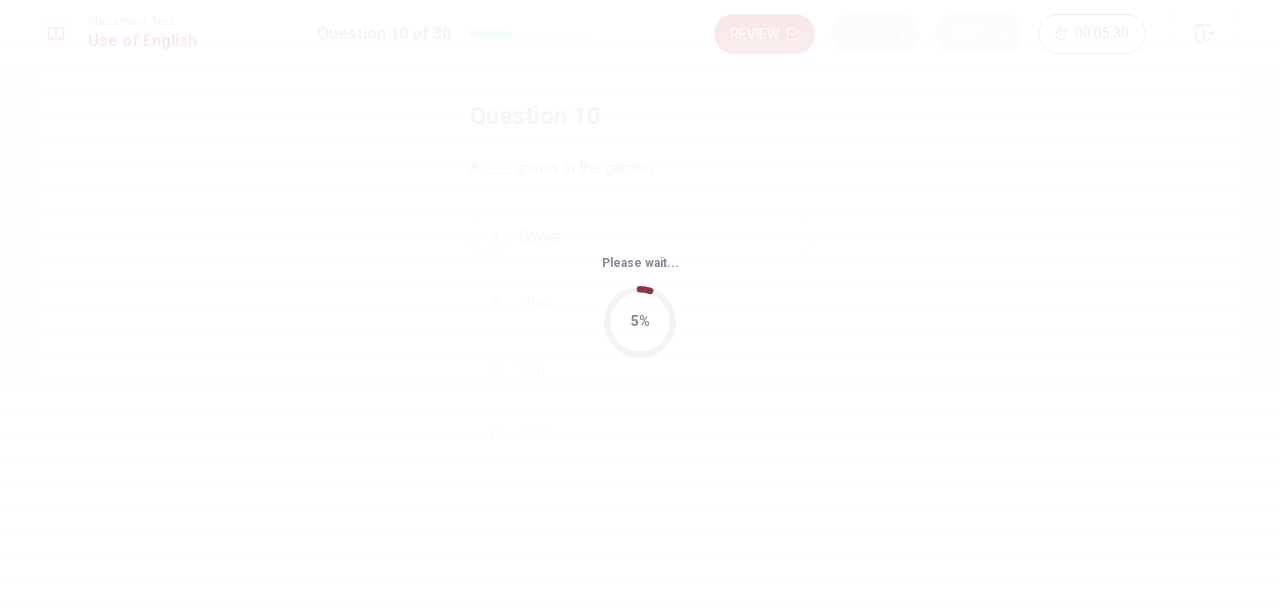 scroll, scrollTop: 0, scrollLeft: 0, axis: both 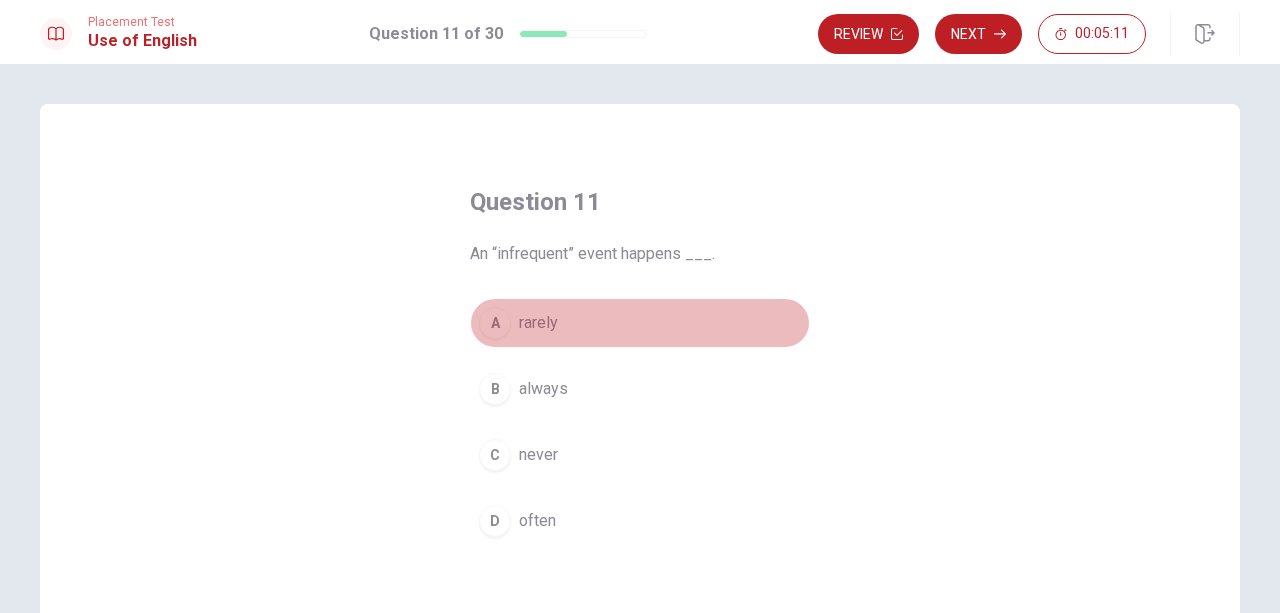 click on "rarely" at bounding box center [538, 323] 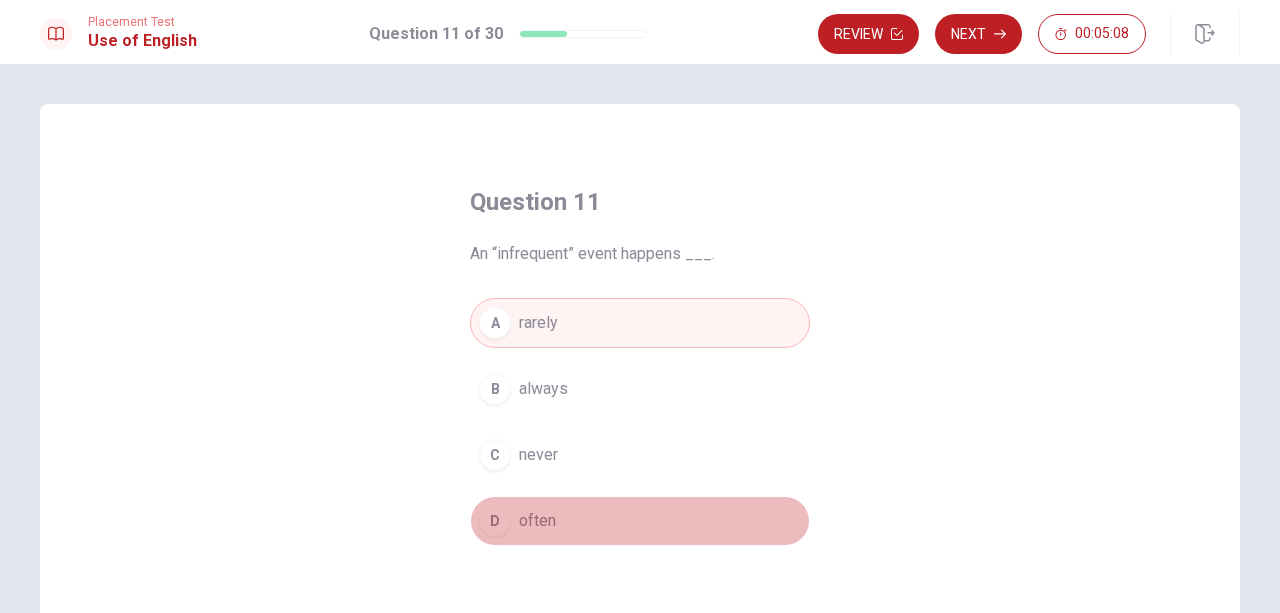 click on "D often" at bounding box center [640, 521] 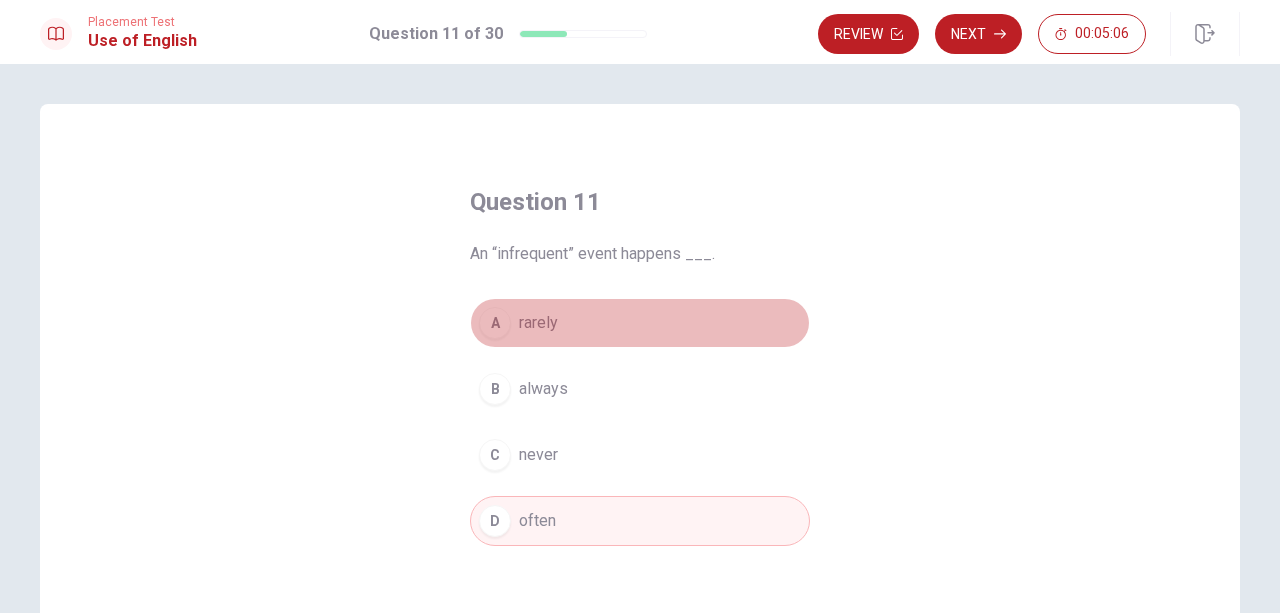 click on "rarely" at bounding box center [538, 323] 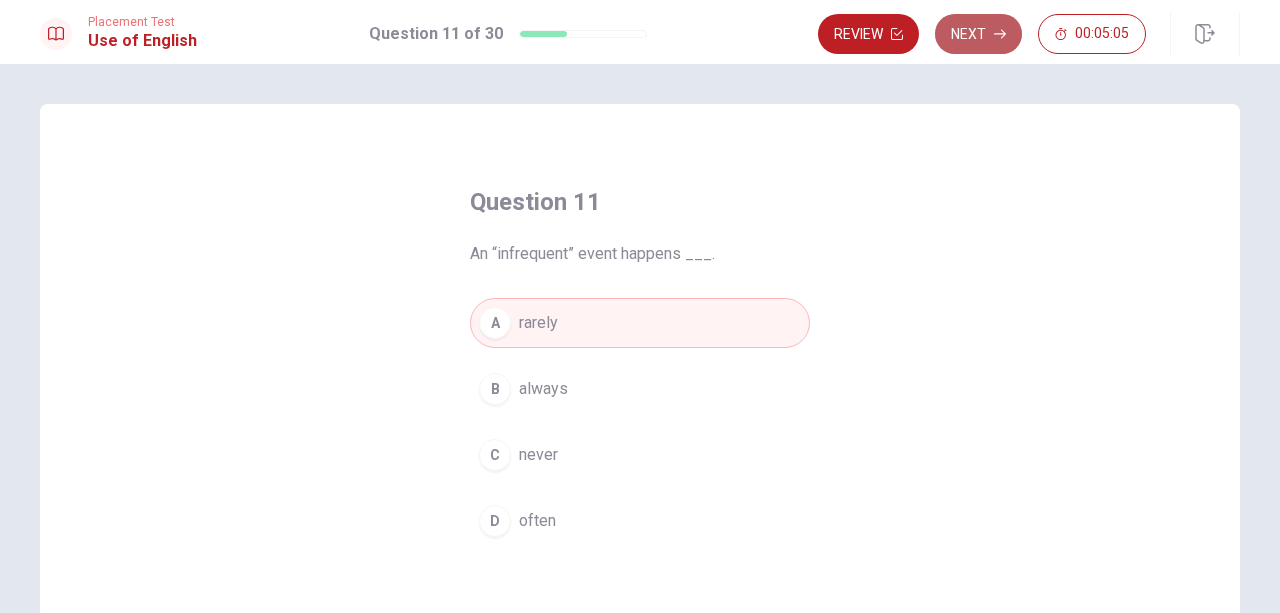 click on "Next" at bounding box center (978, 34) 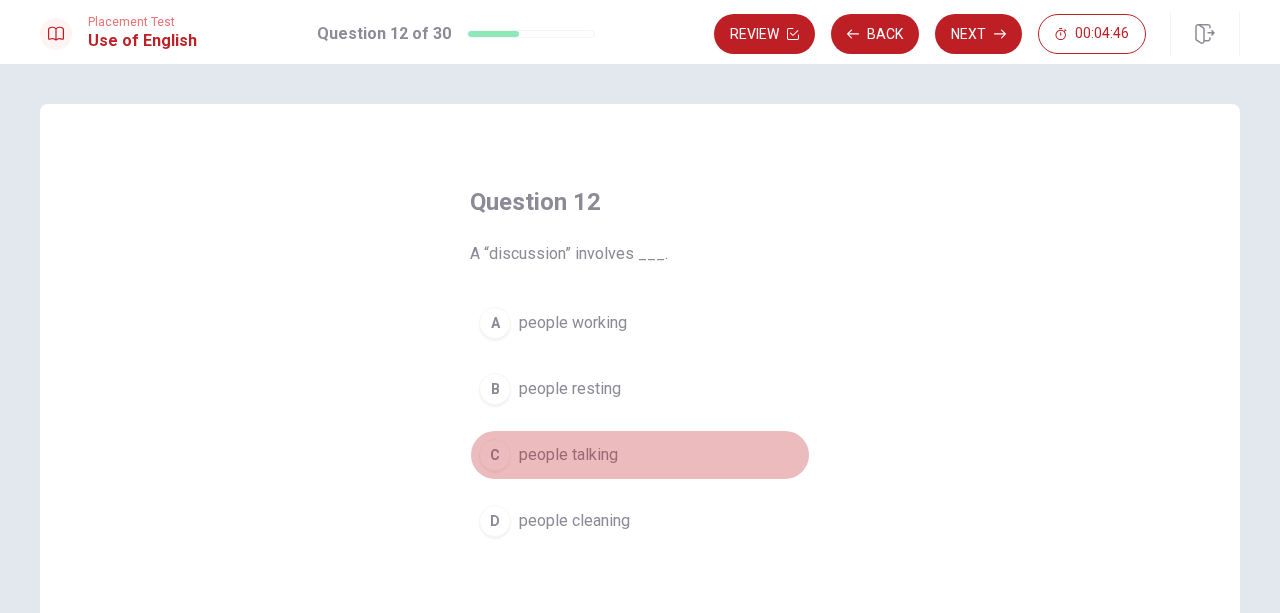 click on "people talking" at bounding box center [568, 455] 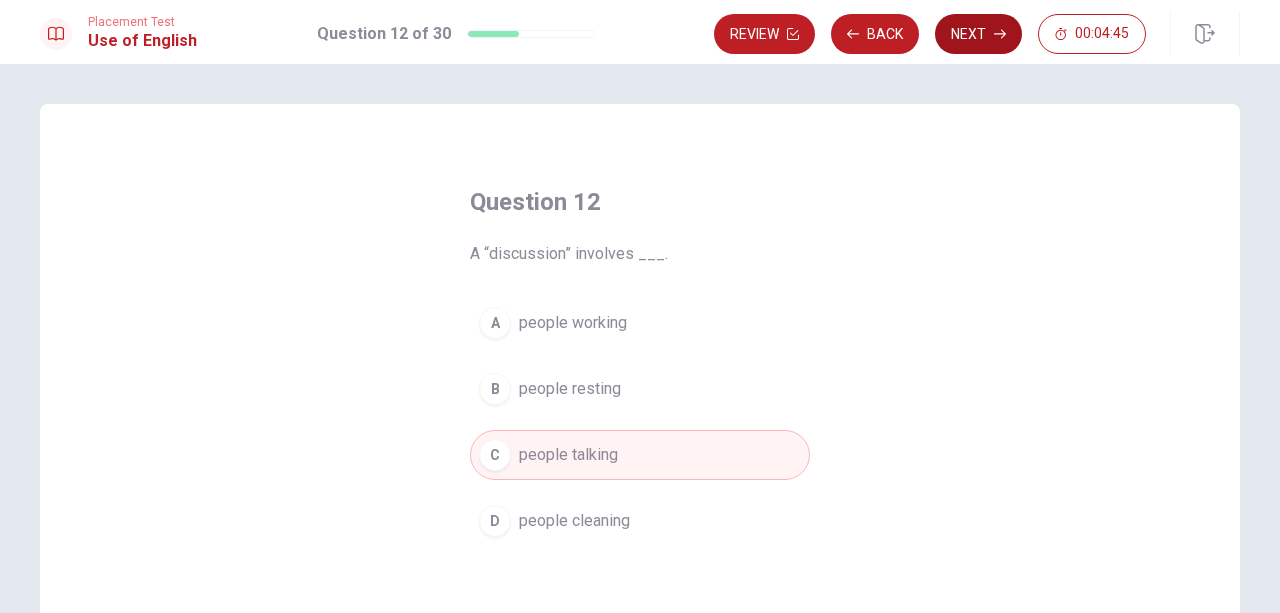 click on "Next" at bounding box center [978, 34] 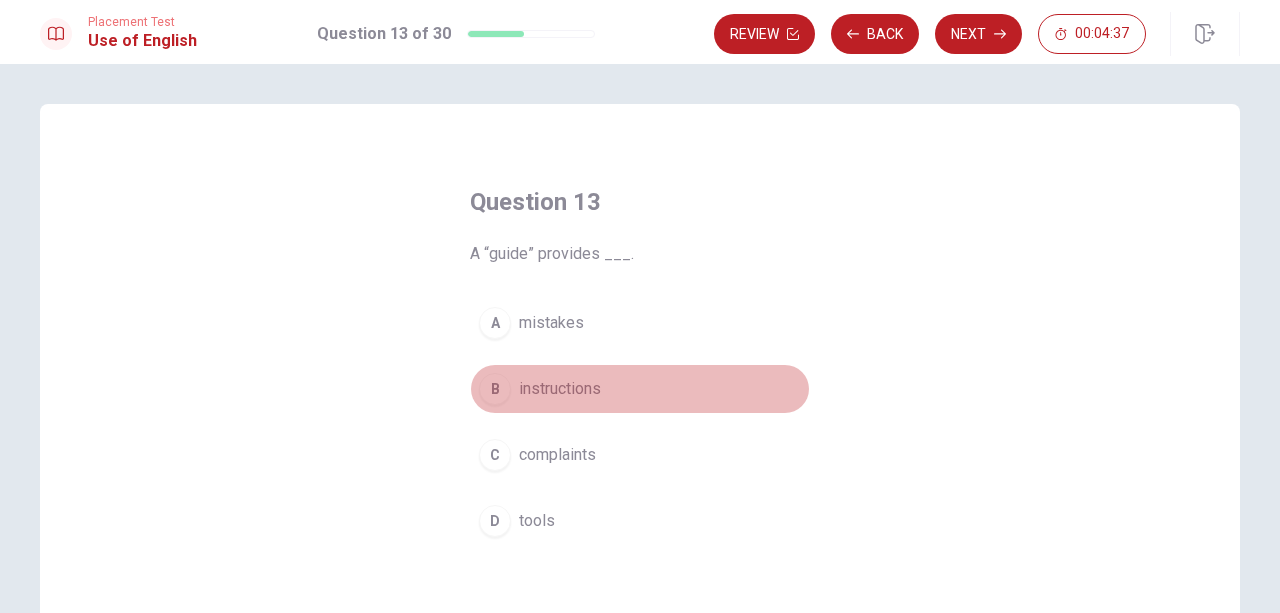 click on "instructions" at bounding box center [560, 389] 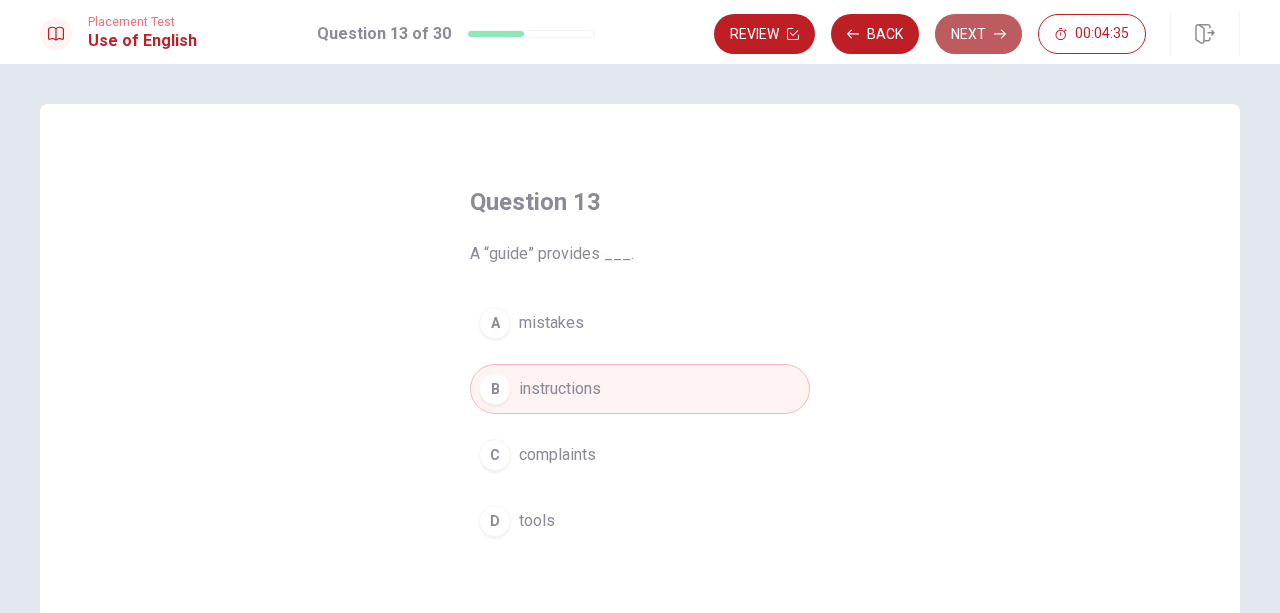 click 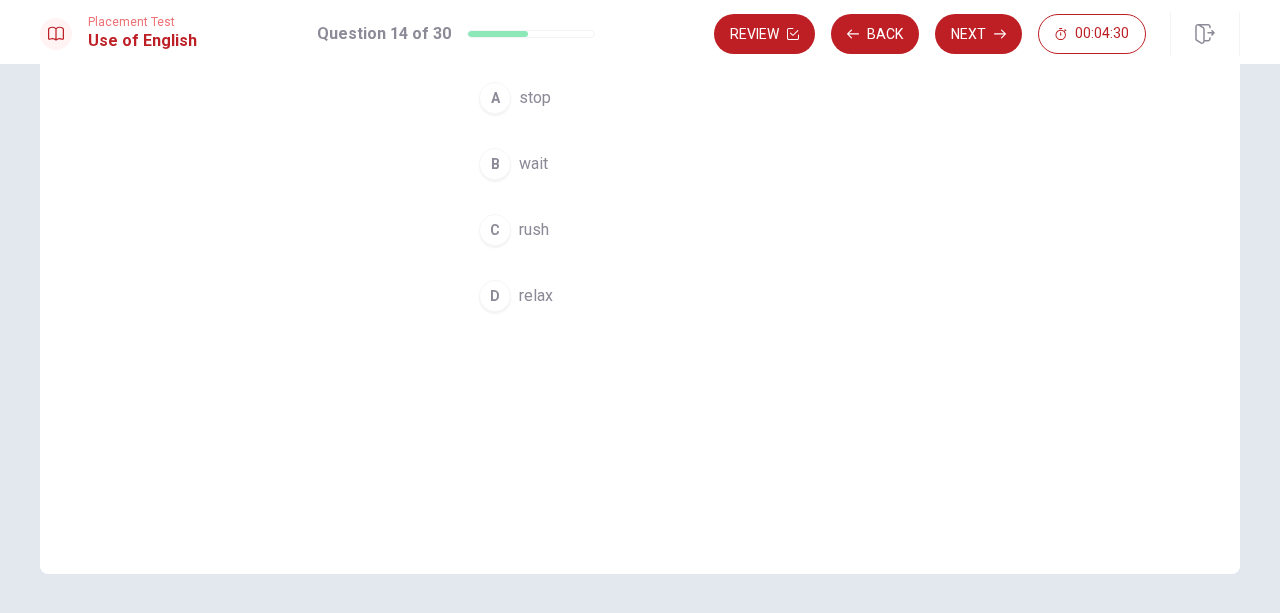 scroll, scrollTop: 0, scrollLeft: 0, axis: both 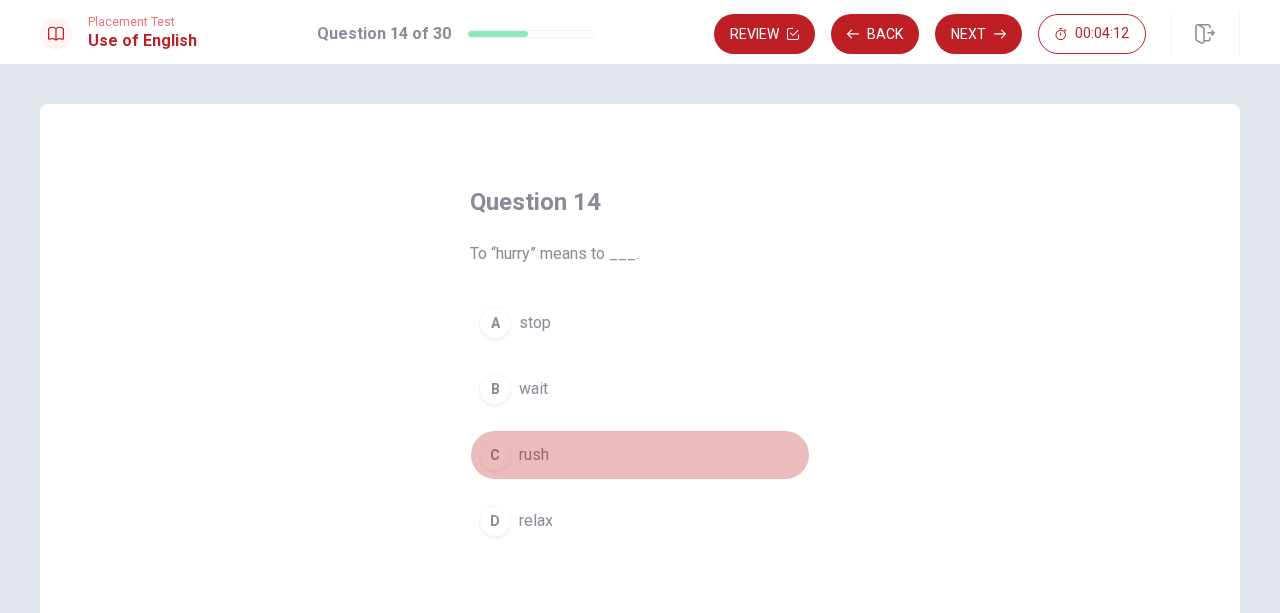 click on "rush" at bounding box center [534, 455] 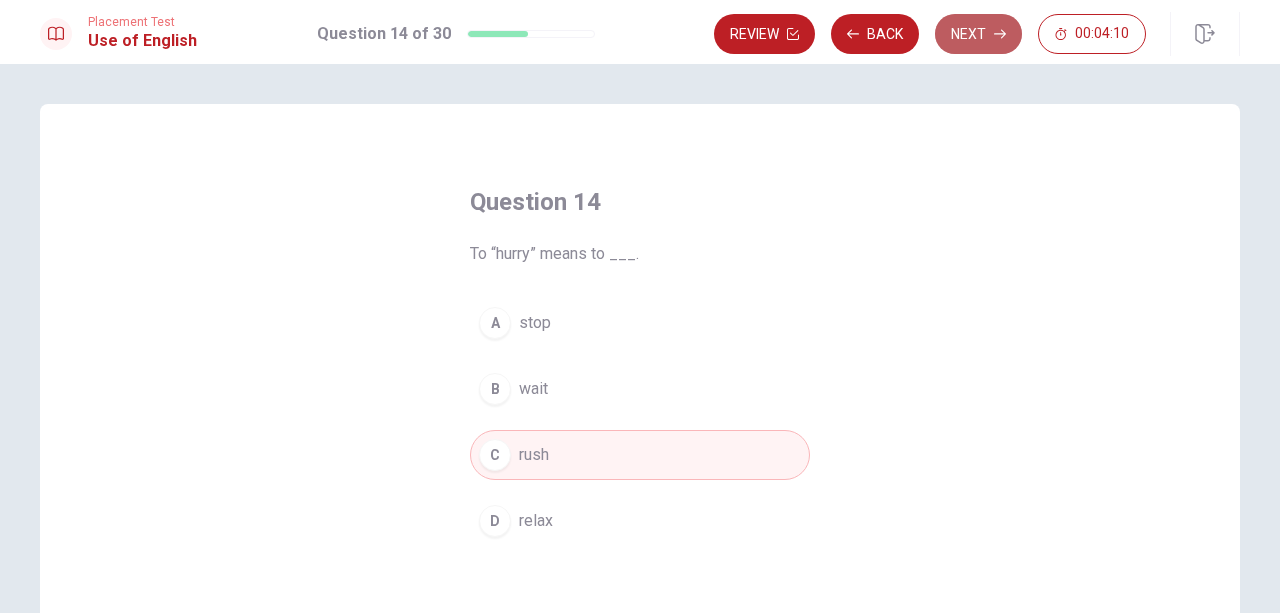click on "Next" at bounding box center [978, 34] 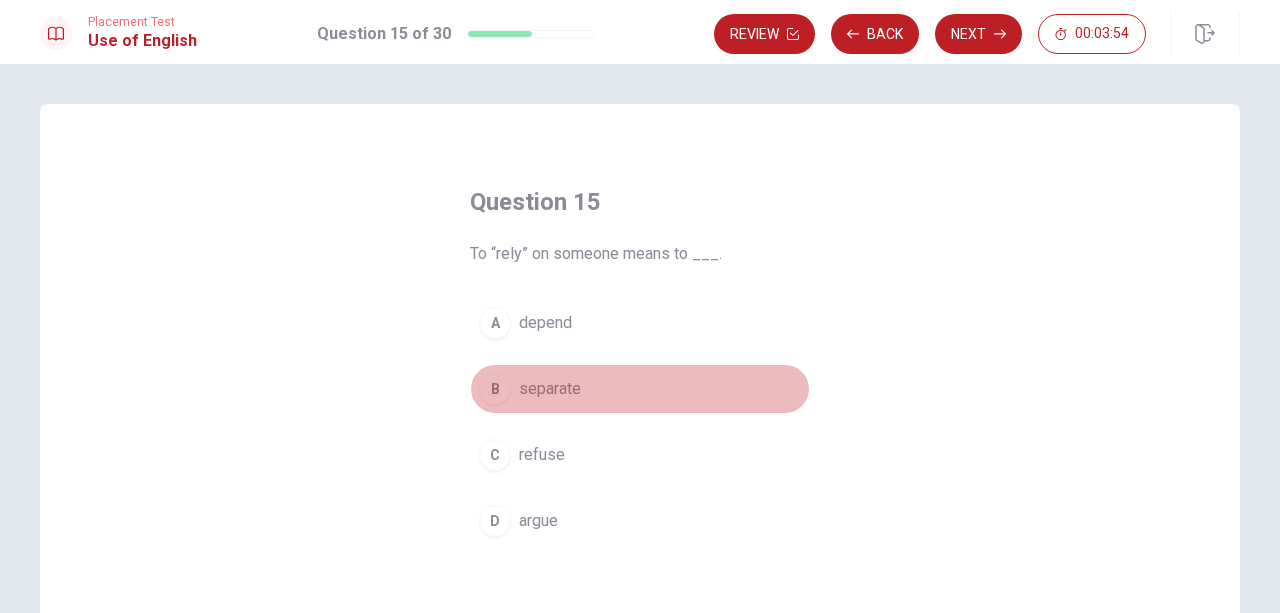 click on "separate" at bounding box center (550, 389) 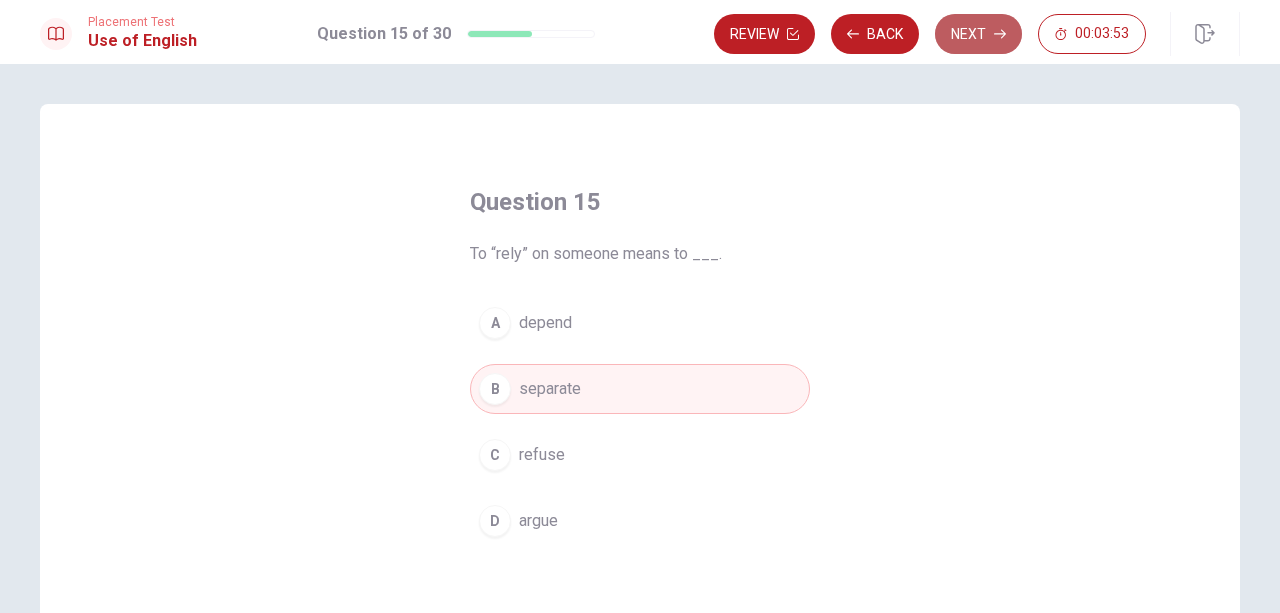 click on "Next" at bounding box center [978, 34] 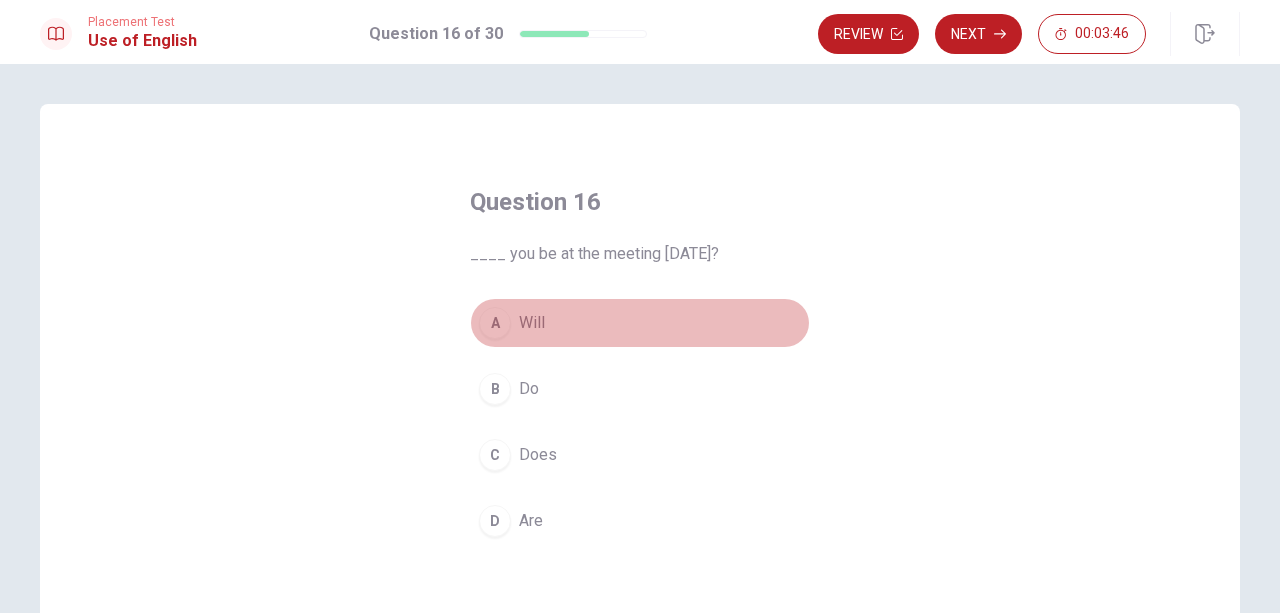 click on "Will" at bounding box center [532, 323] 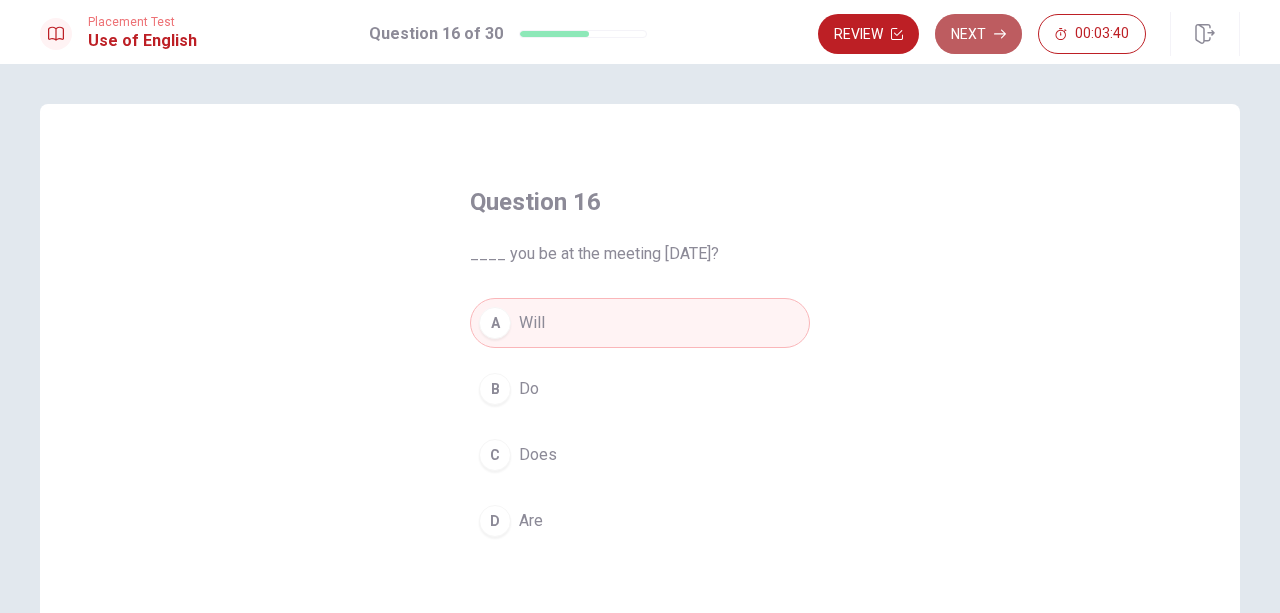 click on "Next" at bounding box center (978, 34) 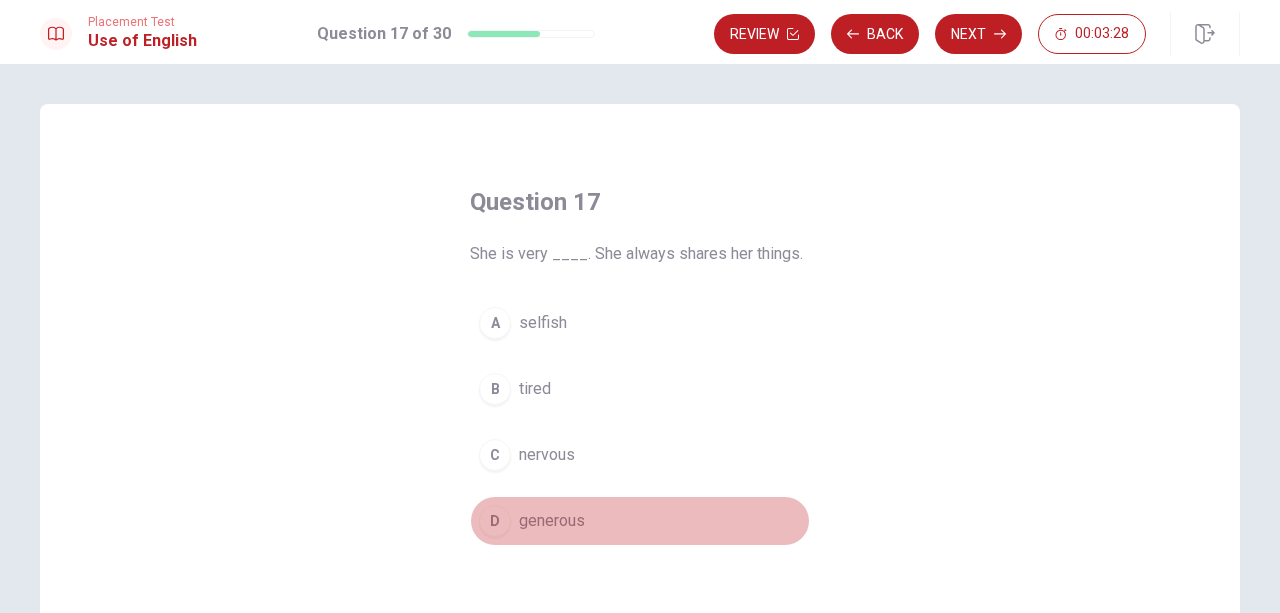 click on "generous" at bounding box center [552, 521] 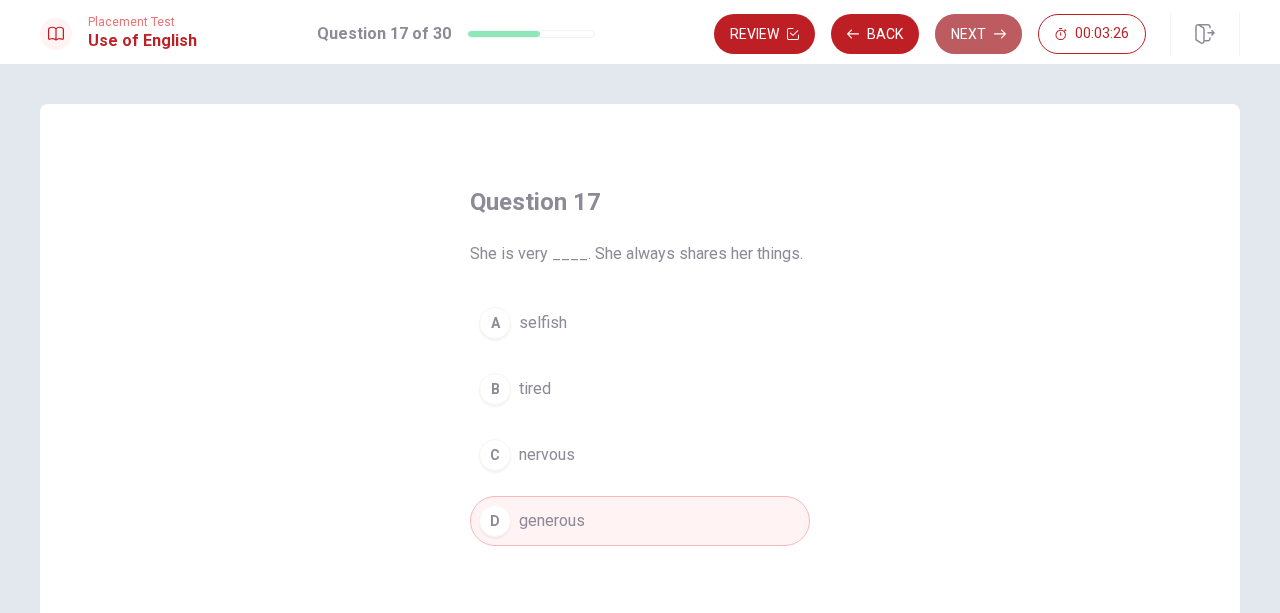 click 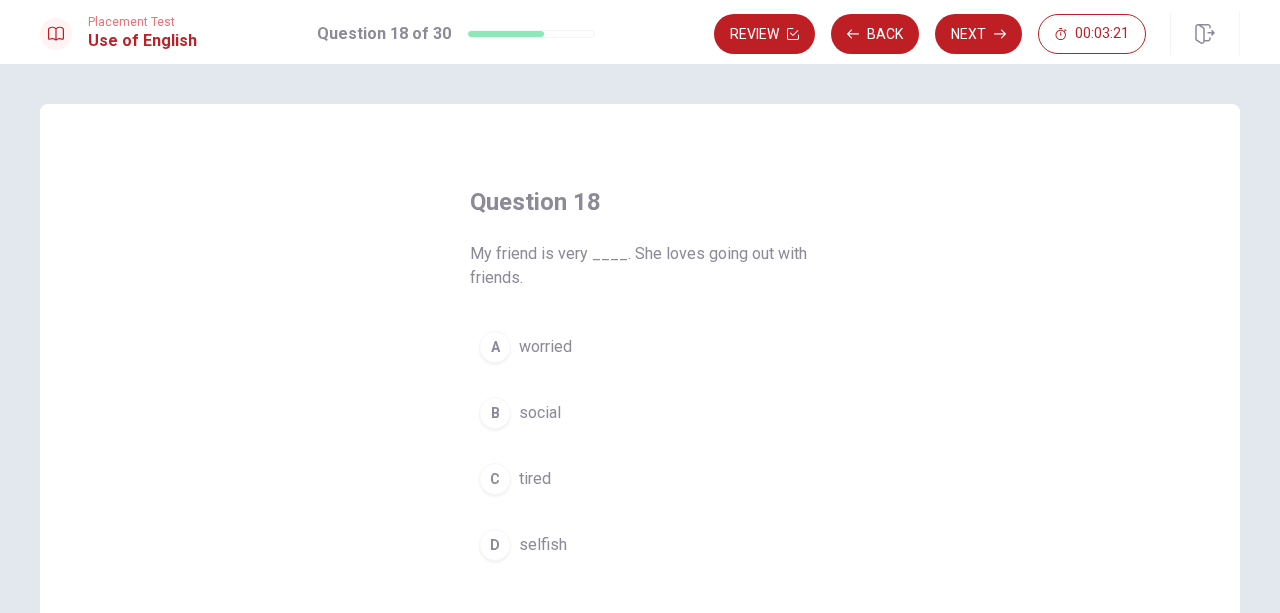 click on "social" at bounding box center (540, 413) 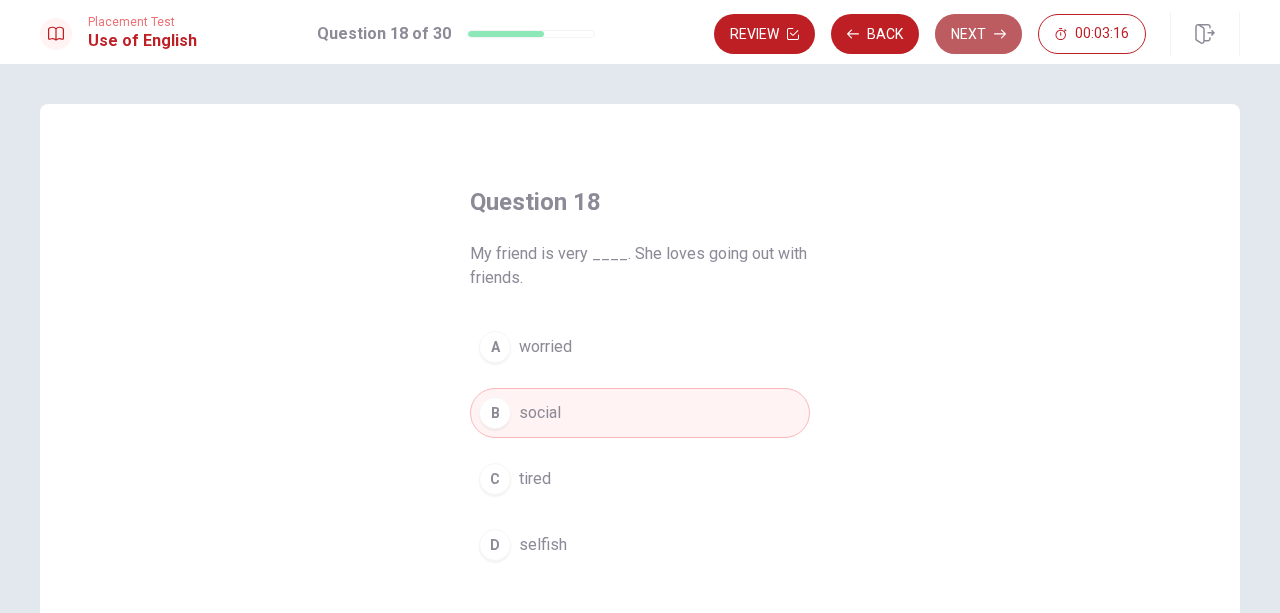 click on "Next" at bounding box center (978, 34) 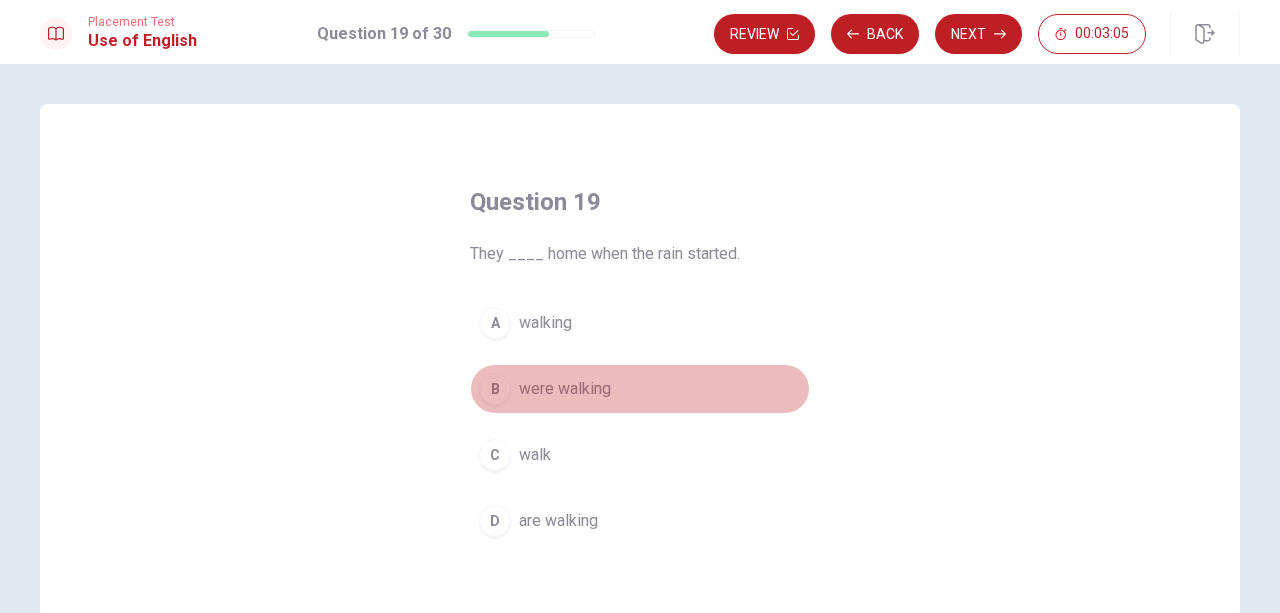 click on "were walking" at bounding box center (565, 389) 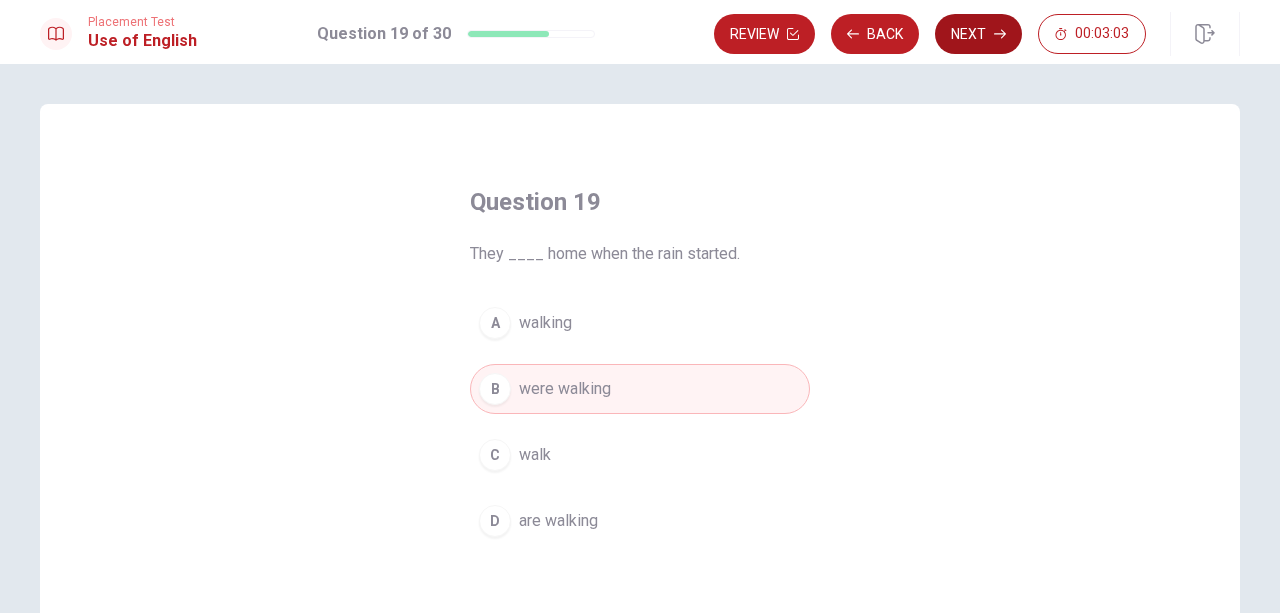 click 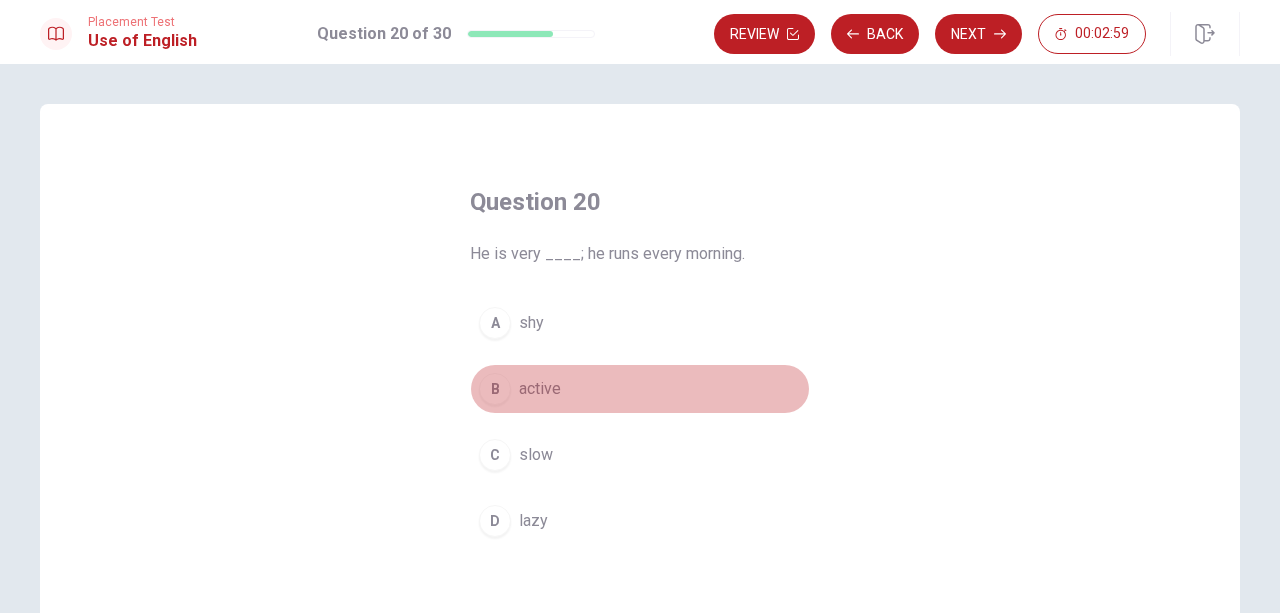 click on "active" at bounding box center [540, 389] 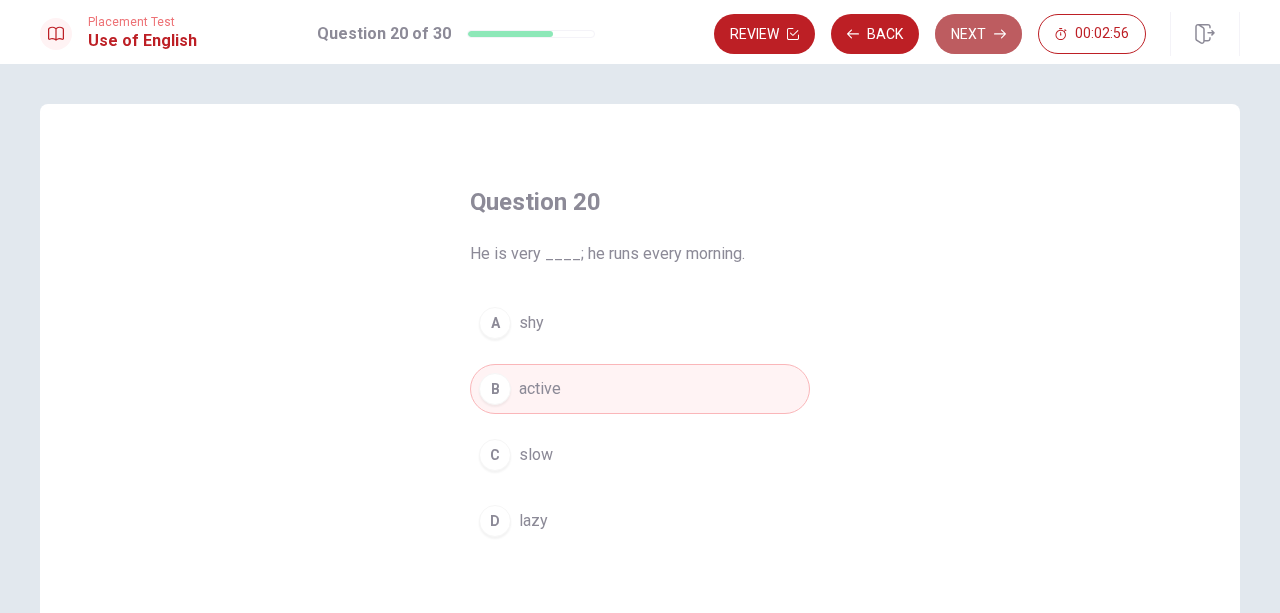 click on "Next" at bounding box center [978, 34] 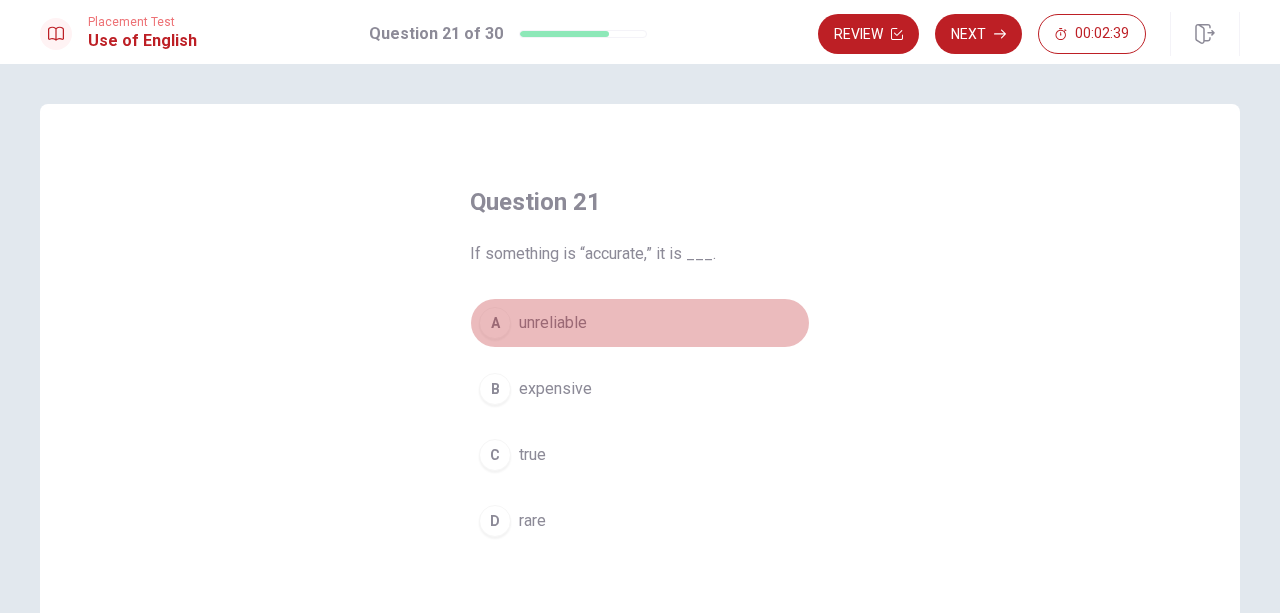 click on "unreliable" at bounding box center [553, 323] 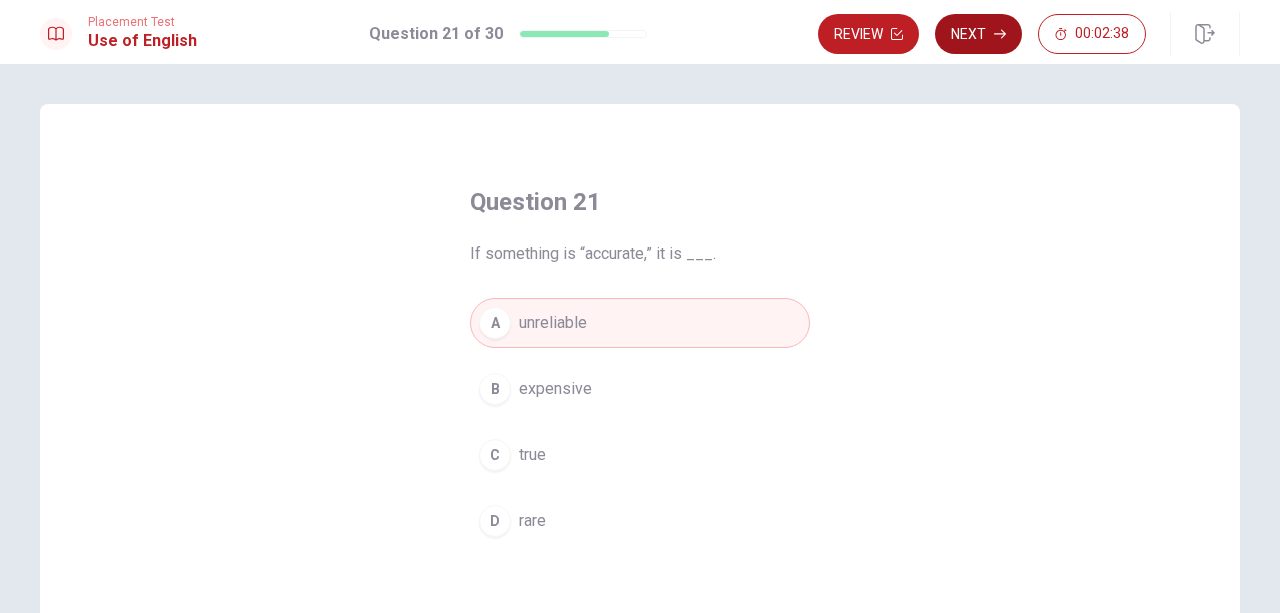 click on "Next" at bounding box center [978, 34] 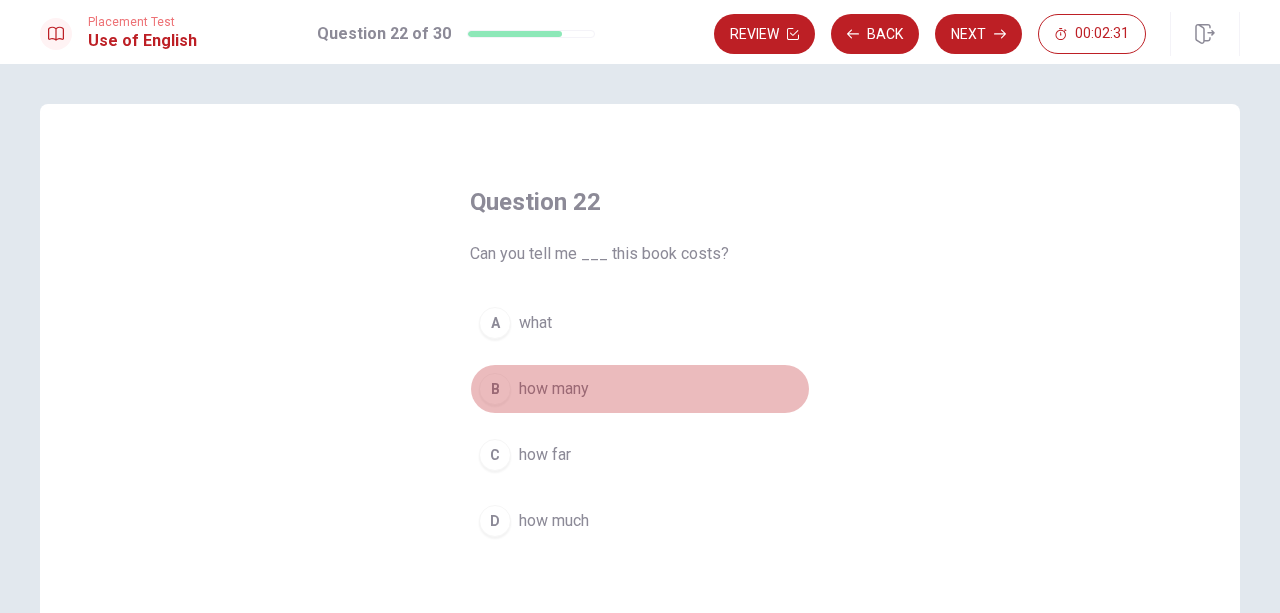 click on "how many" at bounding box center (554, 389) 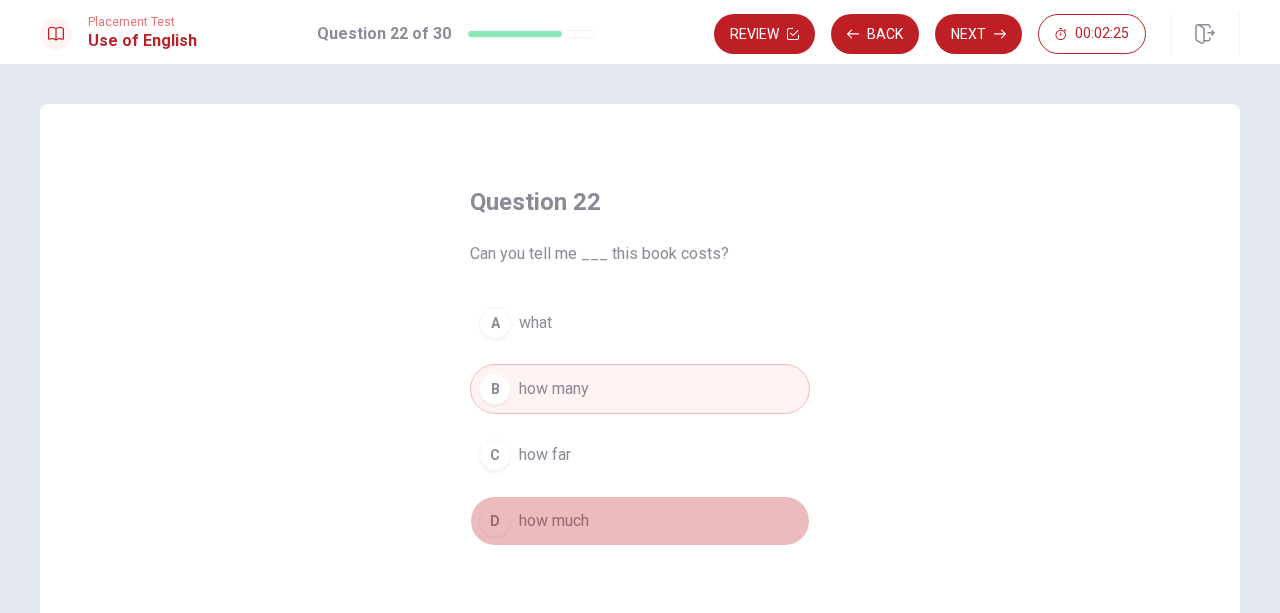 click on "how much" at bounding box center [554, 521] 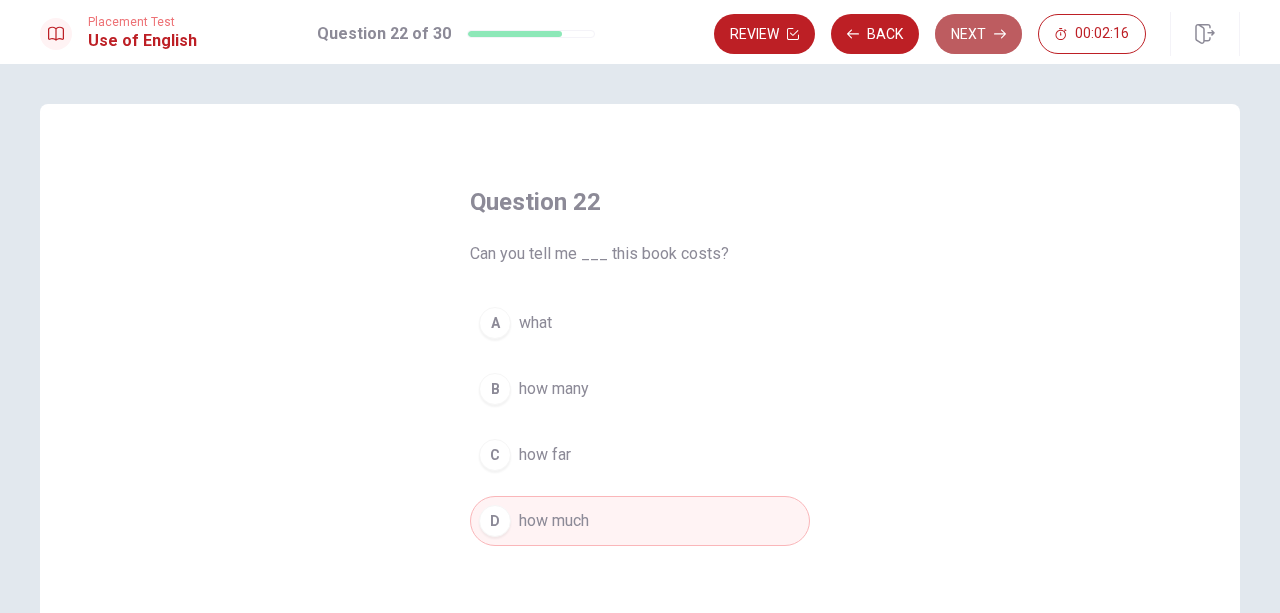 click on "Next" at bounding box center [978, 34] 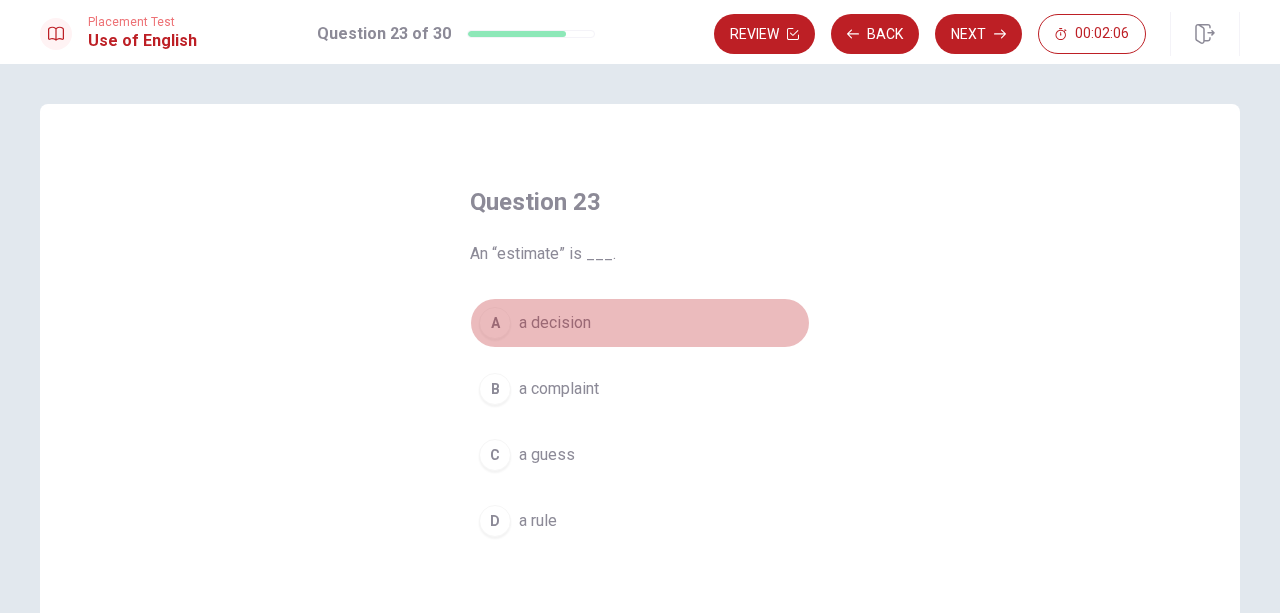 click on "a decision" at bounding box center (555, 323) 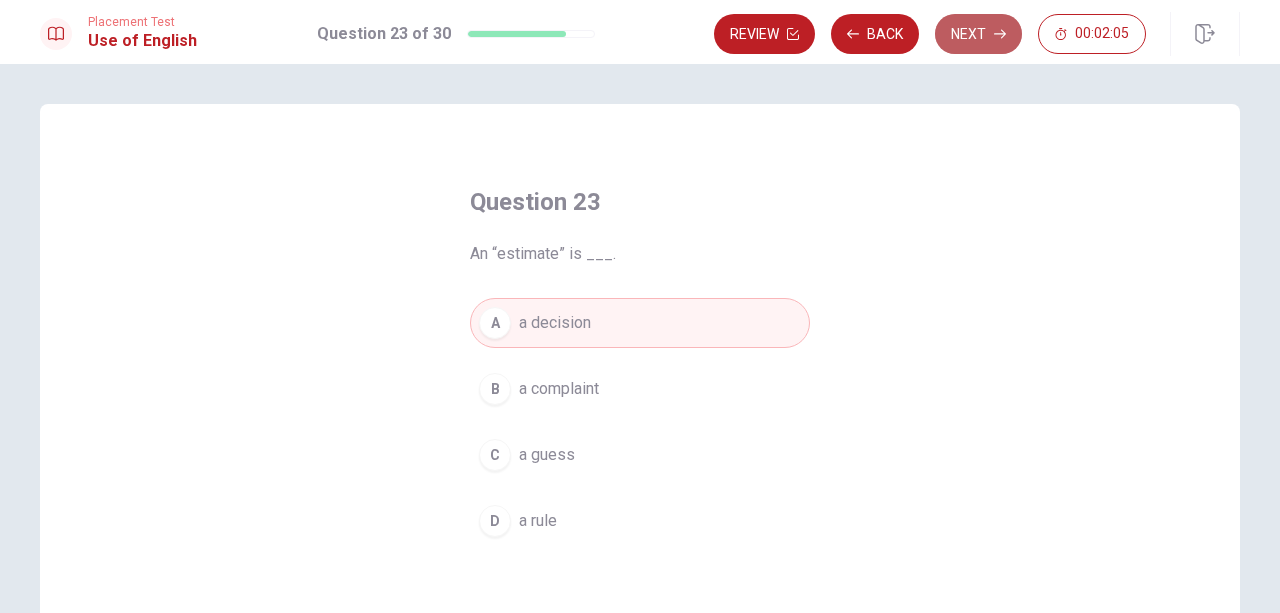 click on "Next" at bounding box center (978, 34) 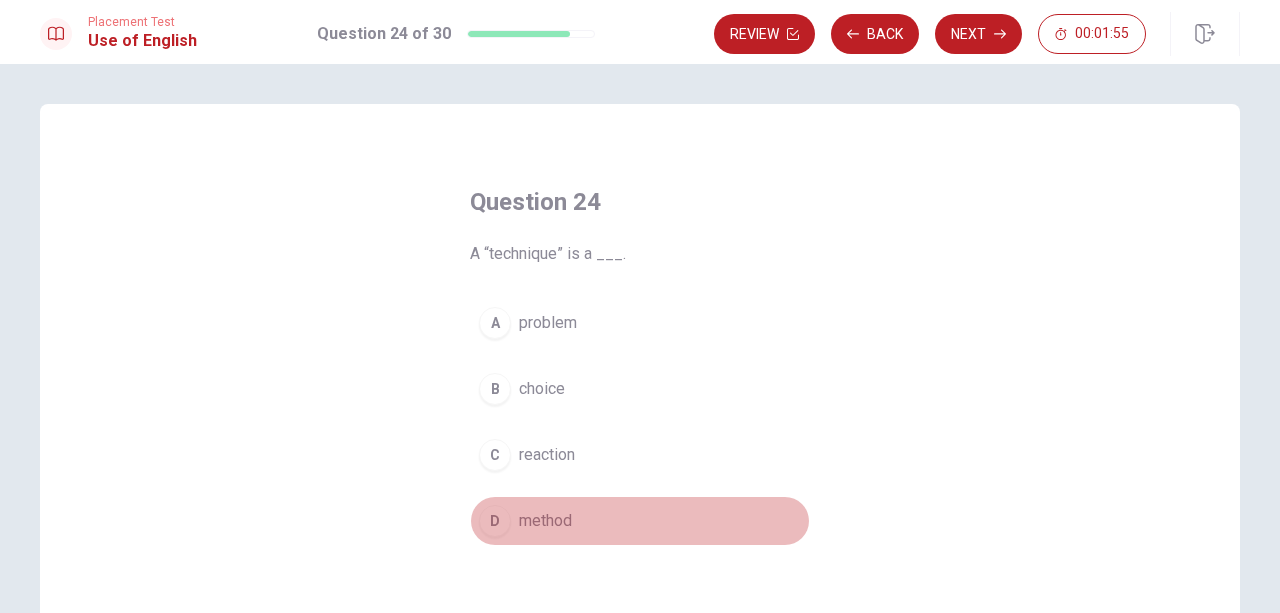 click on "method" at bounding box center (545, 521) 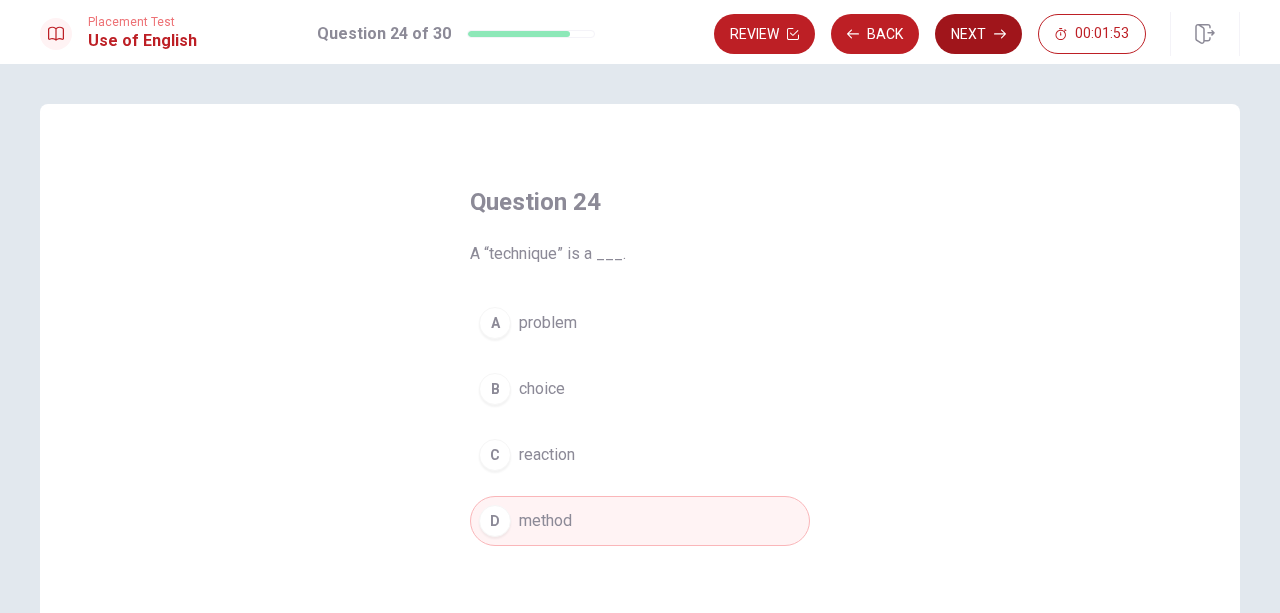 click on "Next" at bounding box center (978, 34) 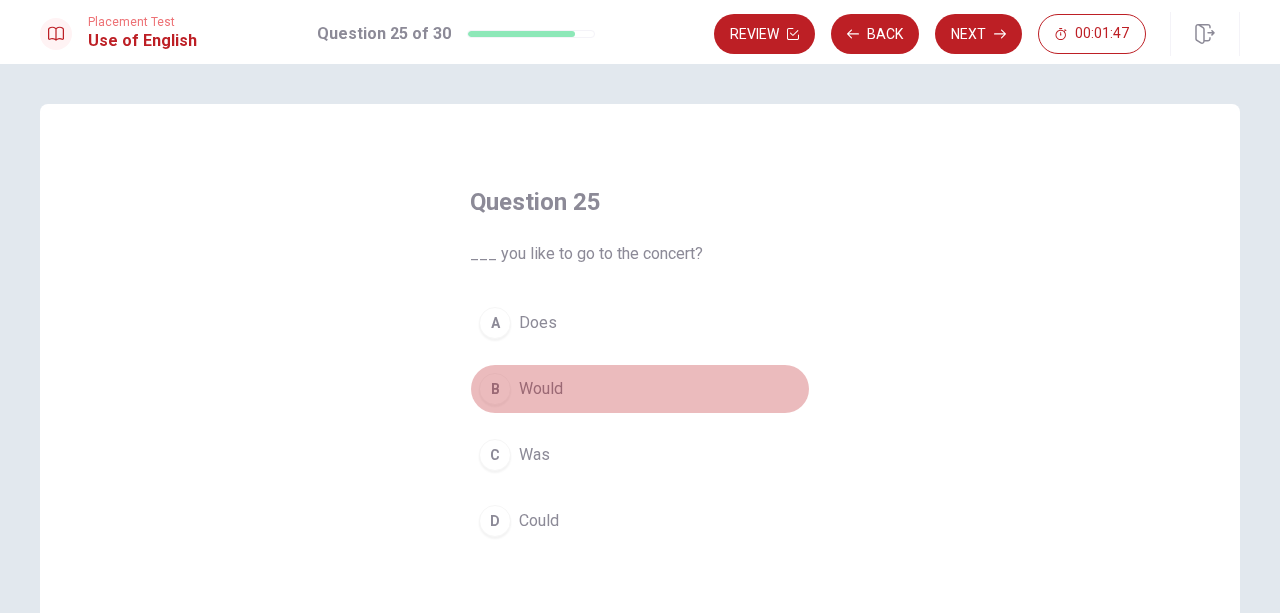 click on "Would" at bounding box center [541, 389] 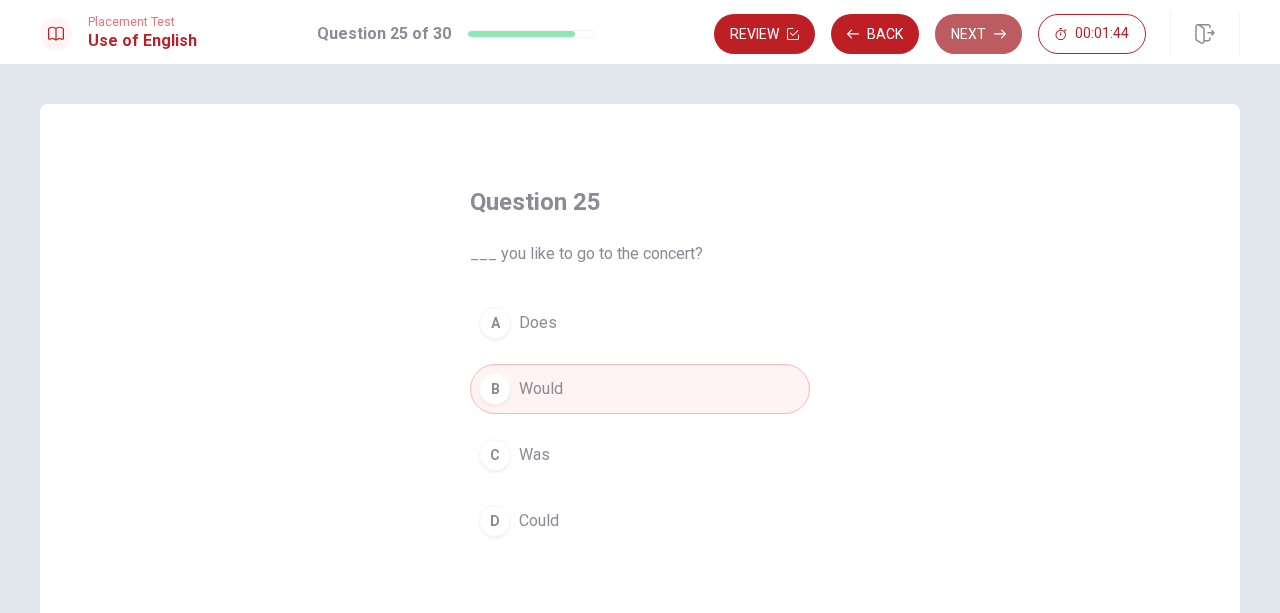 click on "Next" at bounding box center (978, 34) 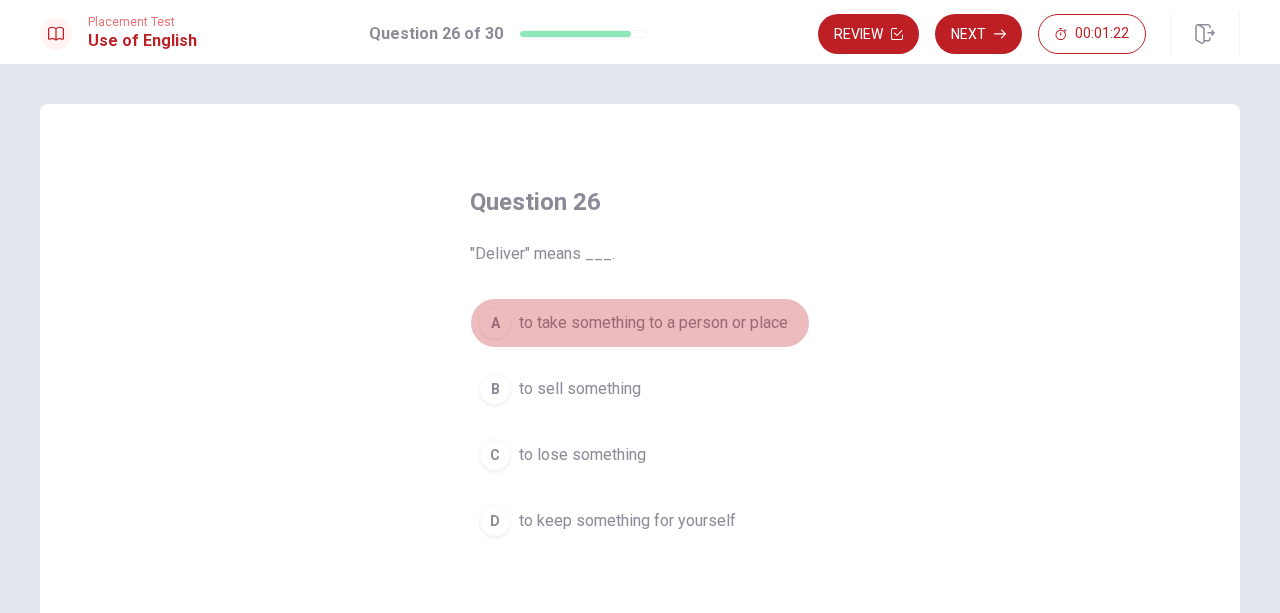 click on "to take something to a person or place" at bounding box center (653, 323) 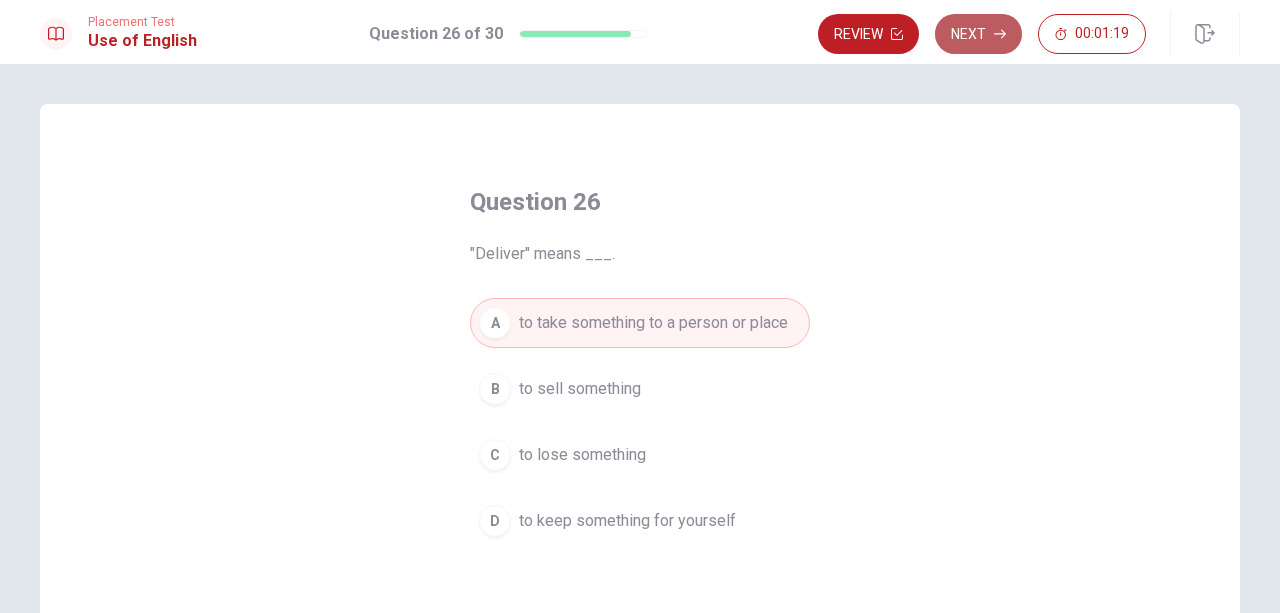 click 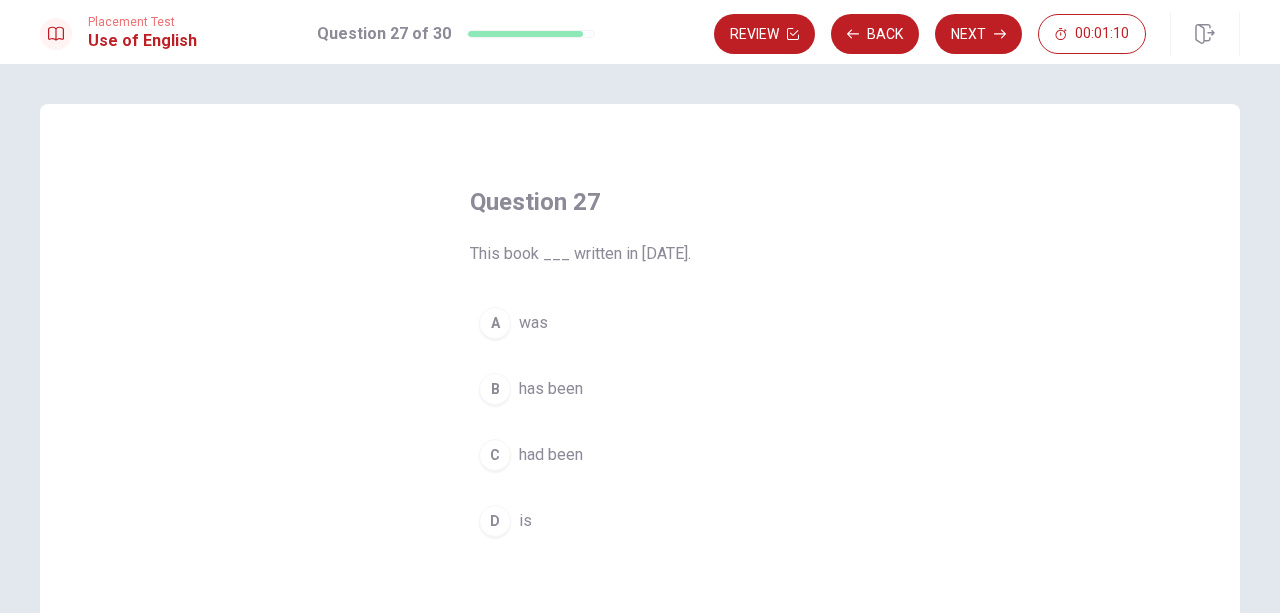 click on "has been" at bounding box center [551, 389] 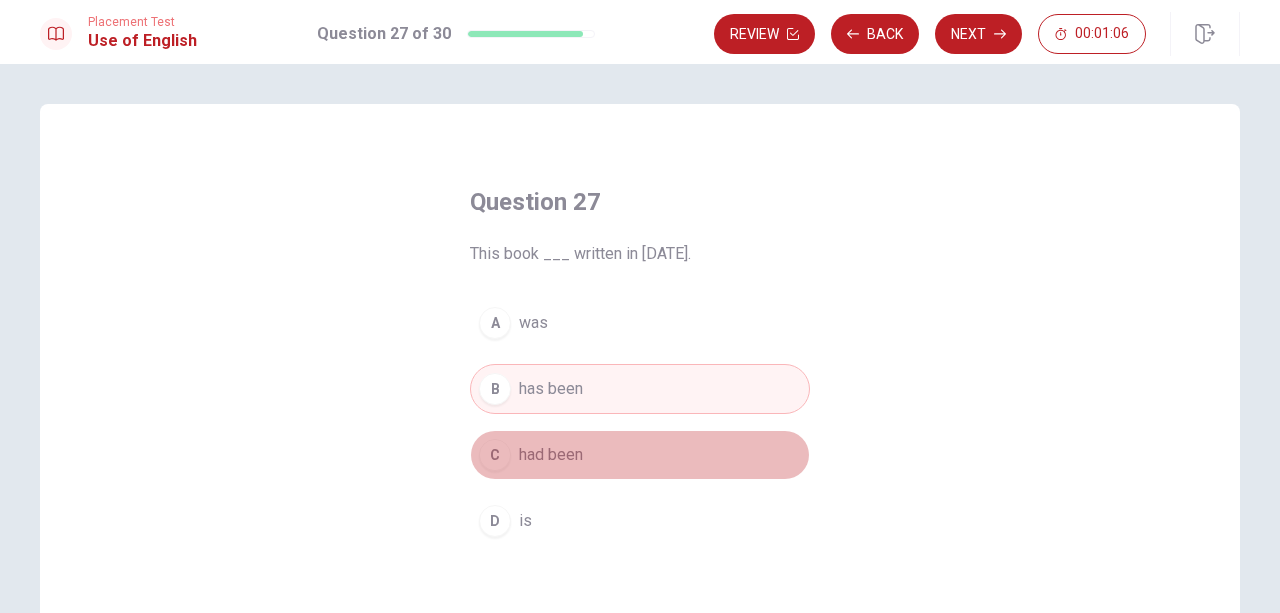 click on "had been" at bounding box center (551, 455) 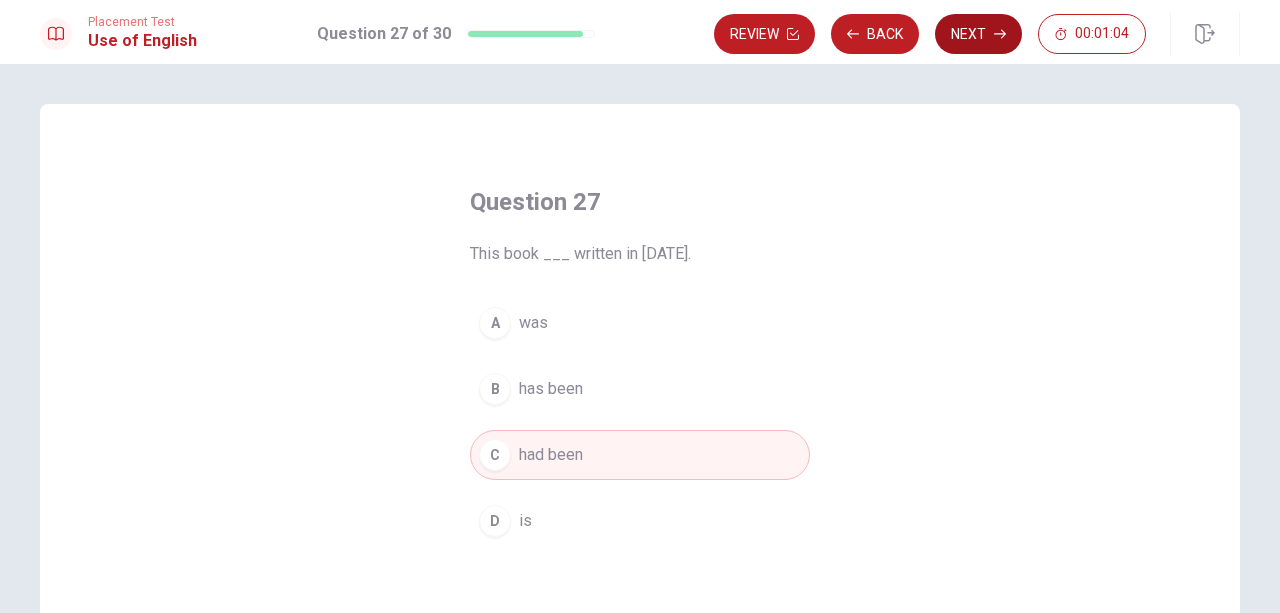 click on "Next" at bounding box center (978, 34) 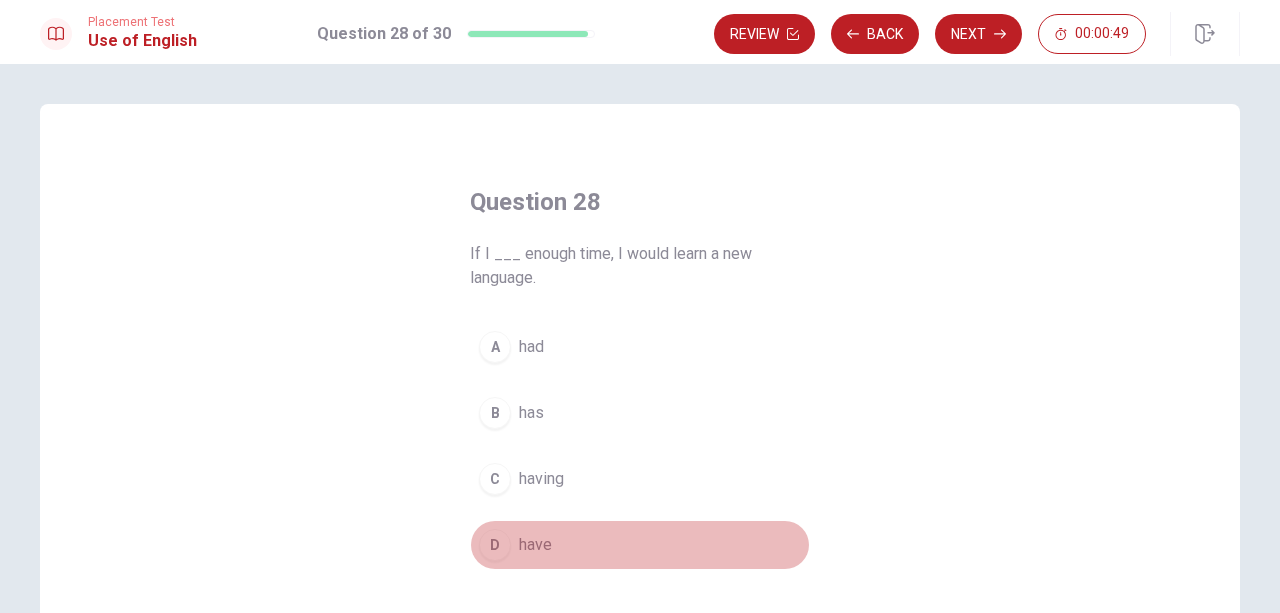 click on "D have" at bounding box center (640, 545) 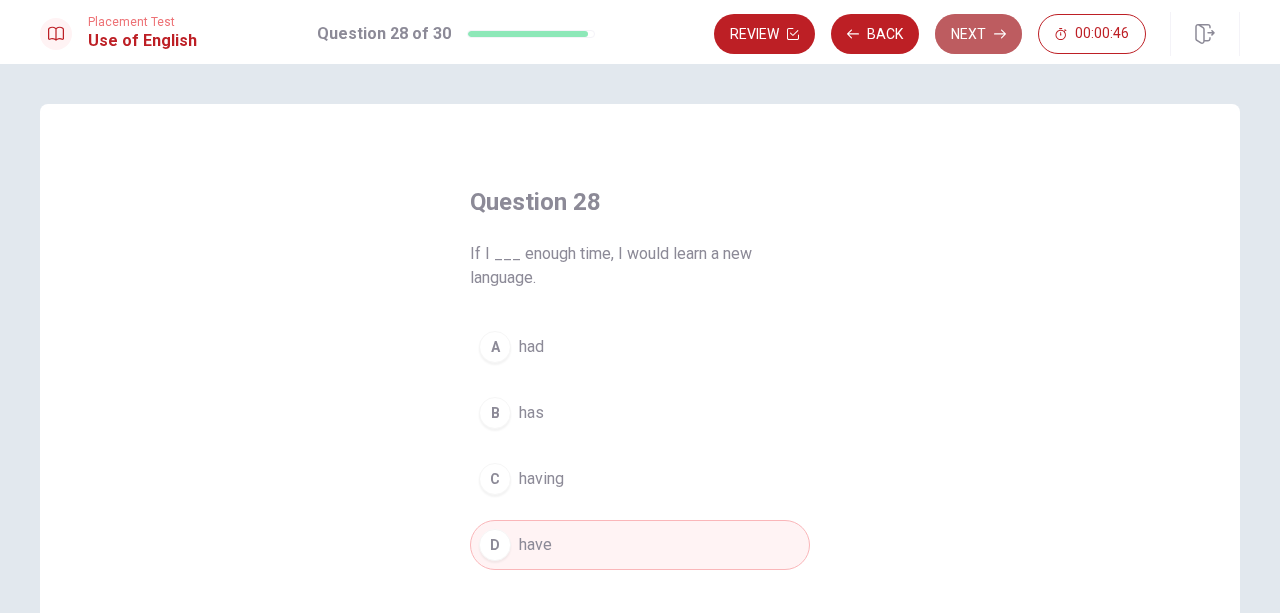 click on "Next" at bounding box center (978, 34) 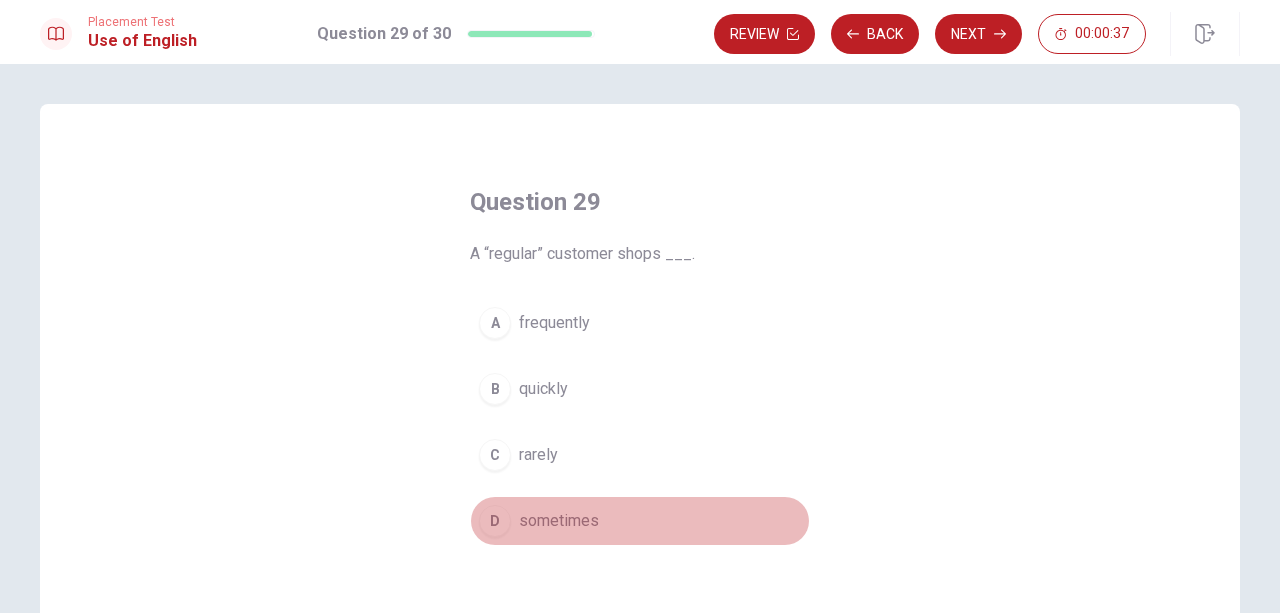 click on "sometimes" at bounding box center (559, 521) 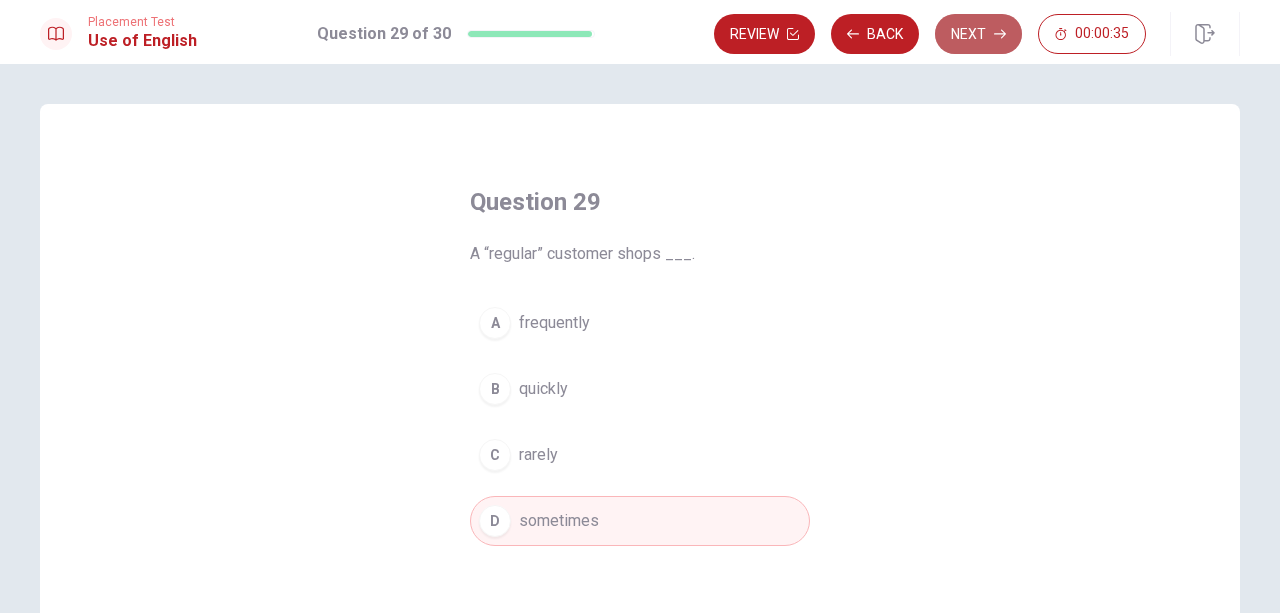 click on "Next" at bounding box center (978, 34) 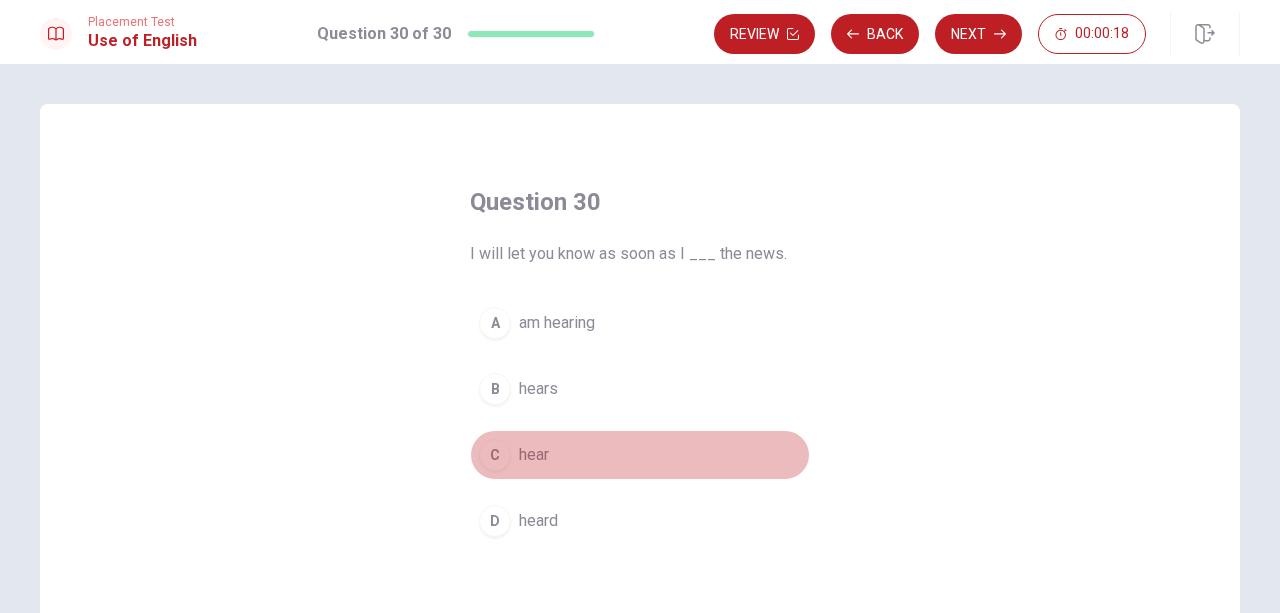 click on "hear" at bounding box center (534, 455) 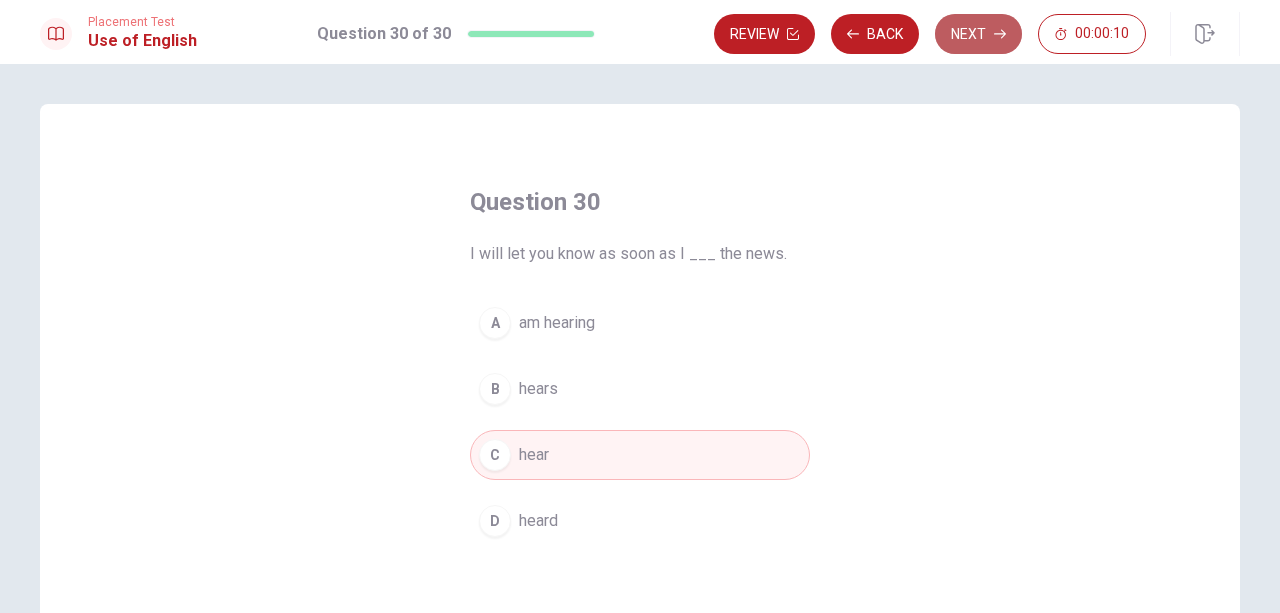 click on "Next" at bounding box center [978, 34] 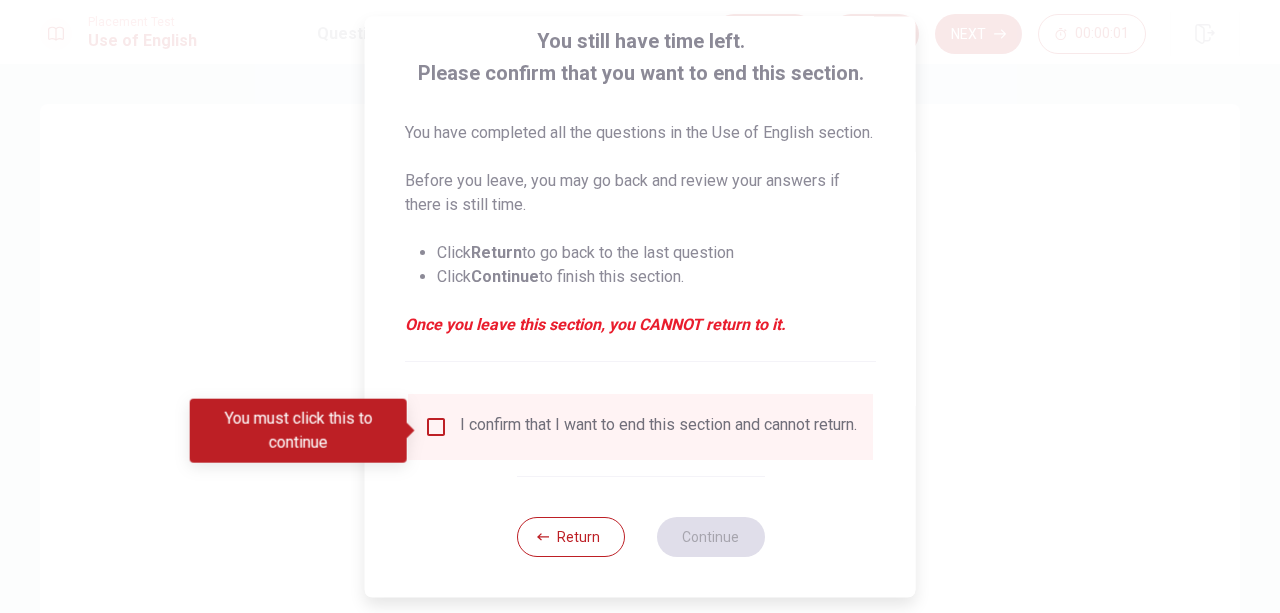 scroll, scrollTop: 144, scrollLeft: 0, axis: vertical 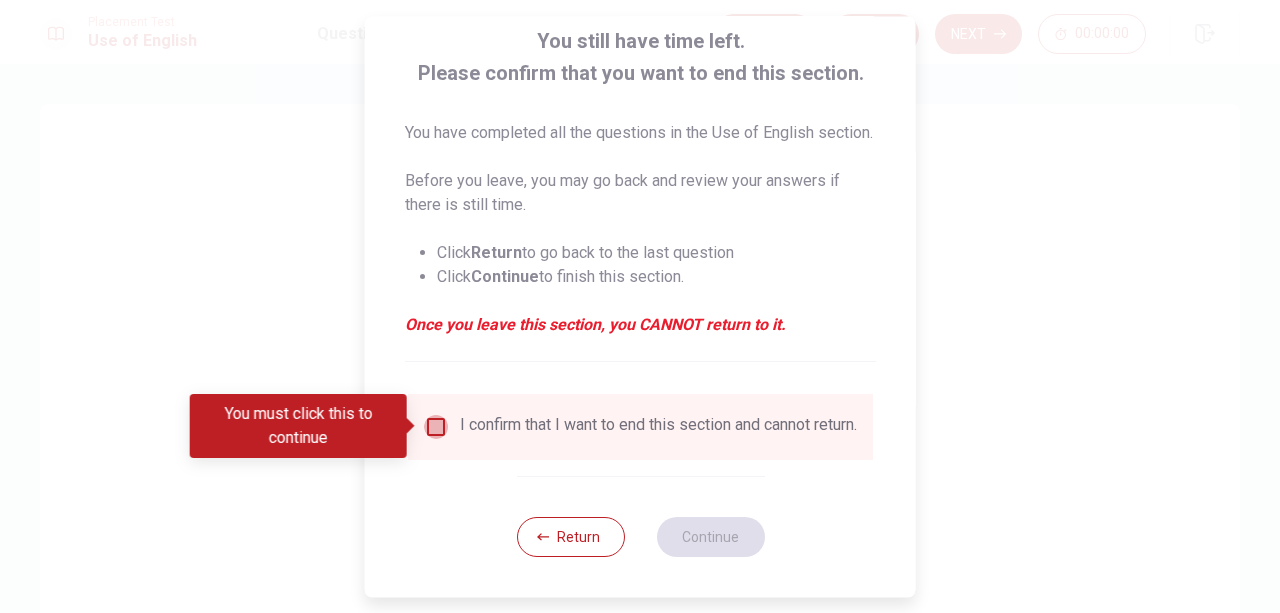 click at bounding box center [436, 427] 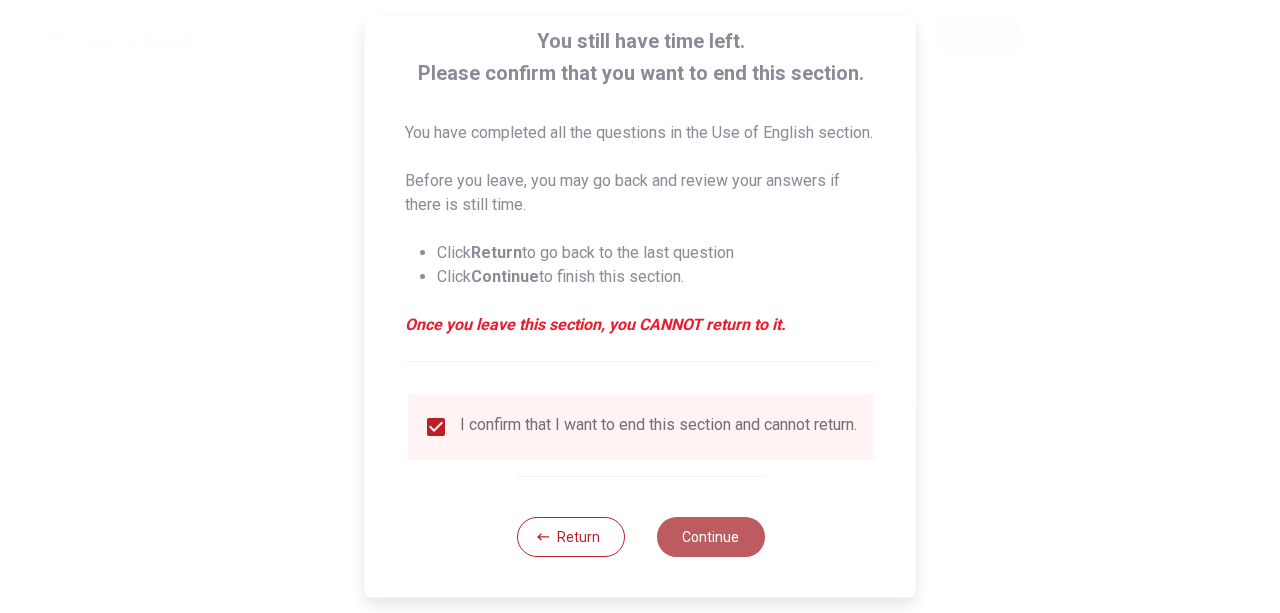click on "Continue" at bounding box center [710, 537] 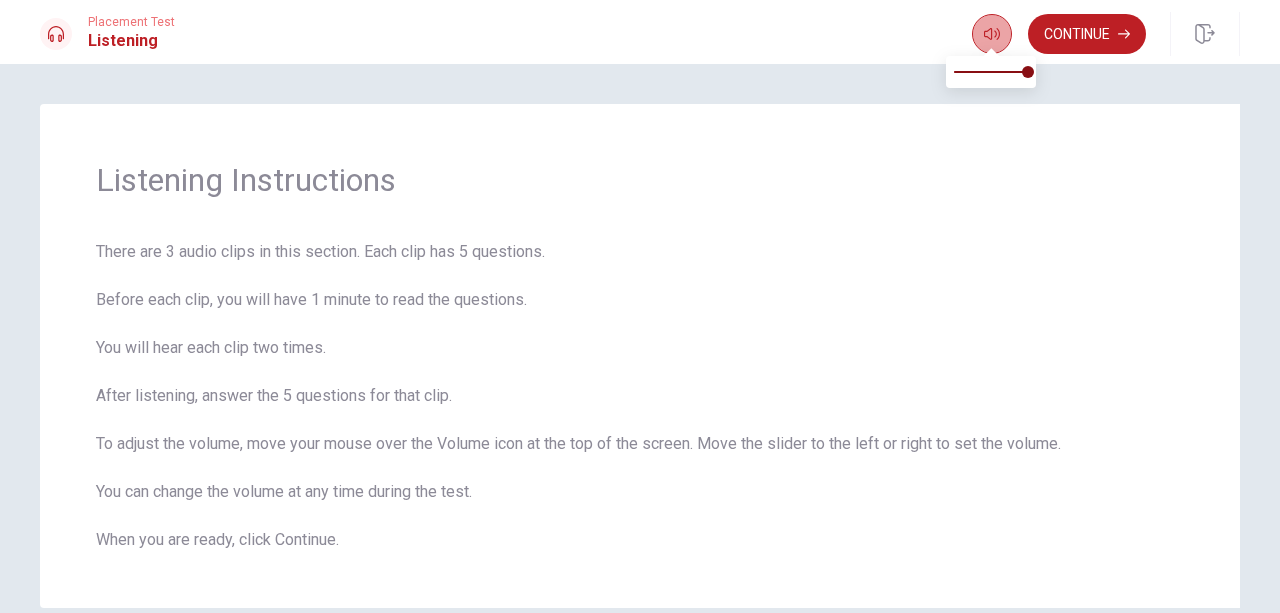 click 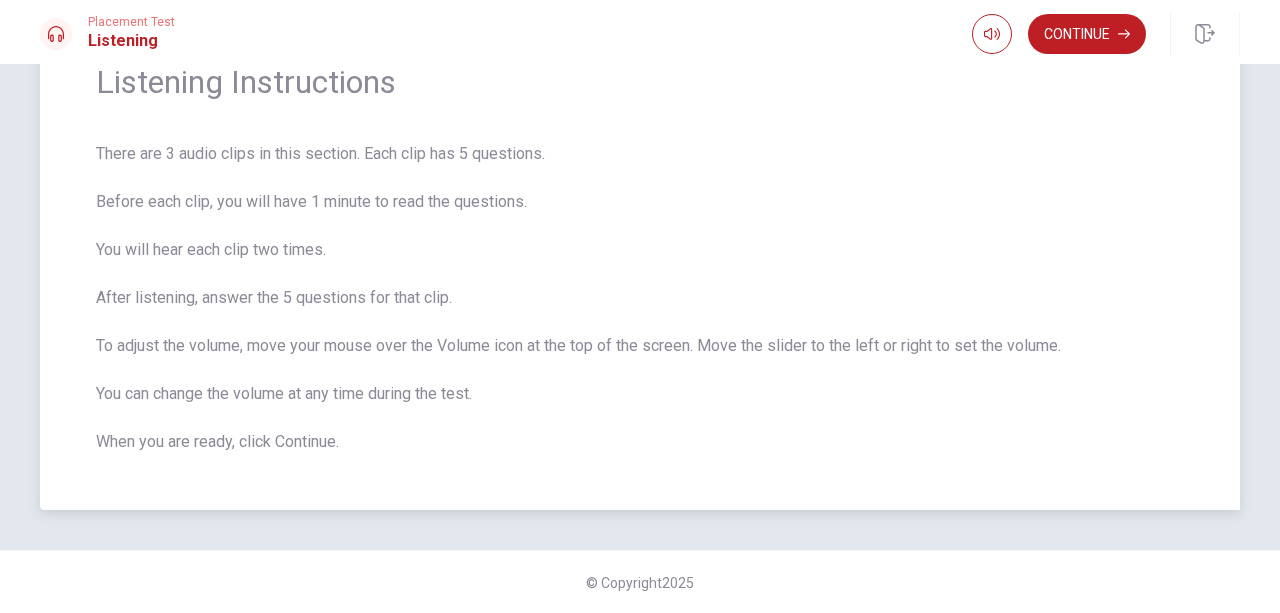 scroll, scrollTop: 0, scrollLeft: 0, axis: both 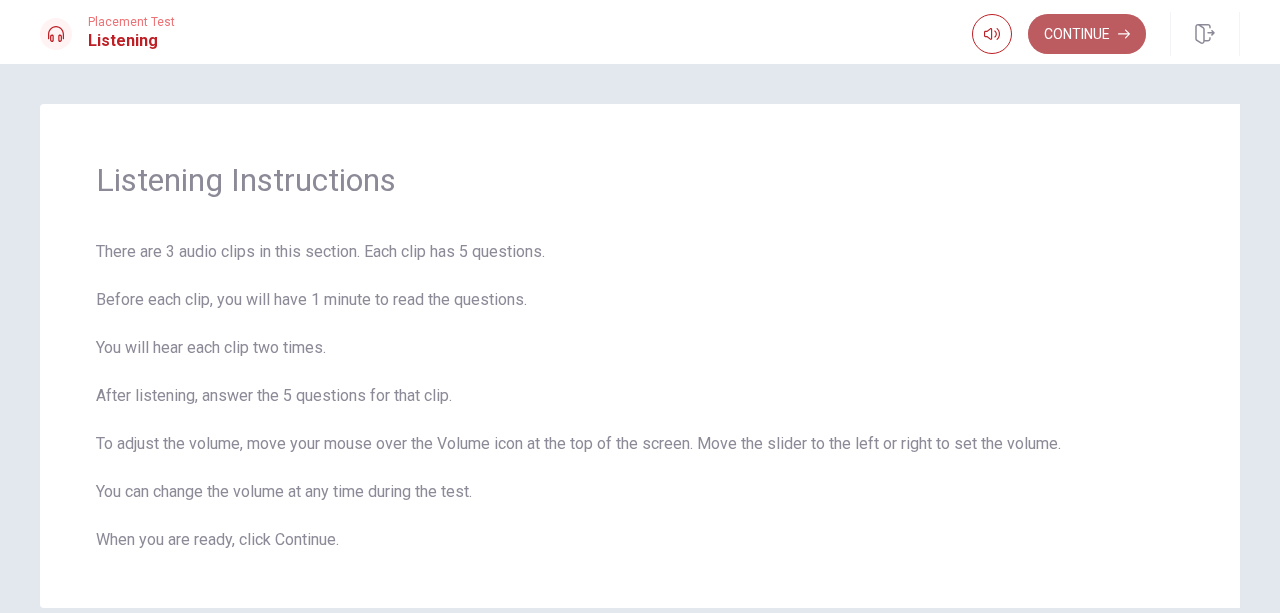 click on "Continue" at bounding box center [1087, 34] 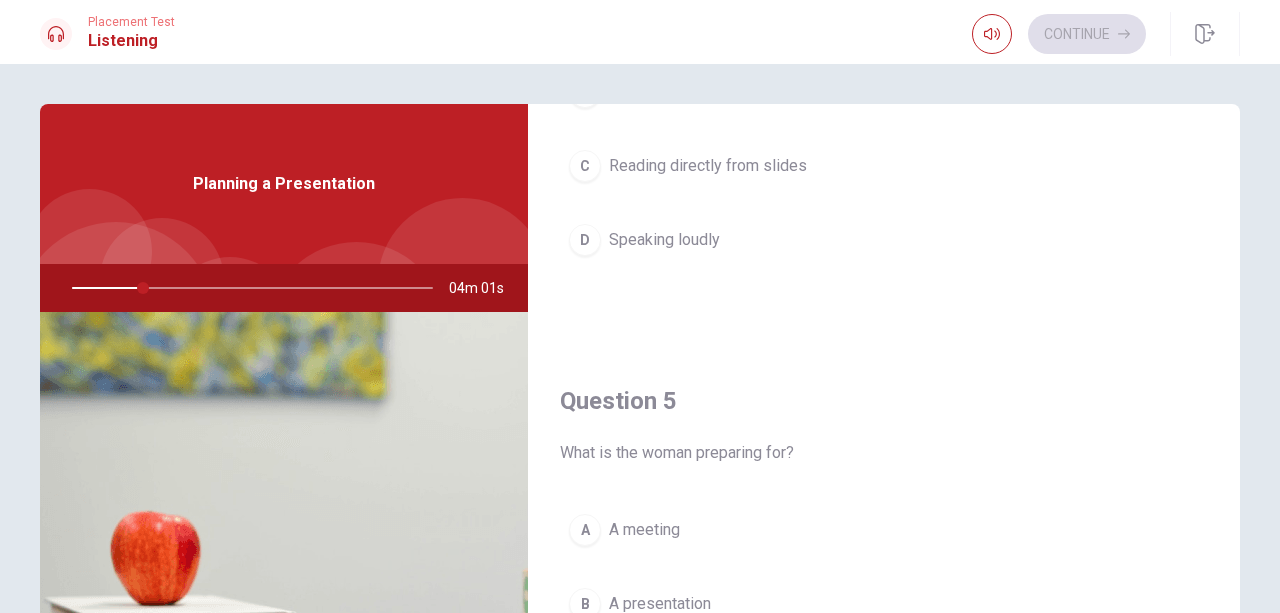 scroll, scrollTop: 1851, scrollLeft: 0, axis: vertical 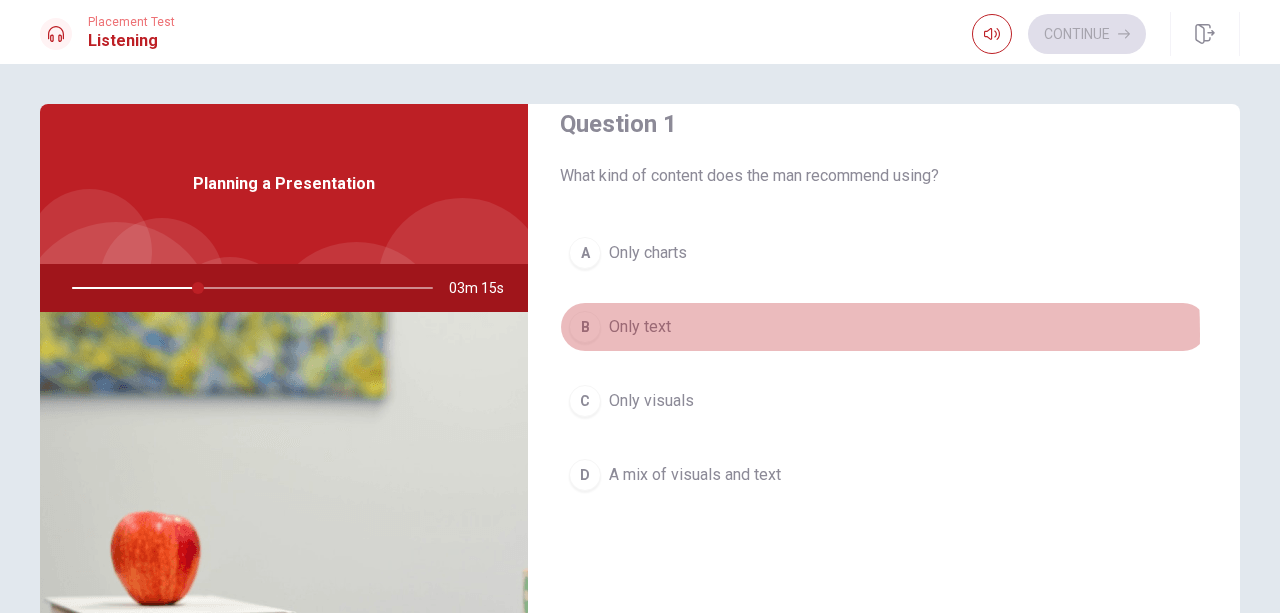 click on "Only text" at bounding box center (640, 327) 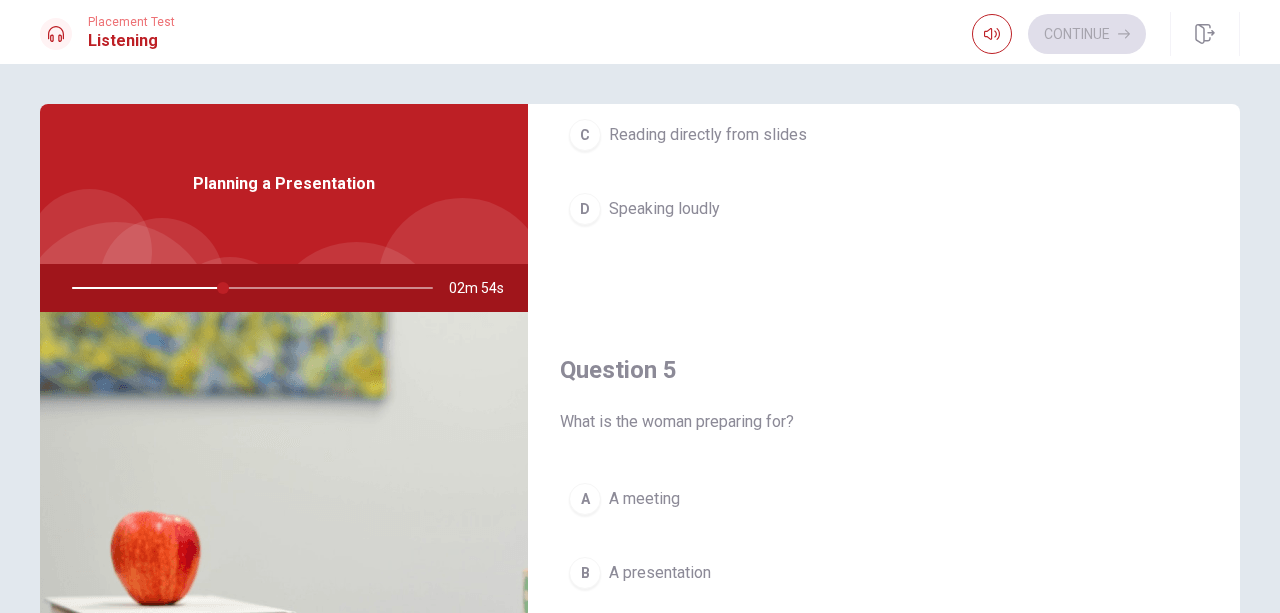 scroll, scrollTop: 1851, scrollLeft: 0, axis: vertical 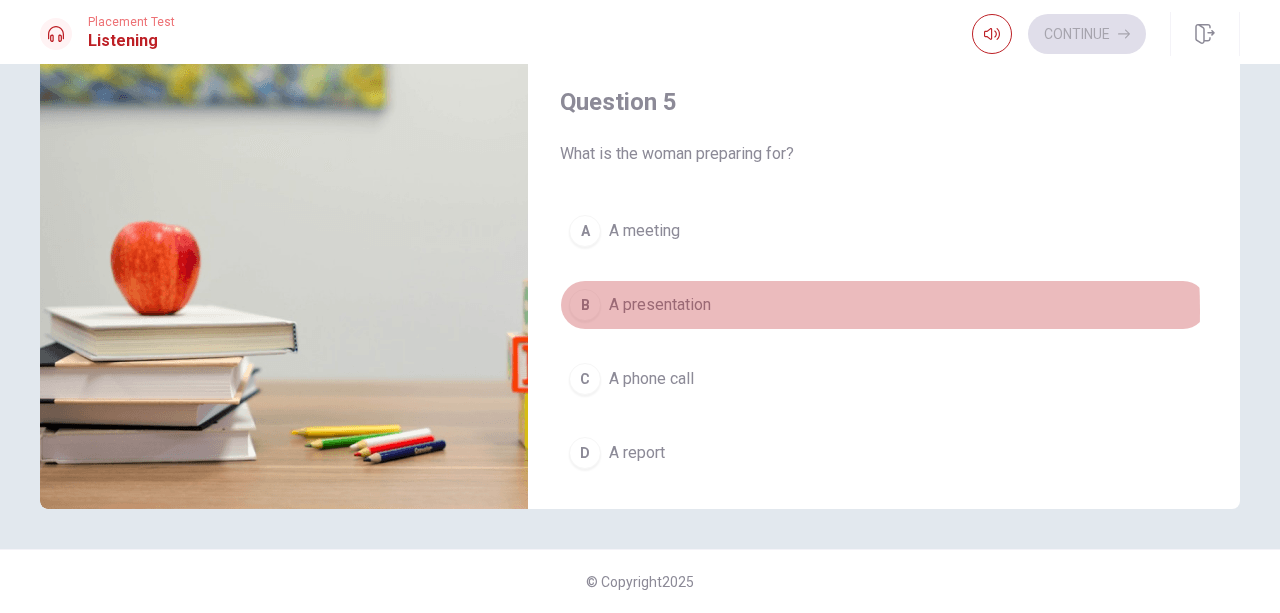 click on "A presentation" at bounding box center [660, 305] 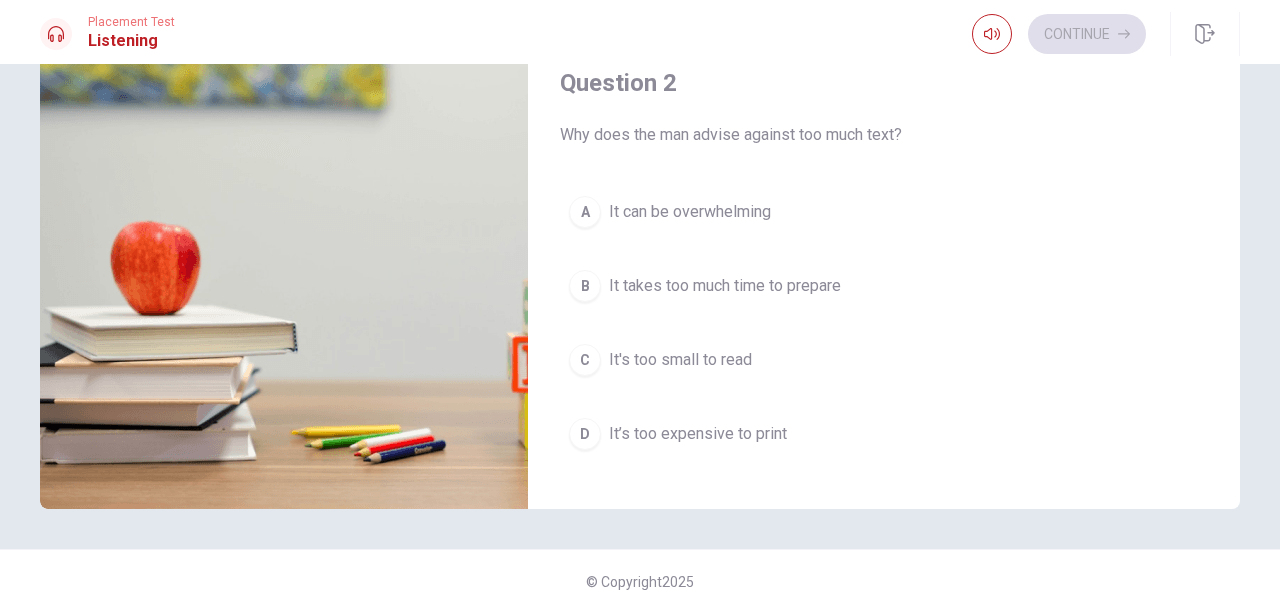scroll, scrollTop: 0, scrollLeft: 0, axis: both 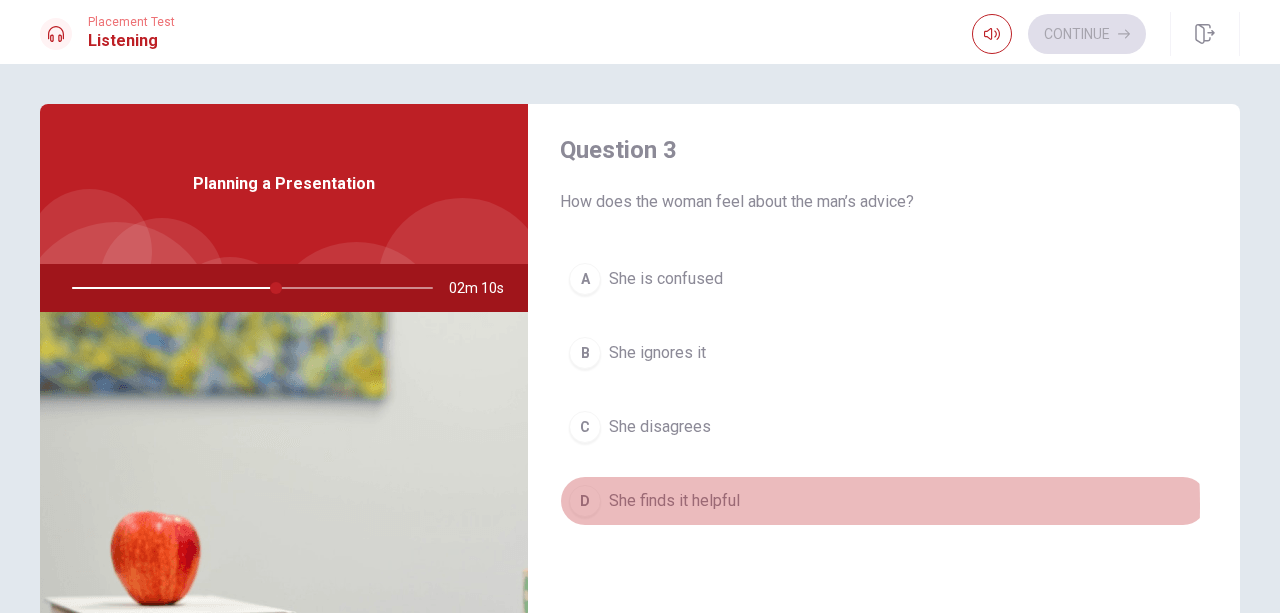 click on "She finds it helpful" at bounding box center [674, 501] 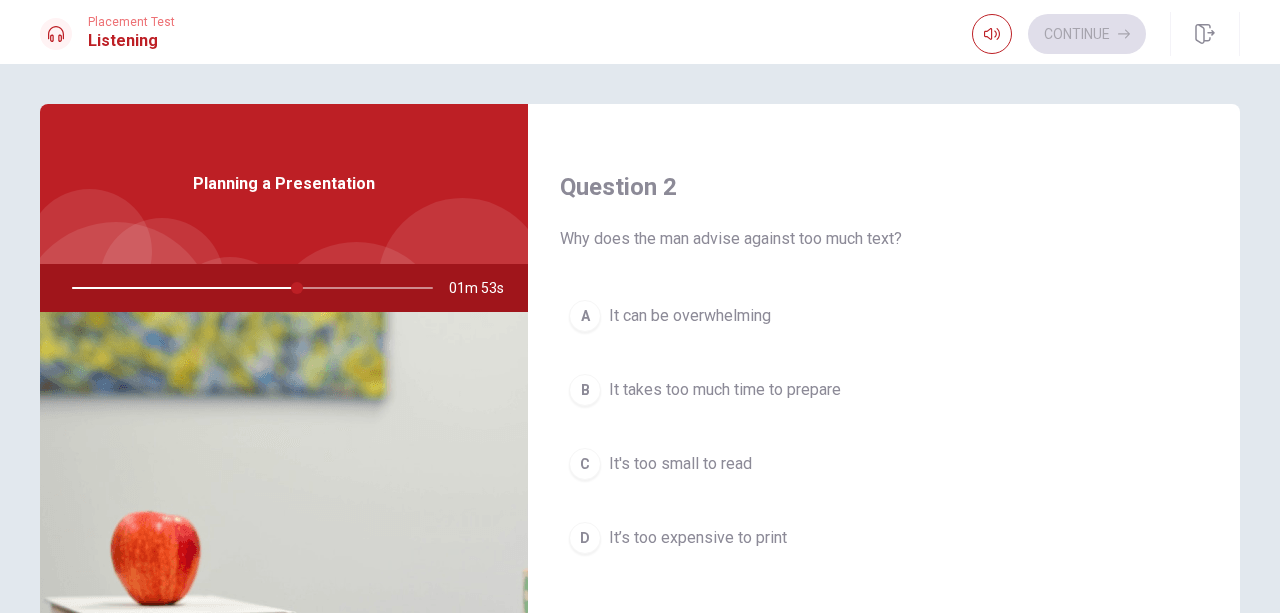 scroll, scrollTop: 485, scrollLeft: 0, axis: vertical 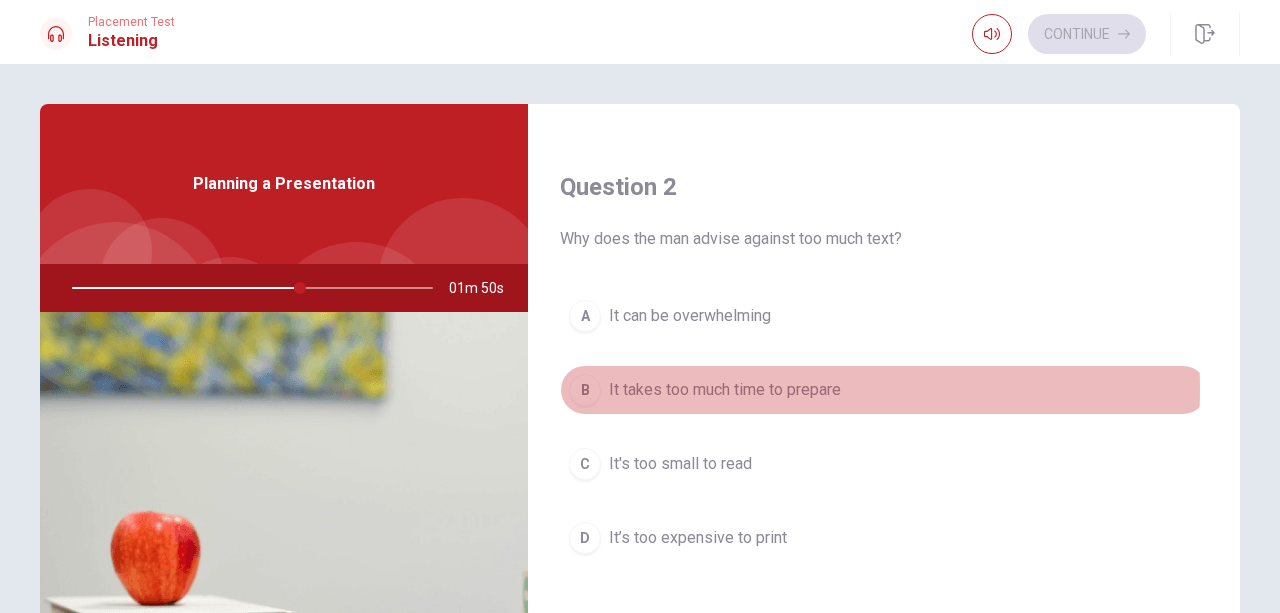 click on "It takes too much time to prepare" at bounding box center [725, 390] 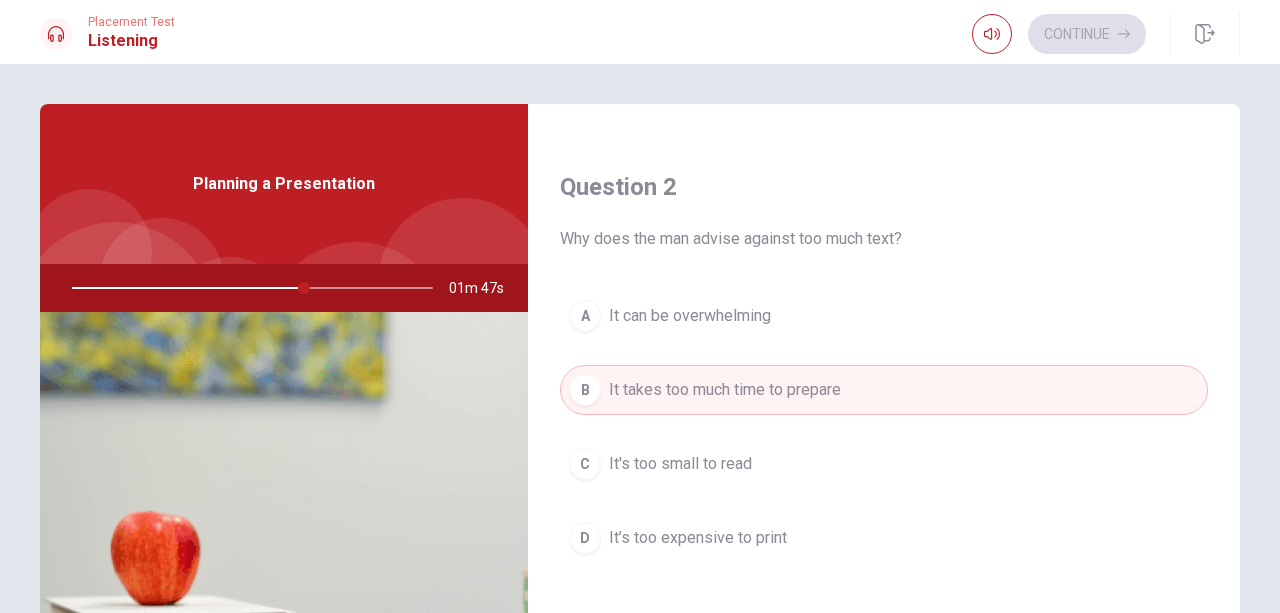 click at bounding box center (248, 288) 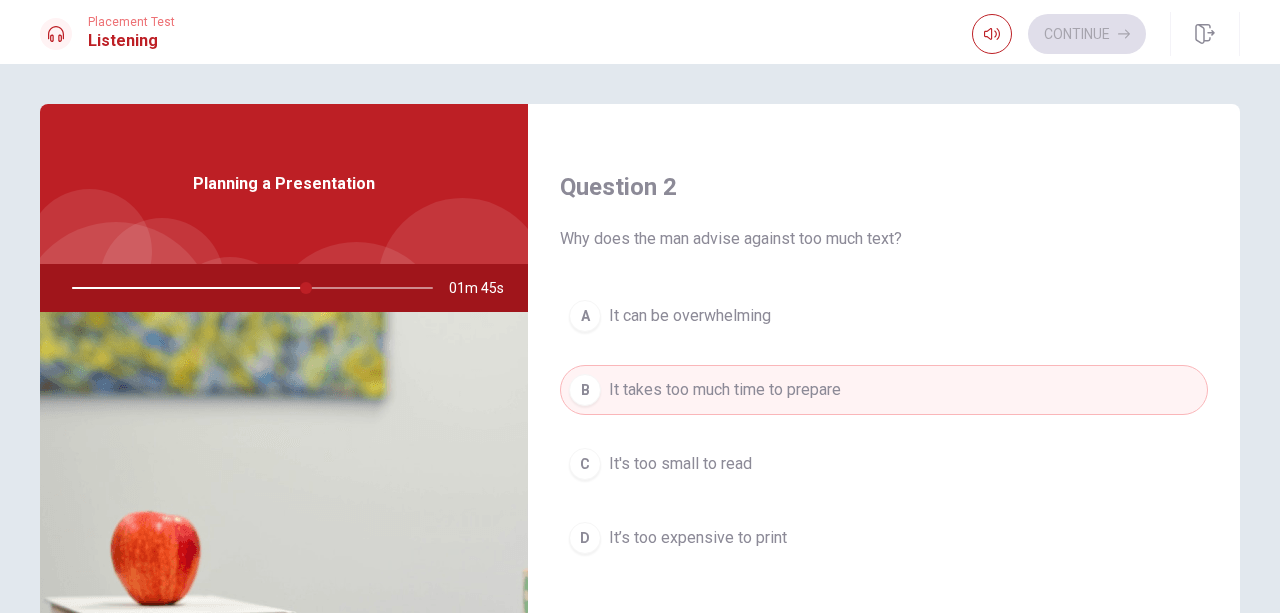 click at bounding box center (248, 288) 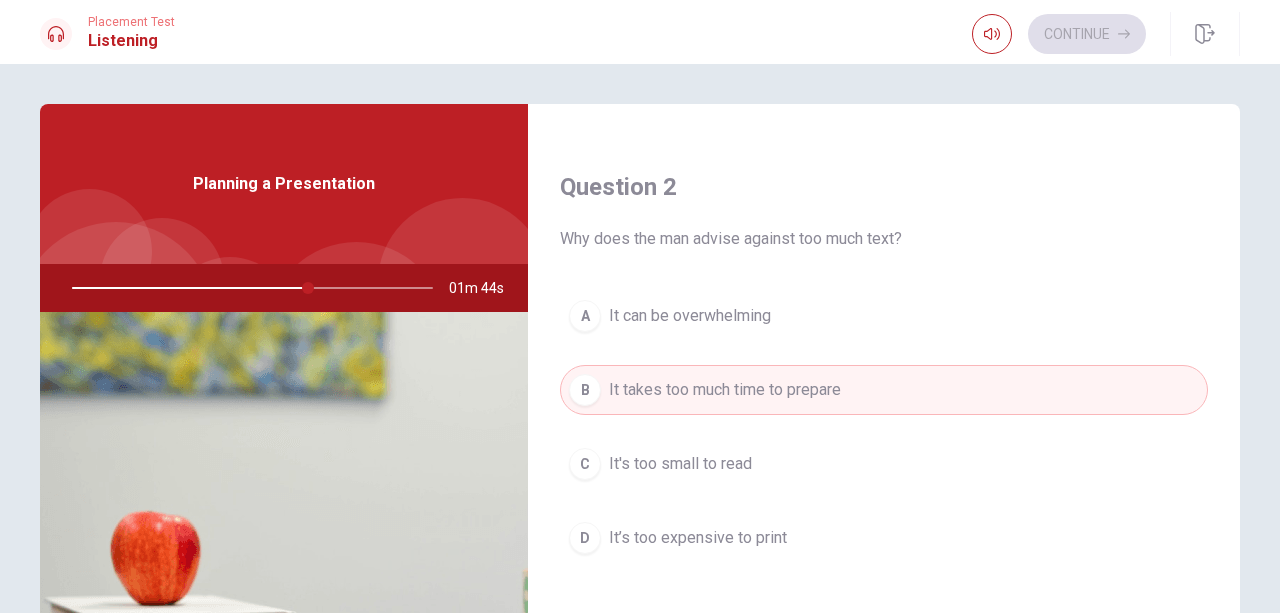 click at bounding box center (248, 288) 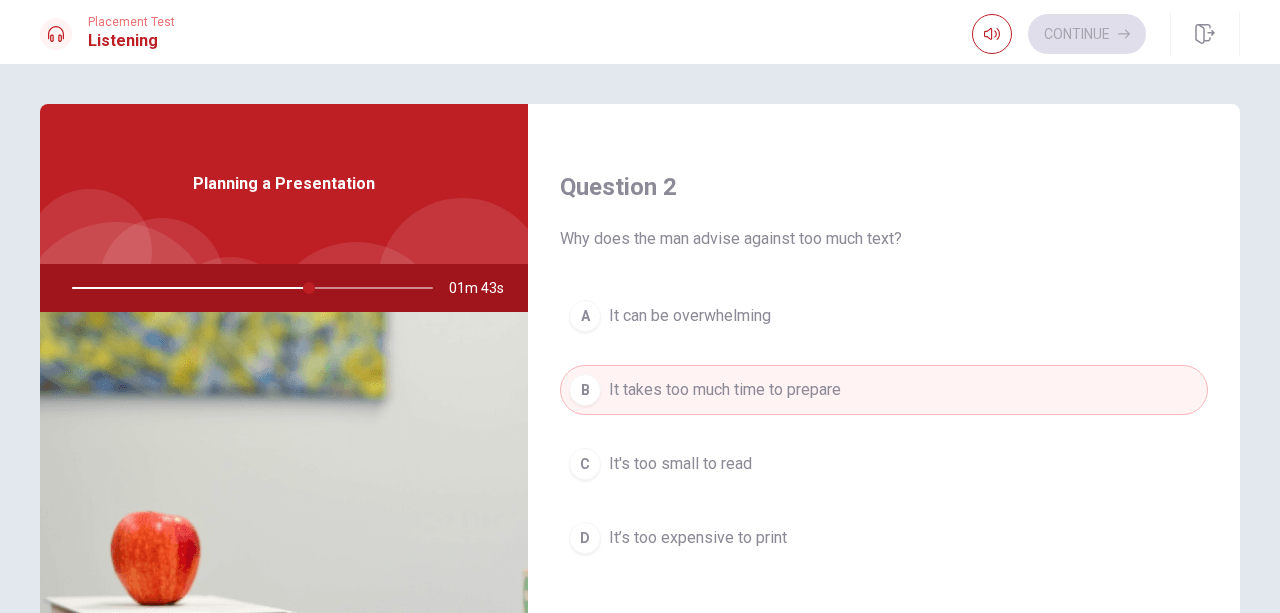drag, startPoint x: 115, startPoint y: 287, endPoint x: 645, endPoint y: 387, distance: 539.35144 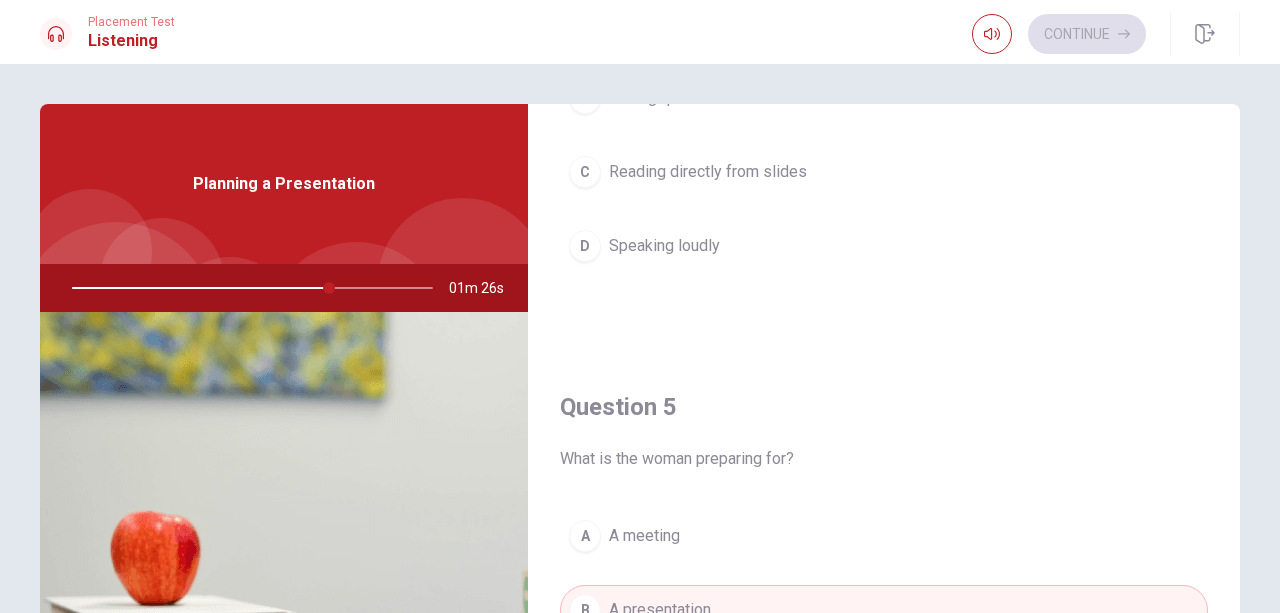 scroll, scrollTop: 1851, scrollLeft: 0, axis: vertical 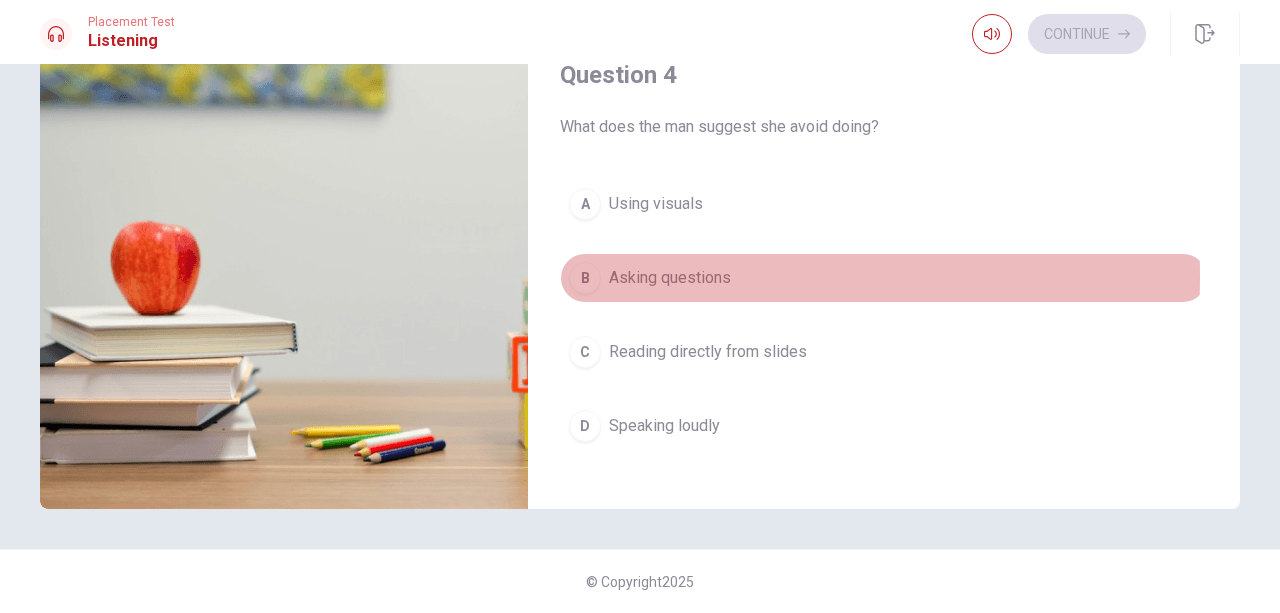 click on "Asking questions" at bounding box center [670, 278] 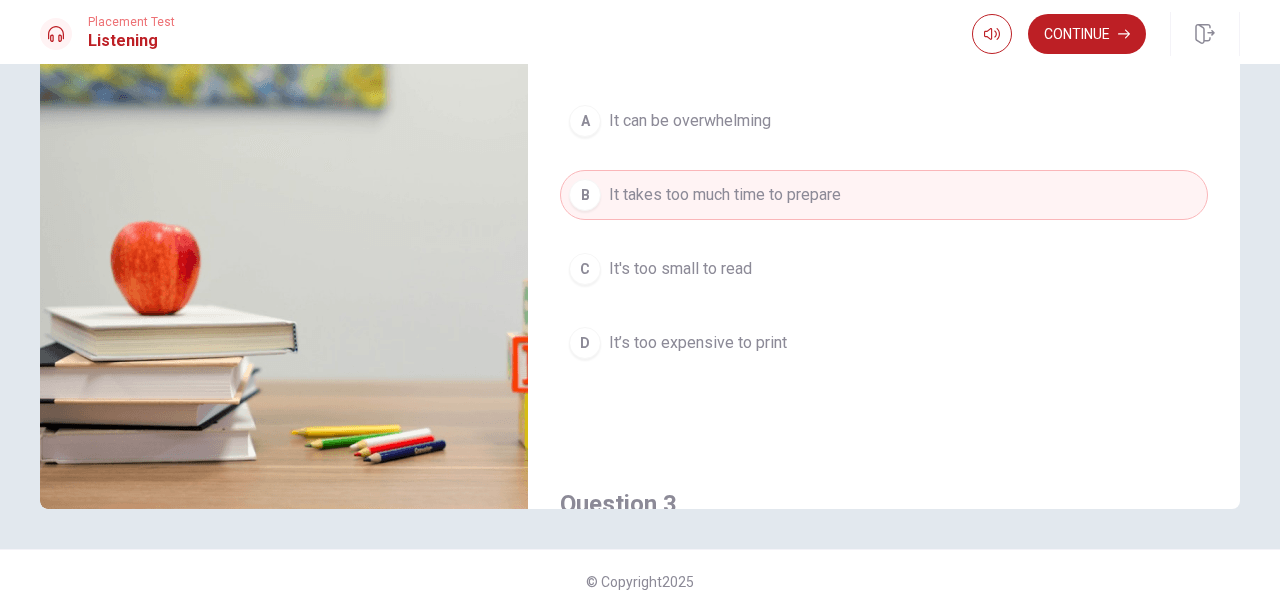 scroll, scrollTop: 0, scrollLeft: 0, axis: both 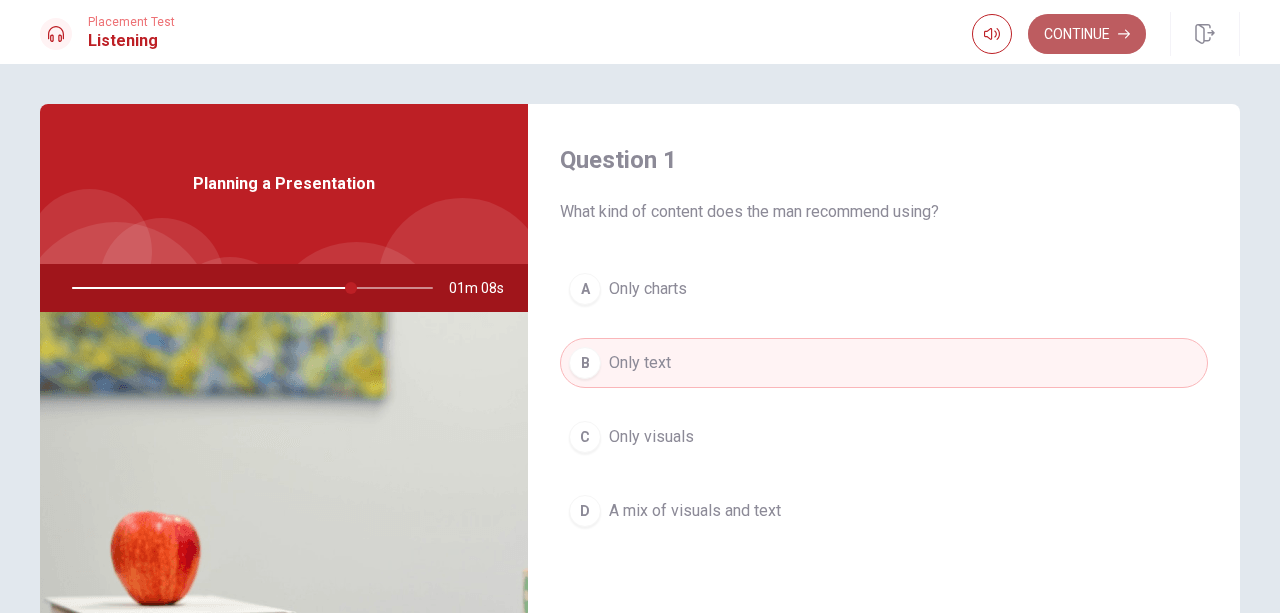 click on "Continue" at bounding box center [1087, 34] 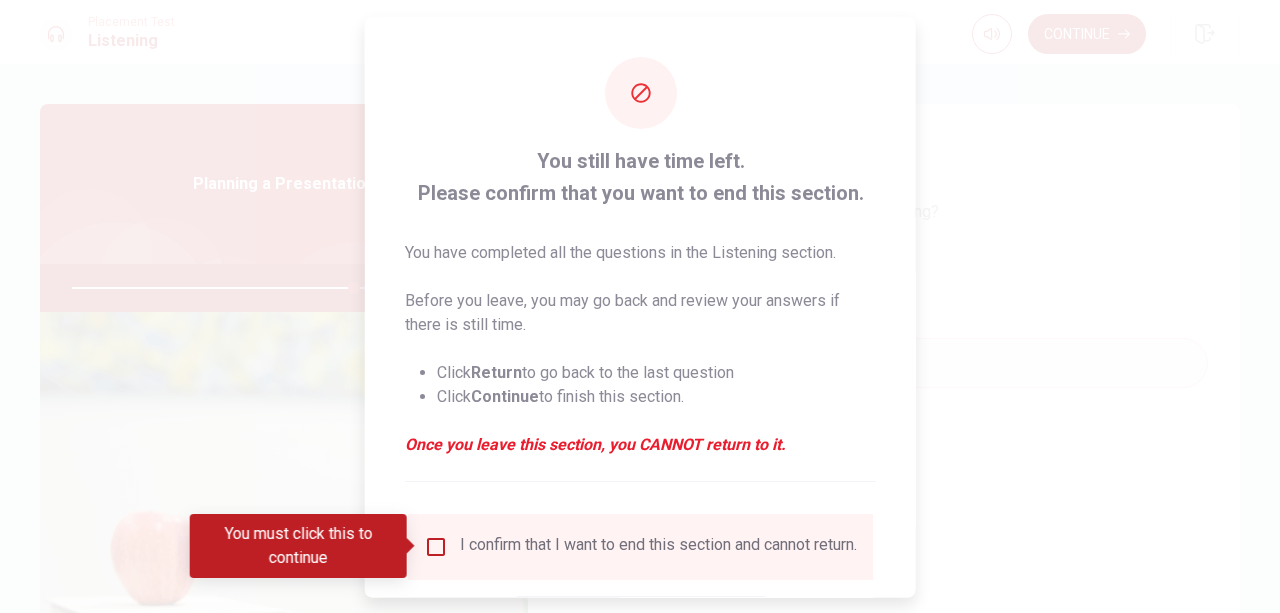 click at bounding box center [436, 546] 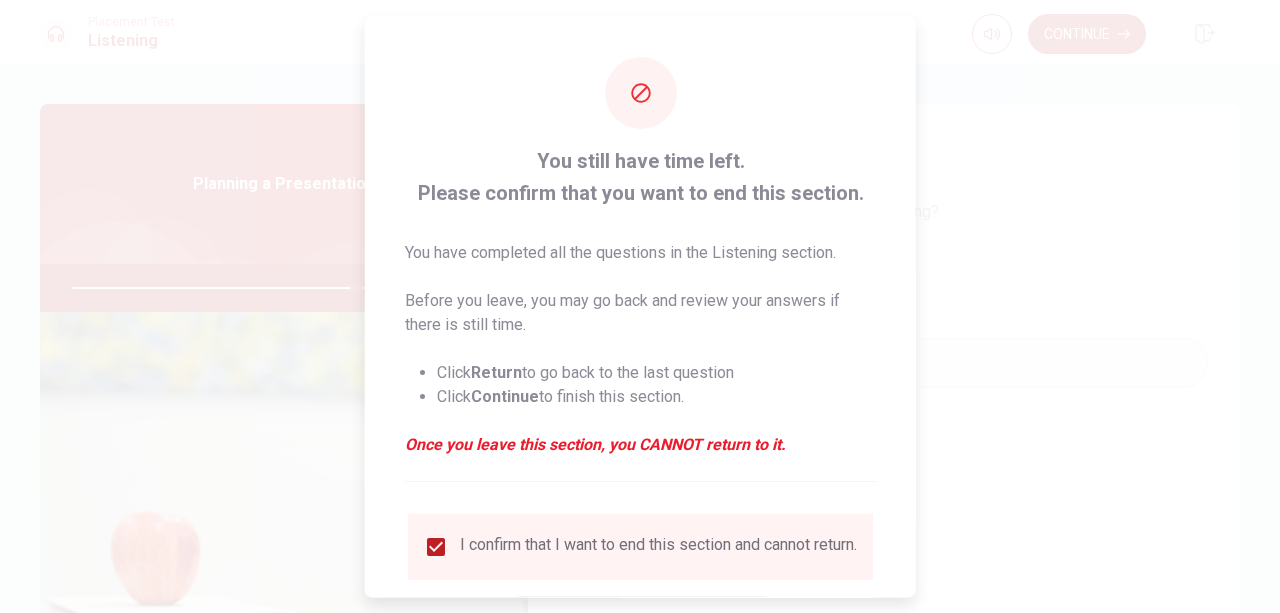scroll, scrollTop: 132, scrollLeft: 0, axis: vertical 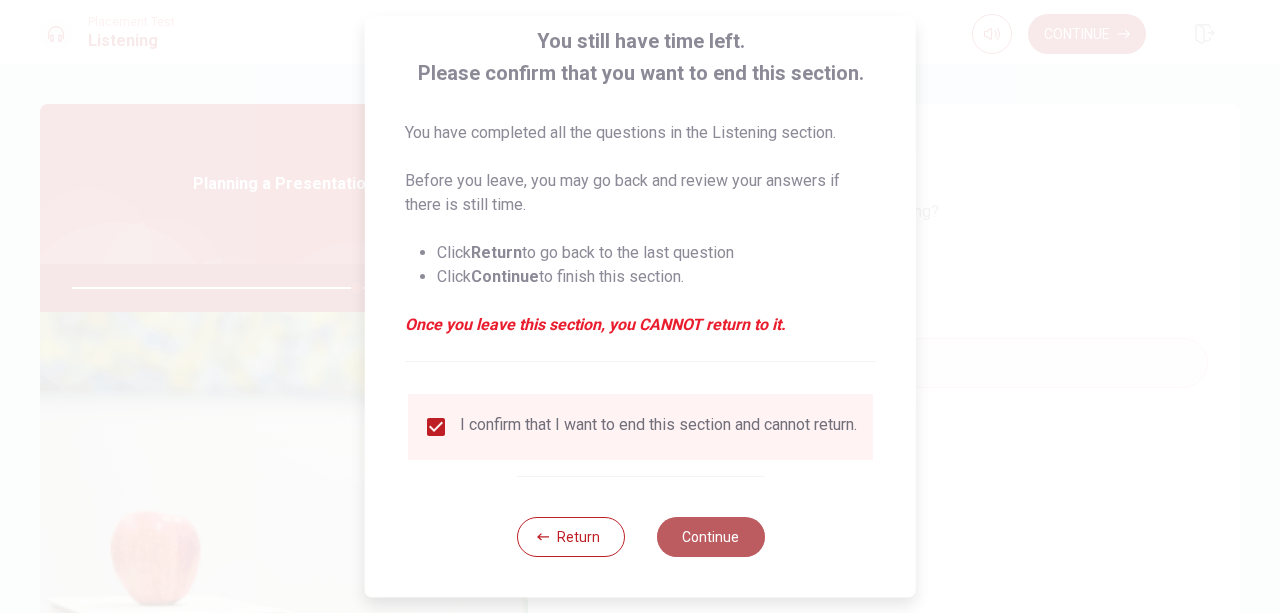click on "Continue" at bounding box center [710, 537] 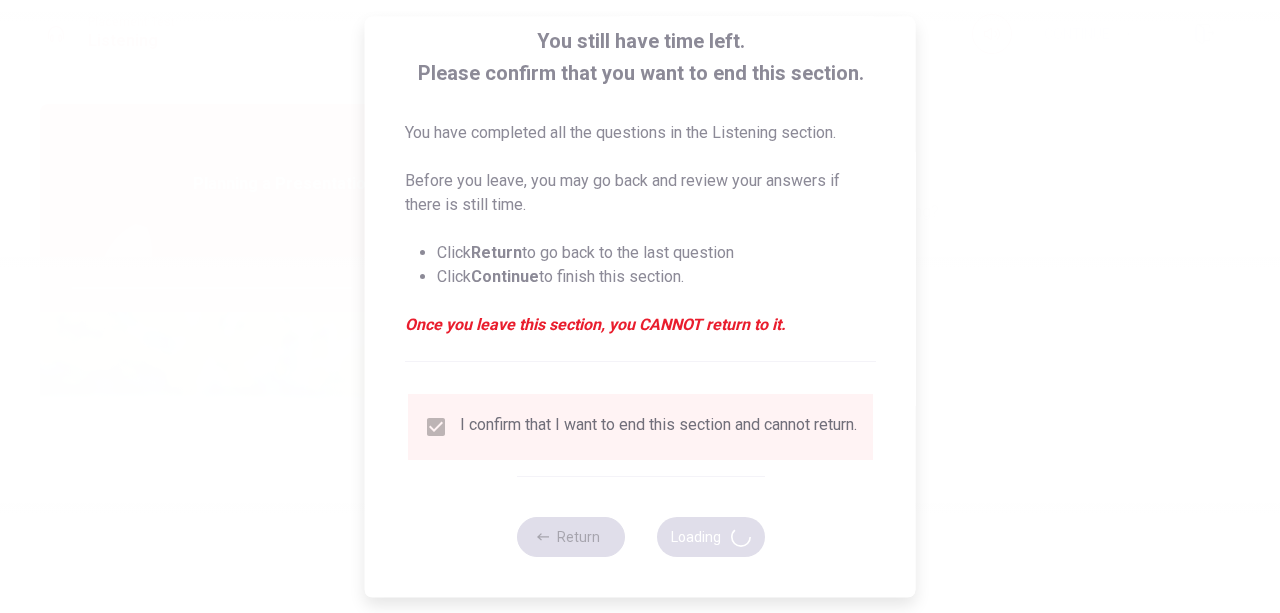 type on "80" 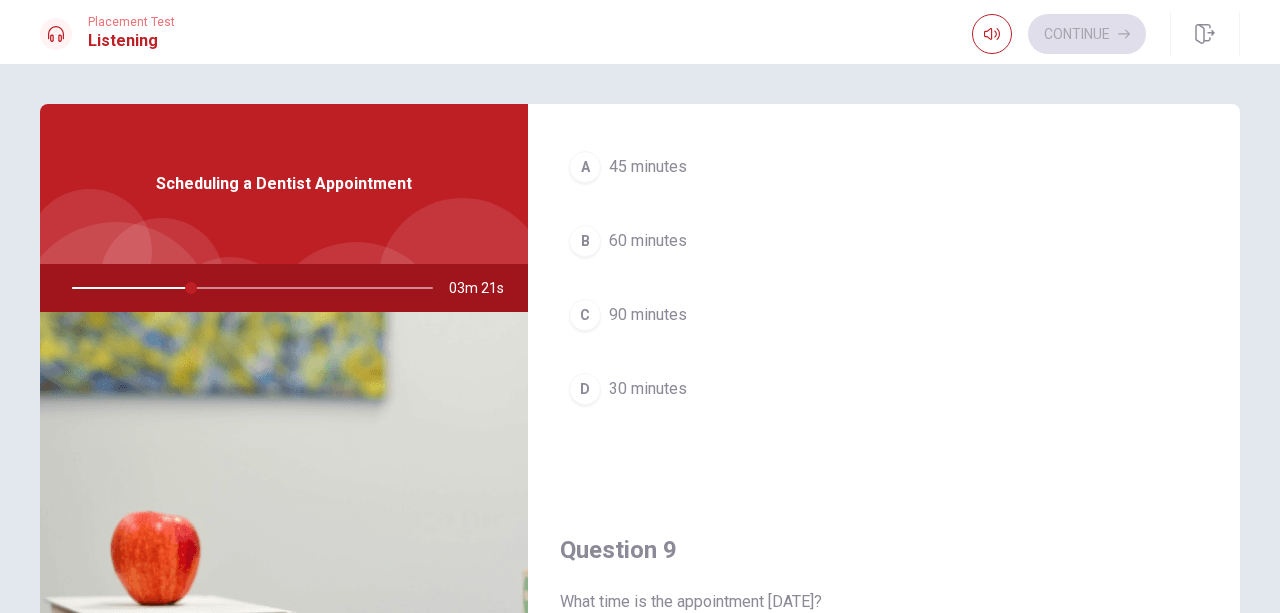 scroll, scrollTop: 1149, scrollLeft: 0, axis: vertical 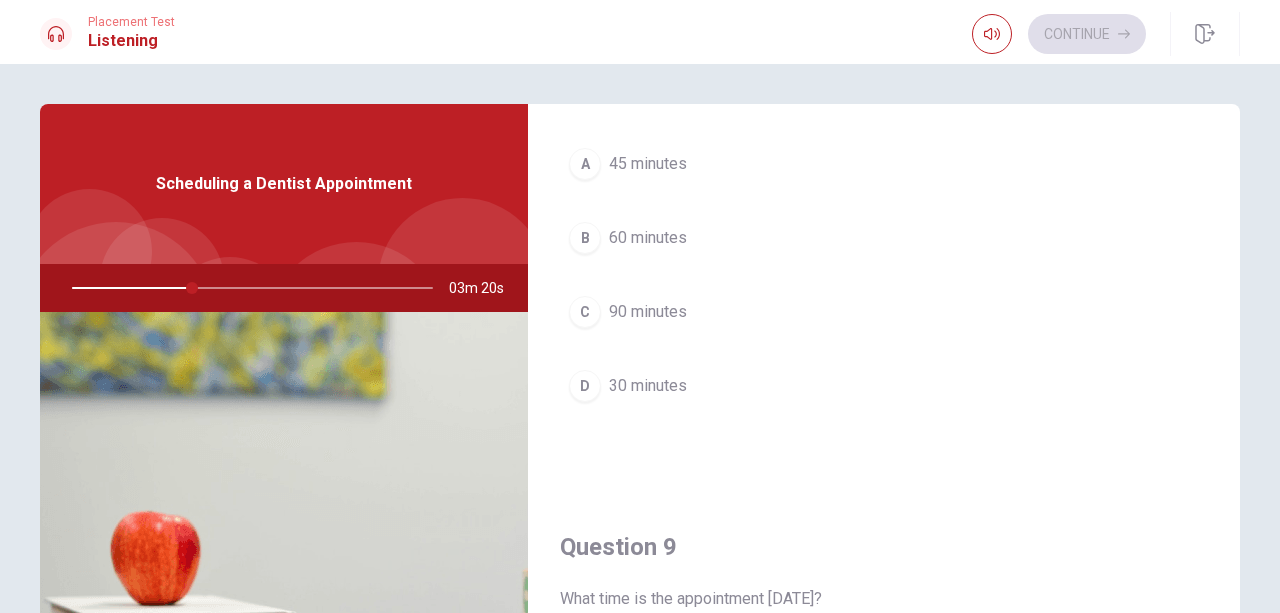 click on "D 30 minutes" at bounding box center (884, 386) 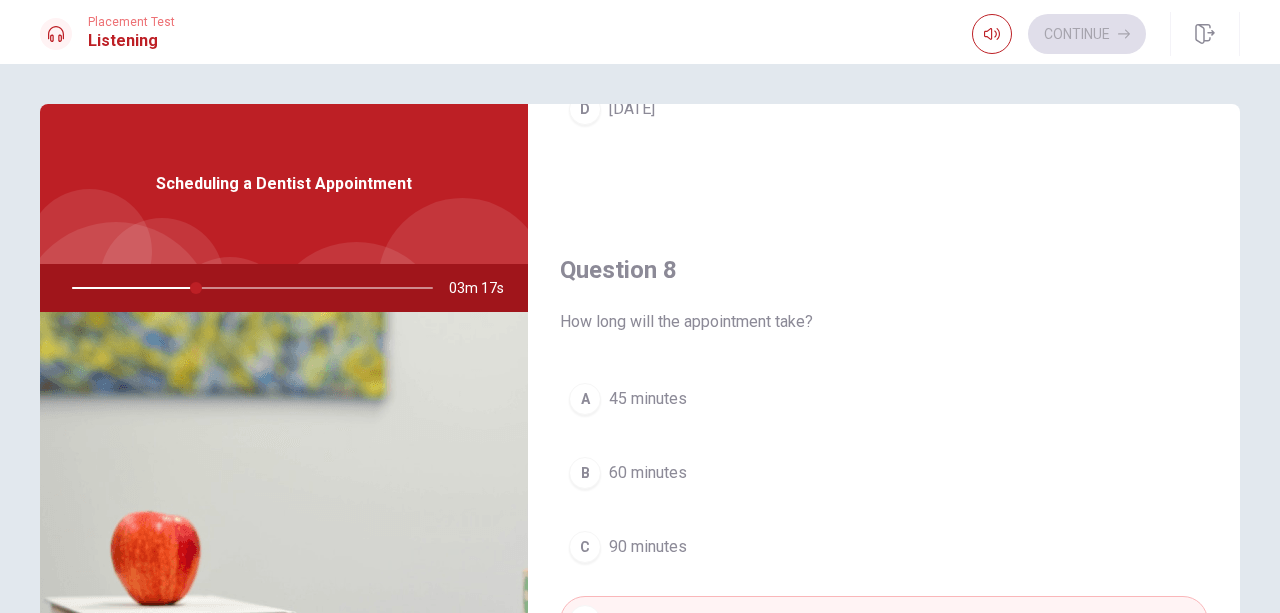 scroll, scrollTop: 930, scrollLeft: 0, axis: vertical 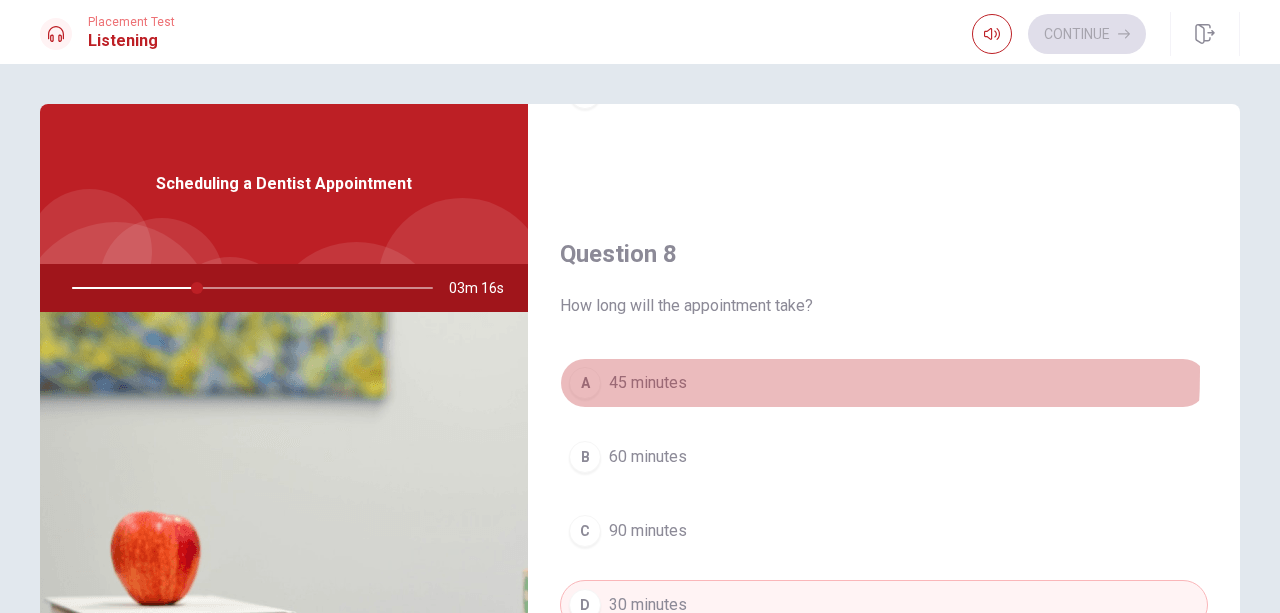 click on "45 minutes" at bounding box center [648, 383] 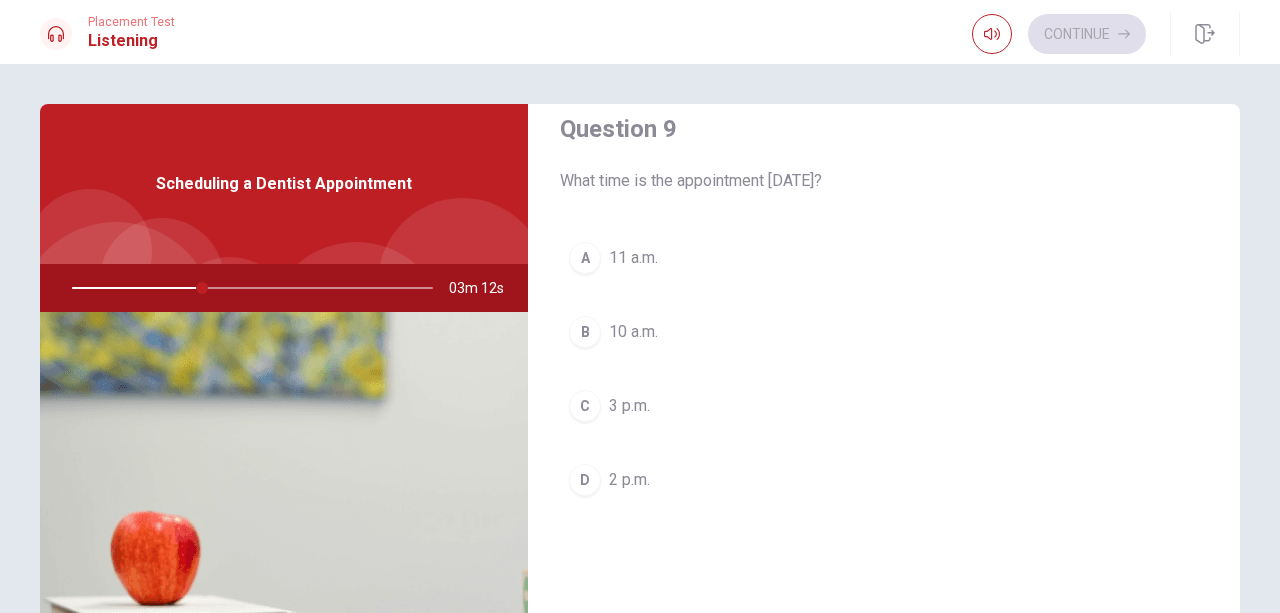 scroll, scrollTop: 1851, scrollLeft: 0, axis: vertical 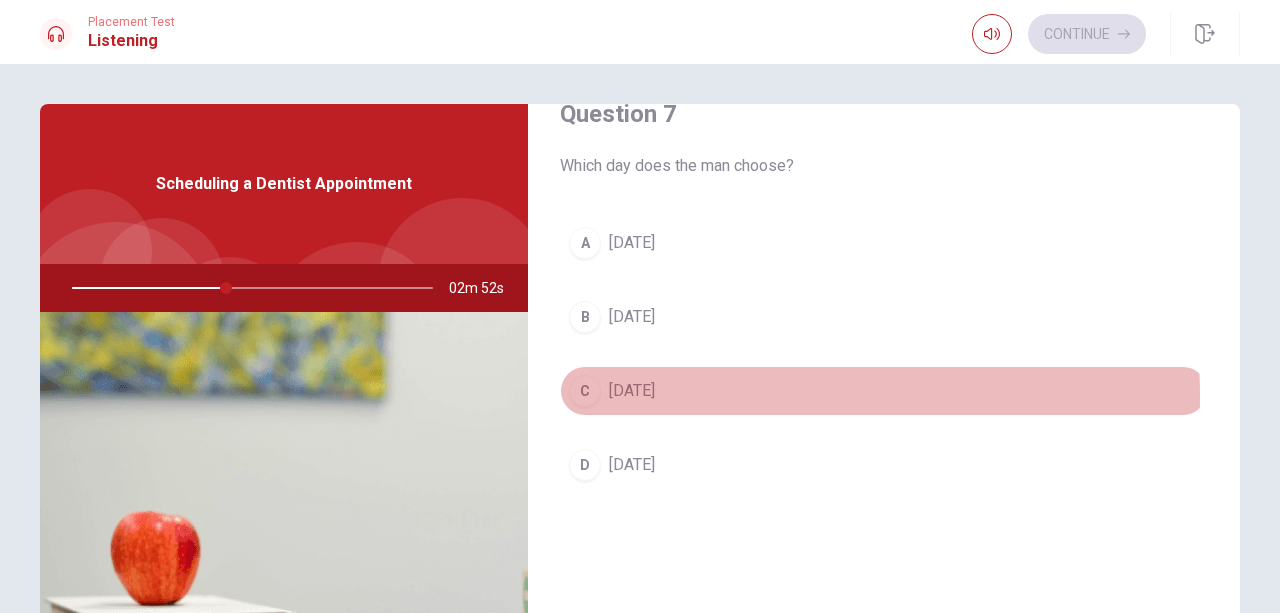 click on "[DATE]" at bounding box center (632, 391) 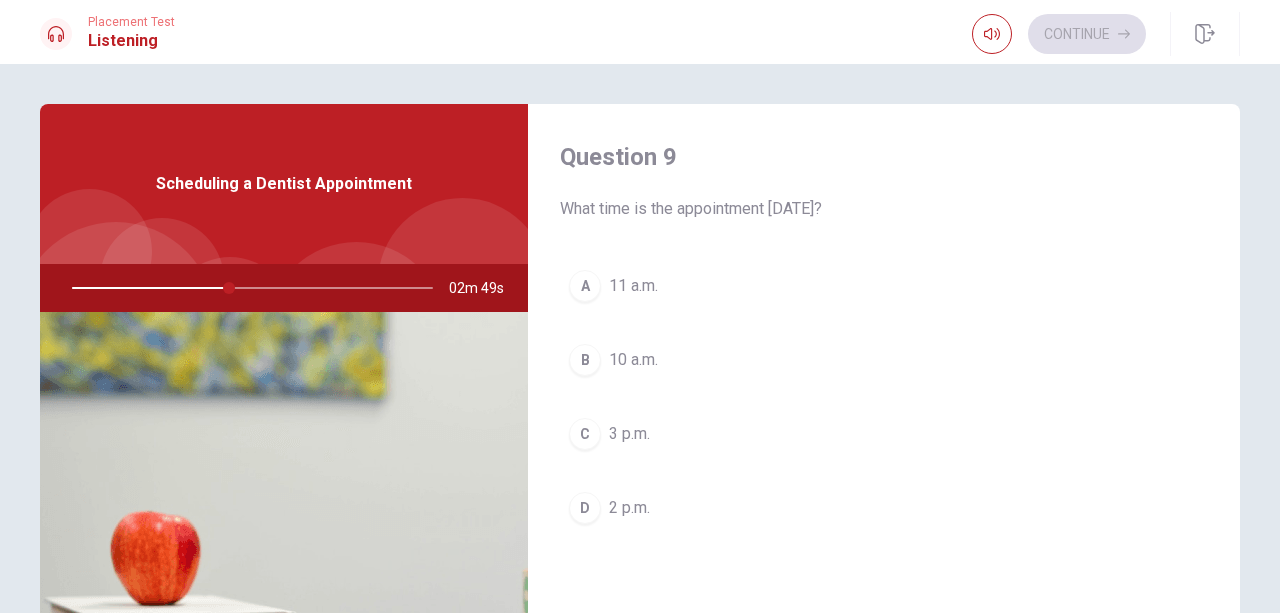 scroll, scrollTop: 1542, scrollLeft: 0, axis: vertical 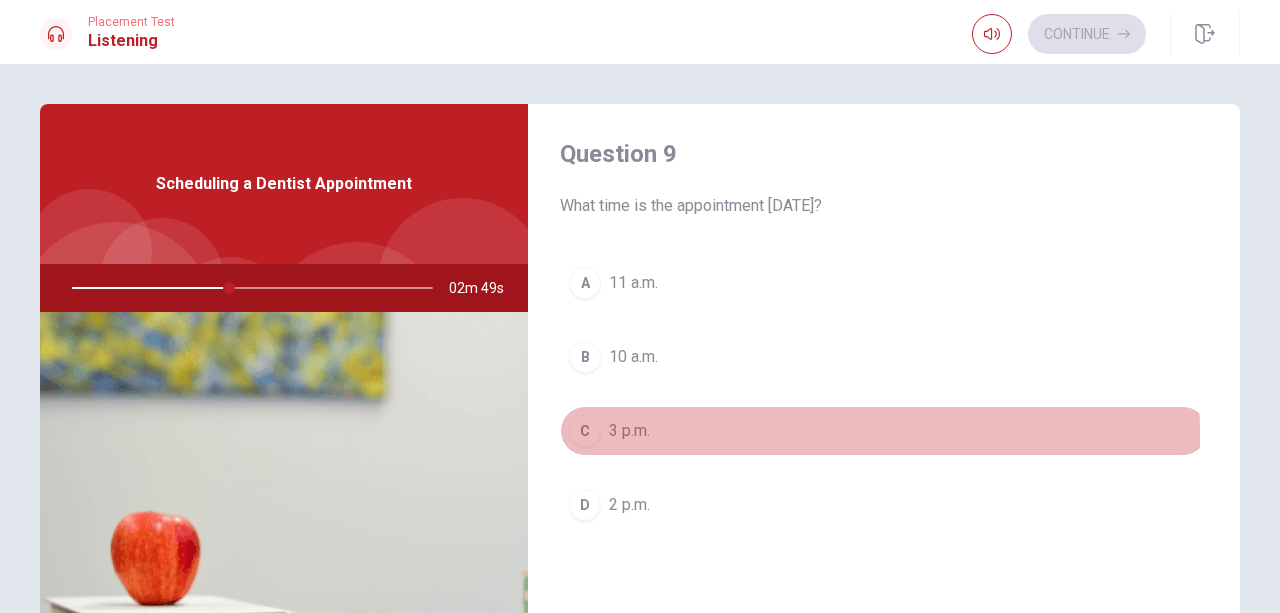 click on "3 p.m." at bounding box center (629, 431) 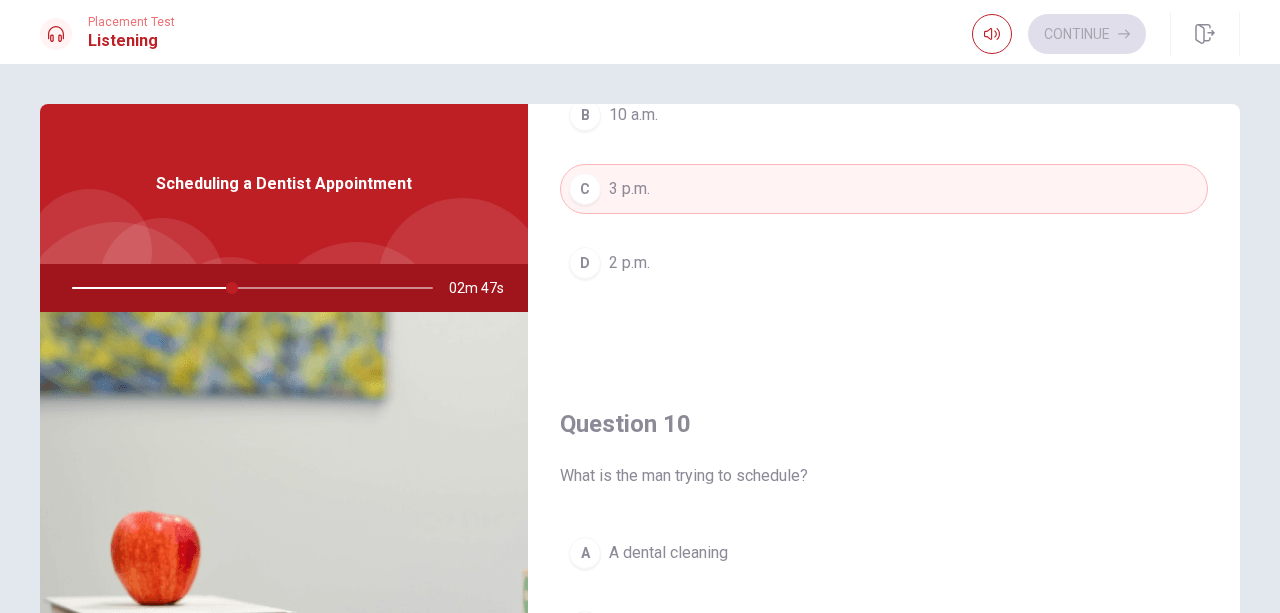 scroll, scrollTop: 1851, scrollLeft: 0, axis: vertical 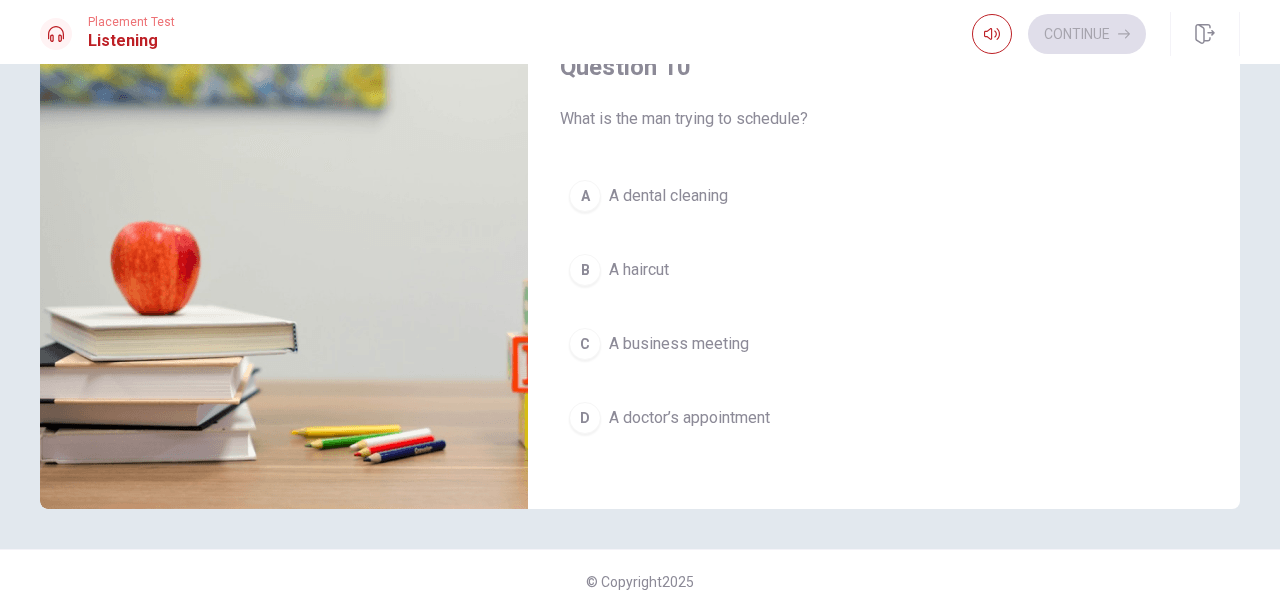 click on "A business meeting" at bounding box center [679, 344] 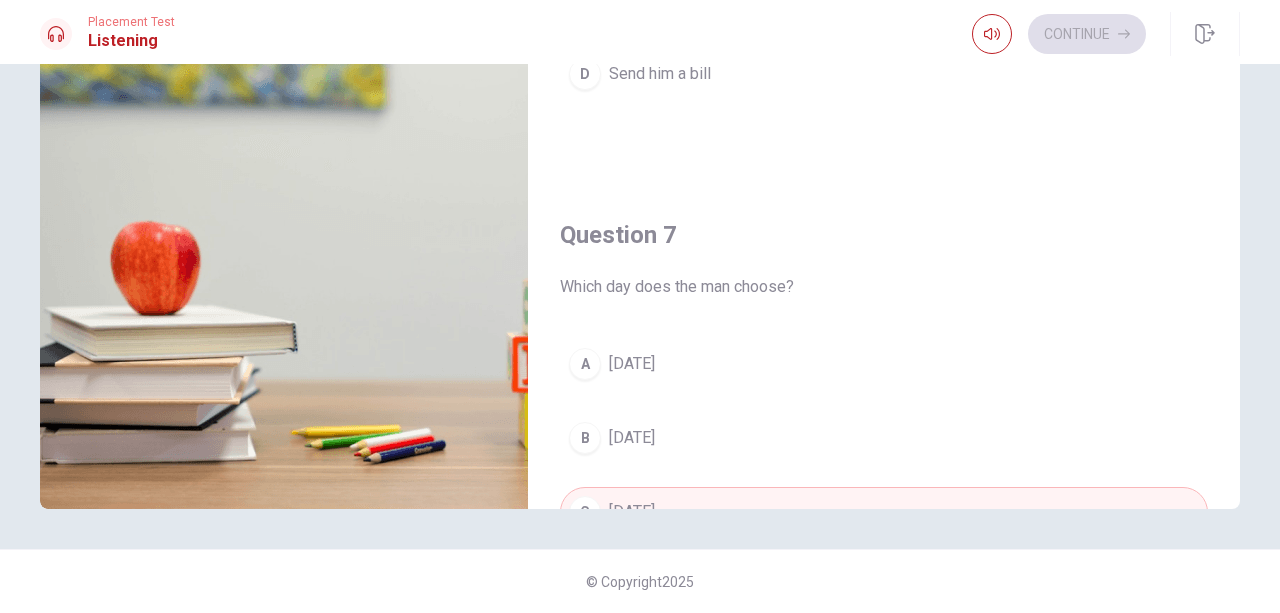 scroll, scrollTop: 0, scrollLeft: 0, axis: both 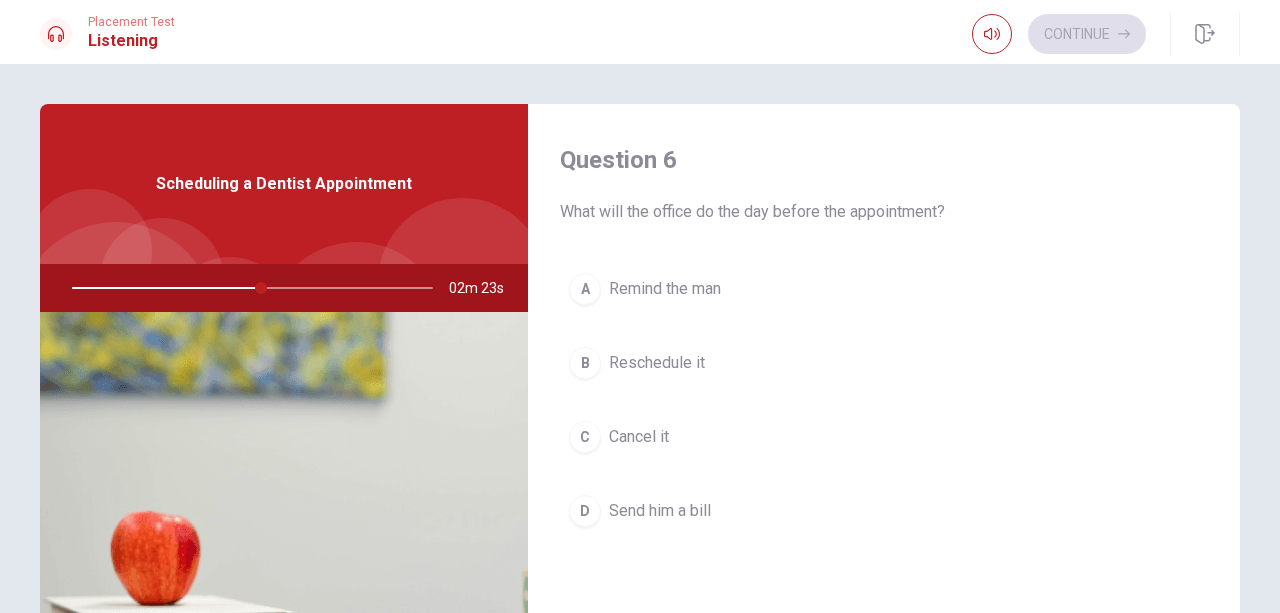 click at bounding box center [284, 555] 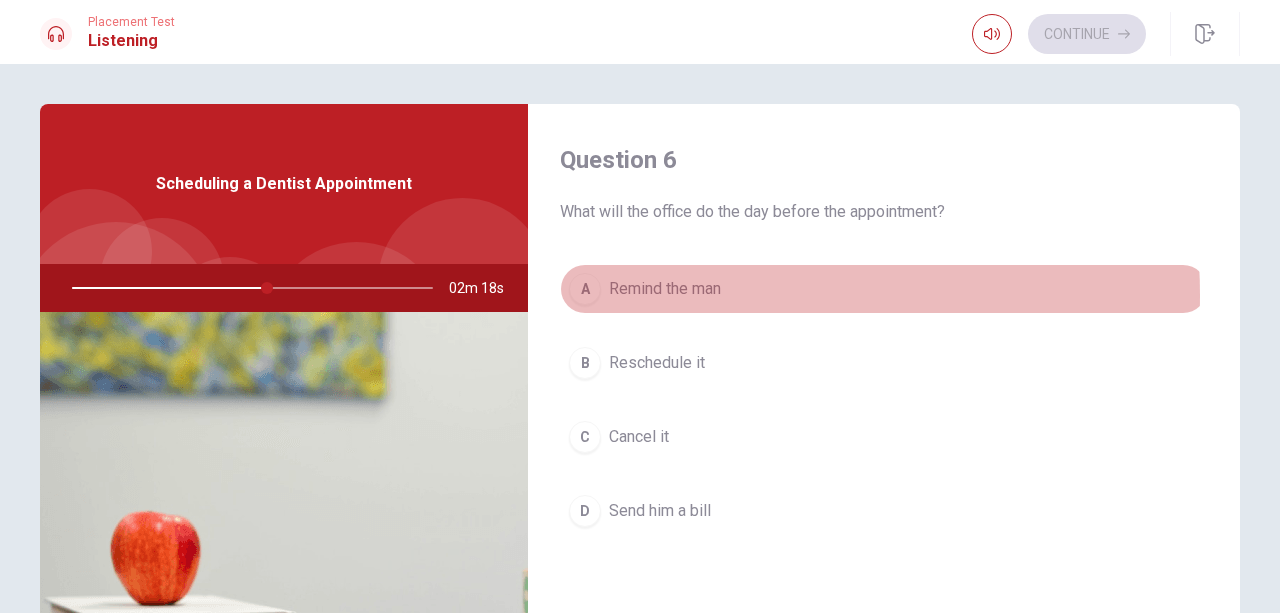 click on "Remind the man" at bounding box center [665, 289] 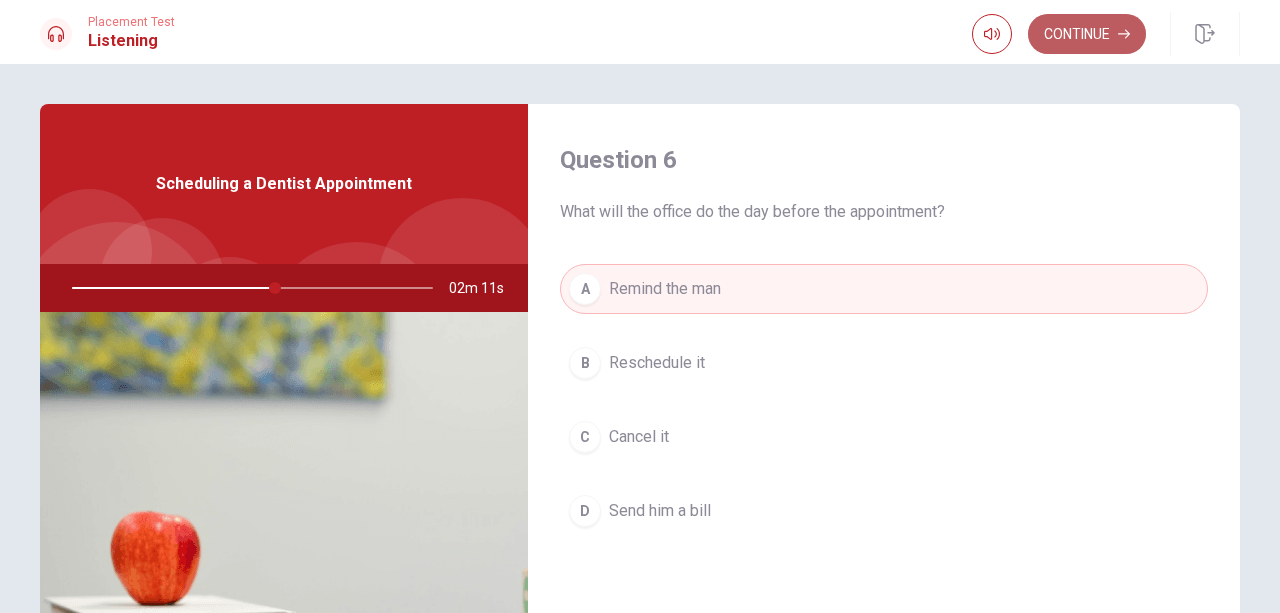 click on "Continue" at bounding box center [1087, 34] 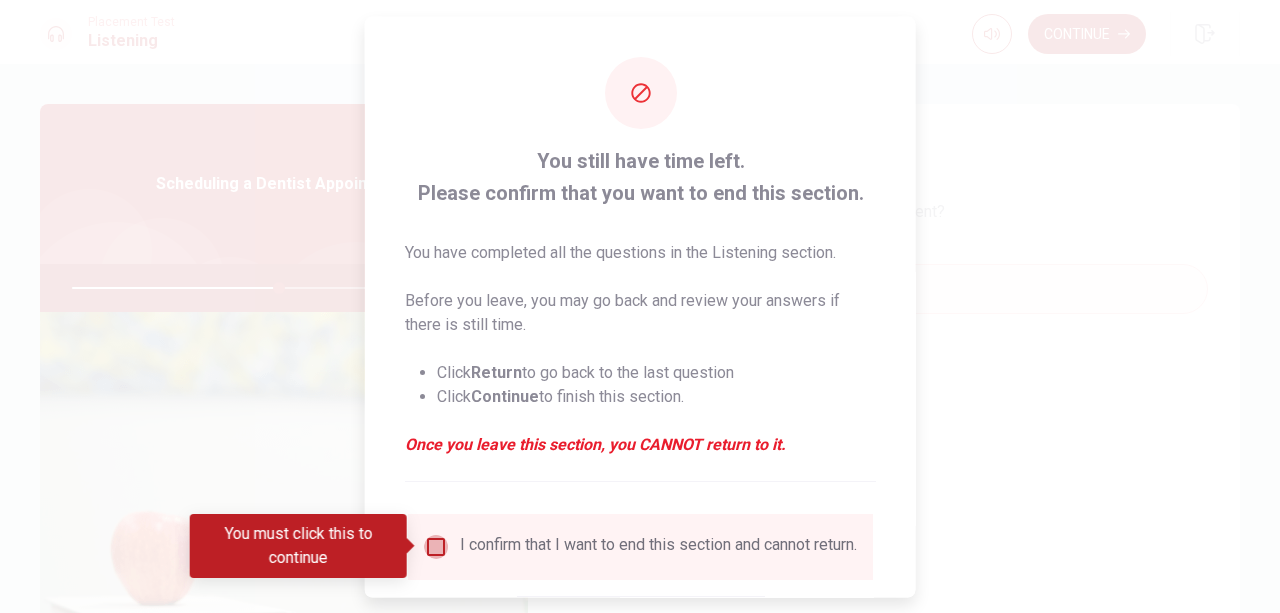 click at bounding box center [436, 546] 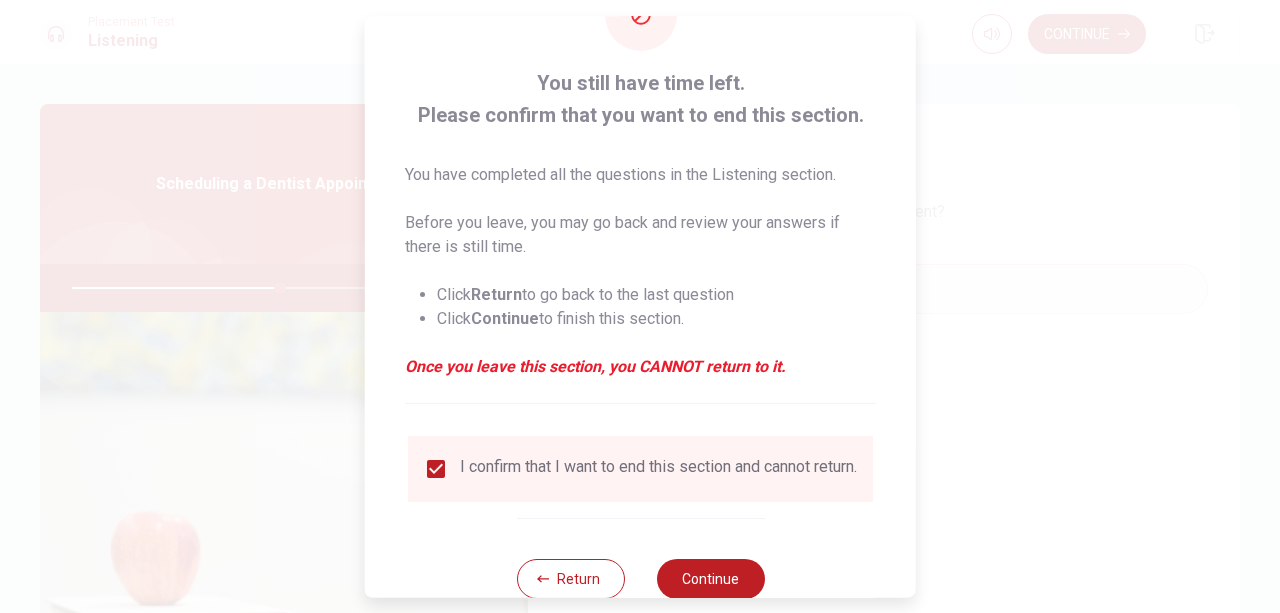 scroll, scrollTop: 132, scrollLeft: 0, axis: vertical 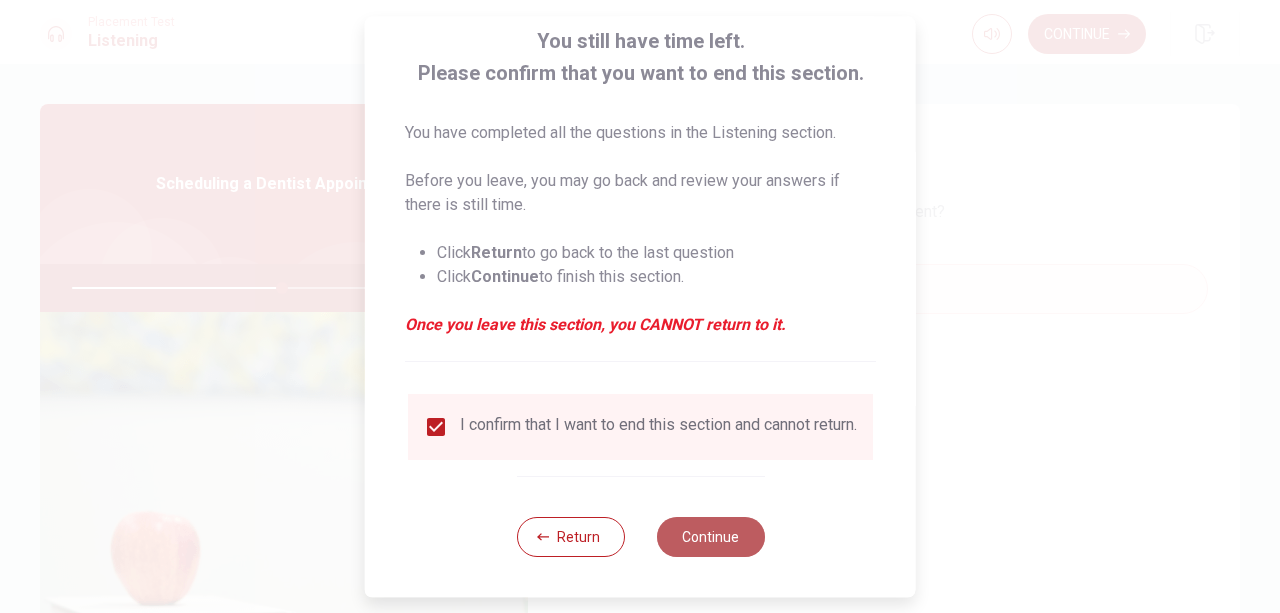 click on "Continue" at bounding box center [710, 537] 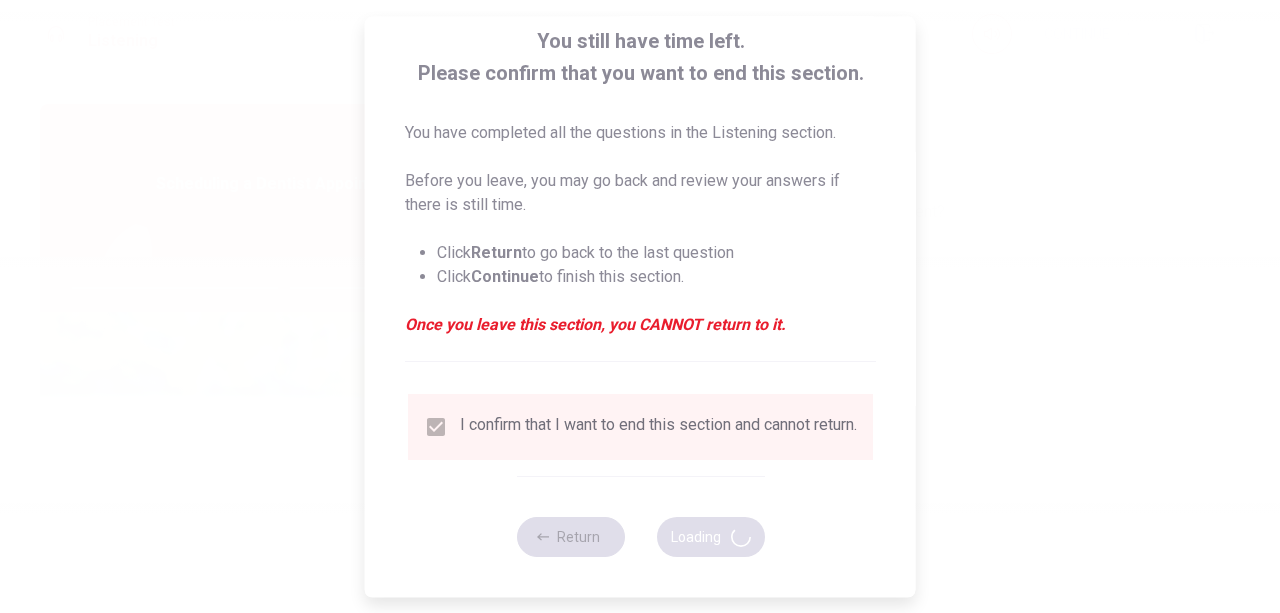 type on "59" 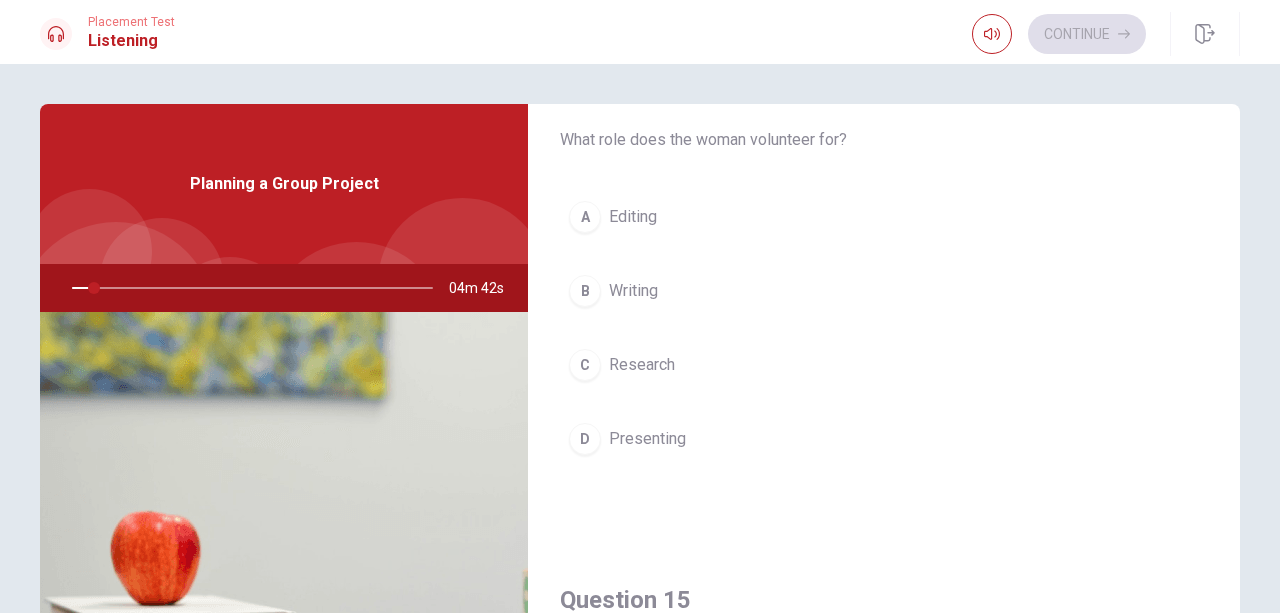 scroll, scrollTop: 1851, scrollLeft: 0, axis: vertical 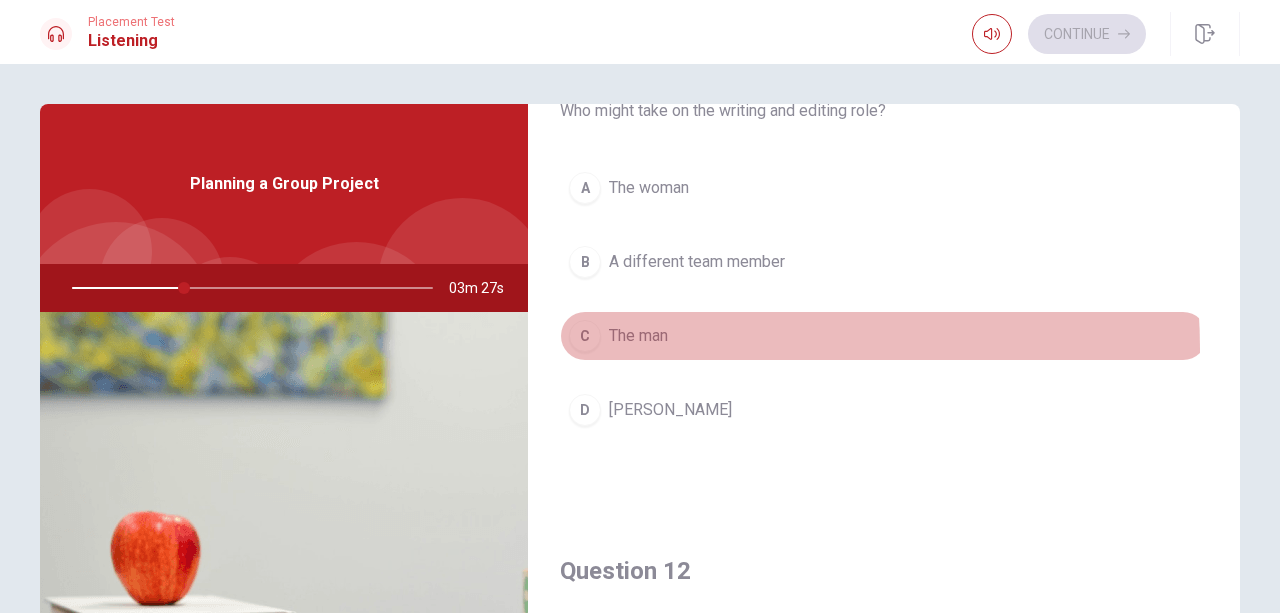 click on "C The man" at bounding box center (884, 336) 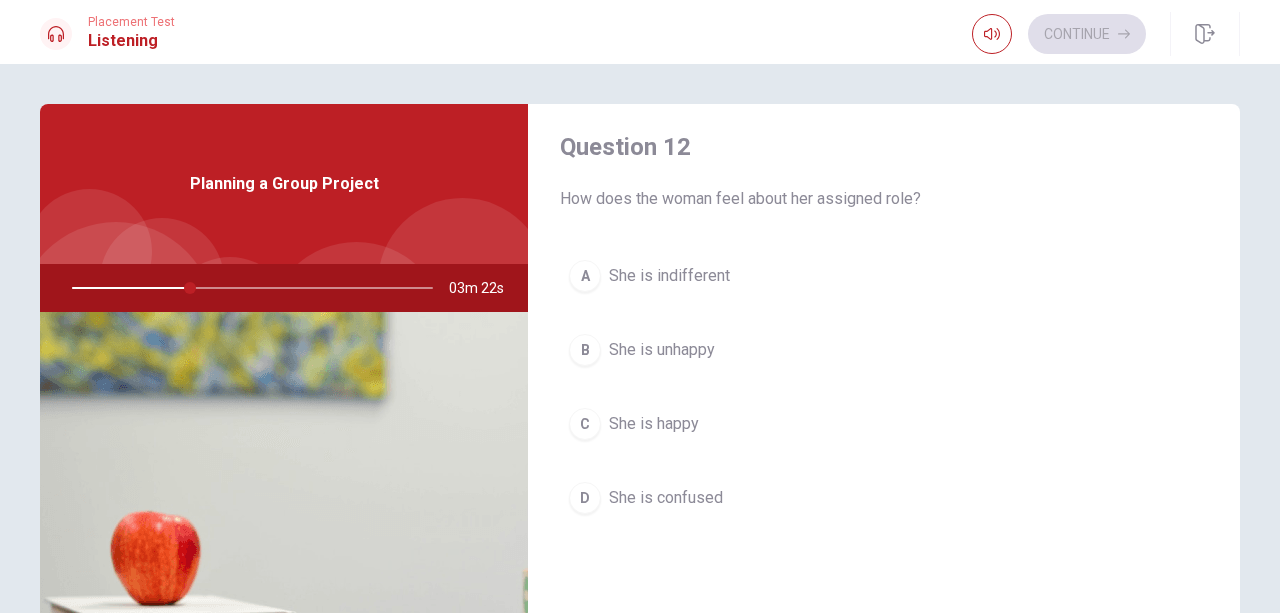 scroll, scrollTop: 528, scrollLeft: 0, axis: vertical 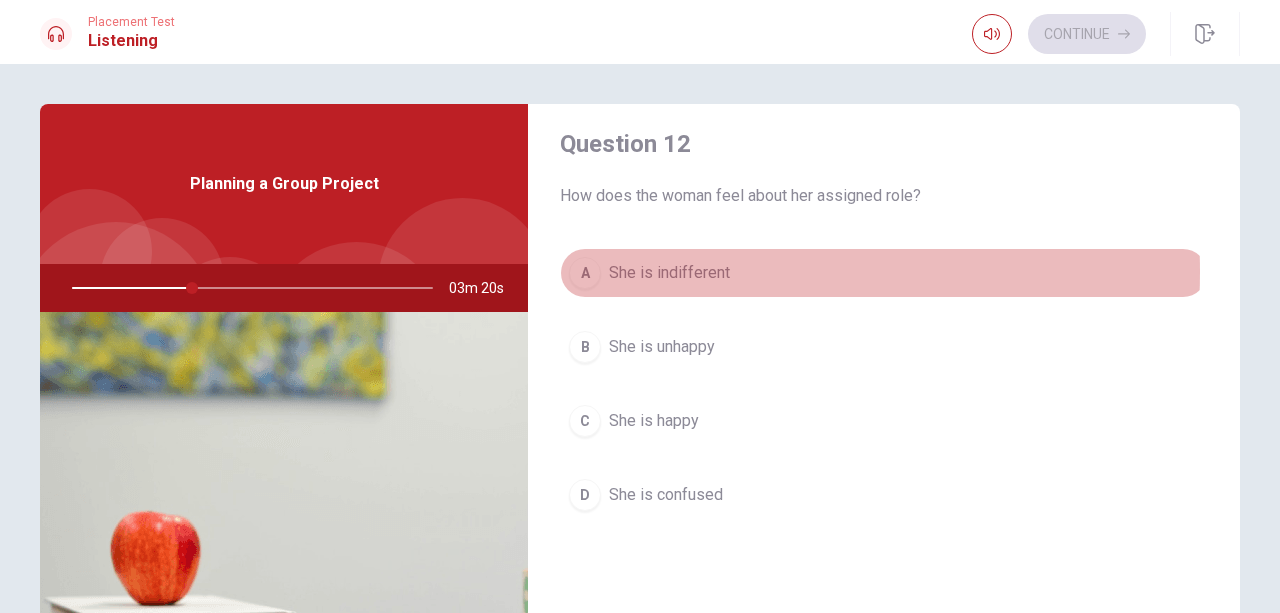 click on "She is indifferent" at bounding box center [669, 273] 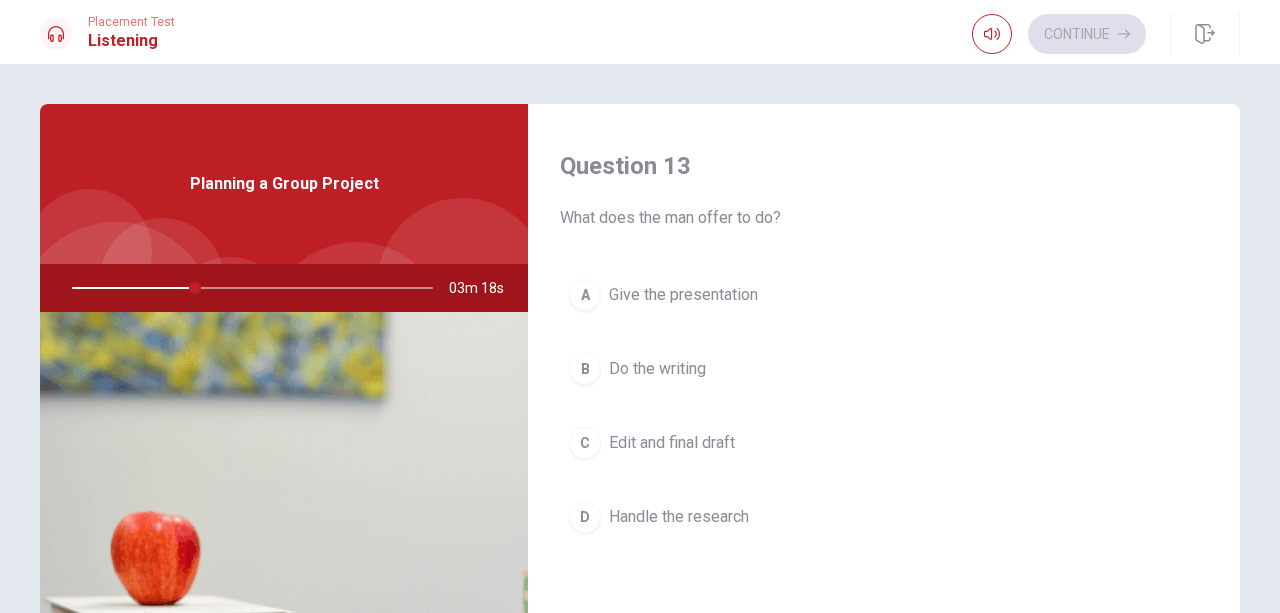 scroll, scrollTop: 1020, scrollLeft: 0, axis: vertical 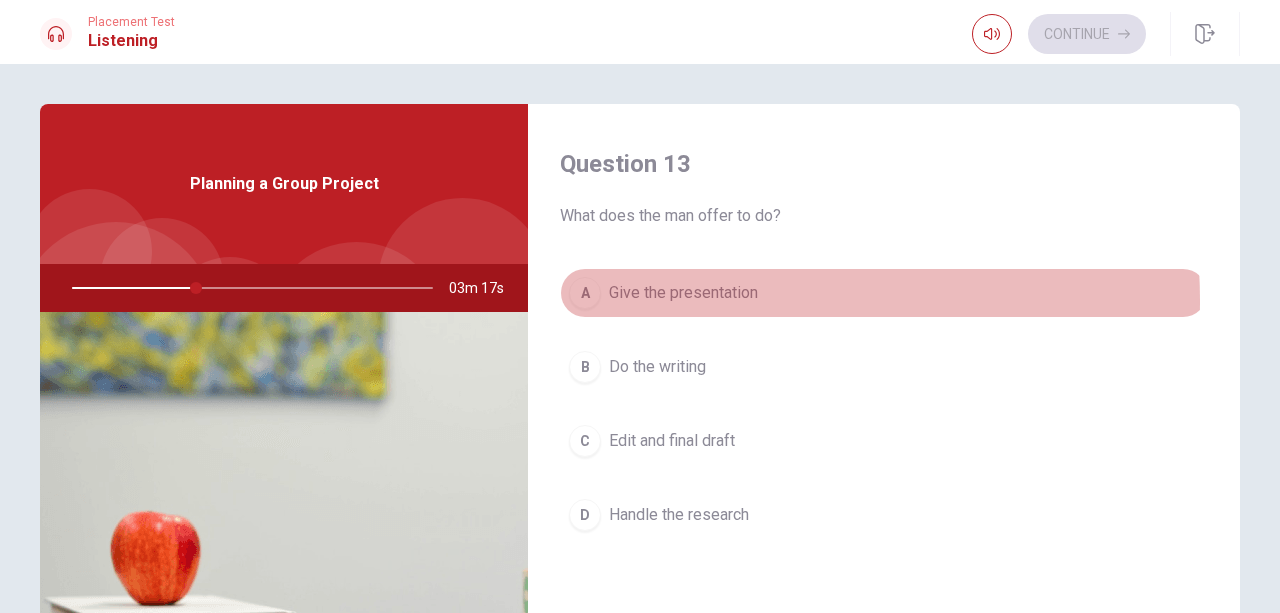 click on "Give the presentation" at bounding box center (683, 293) 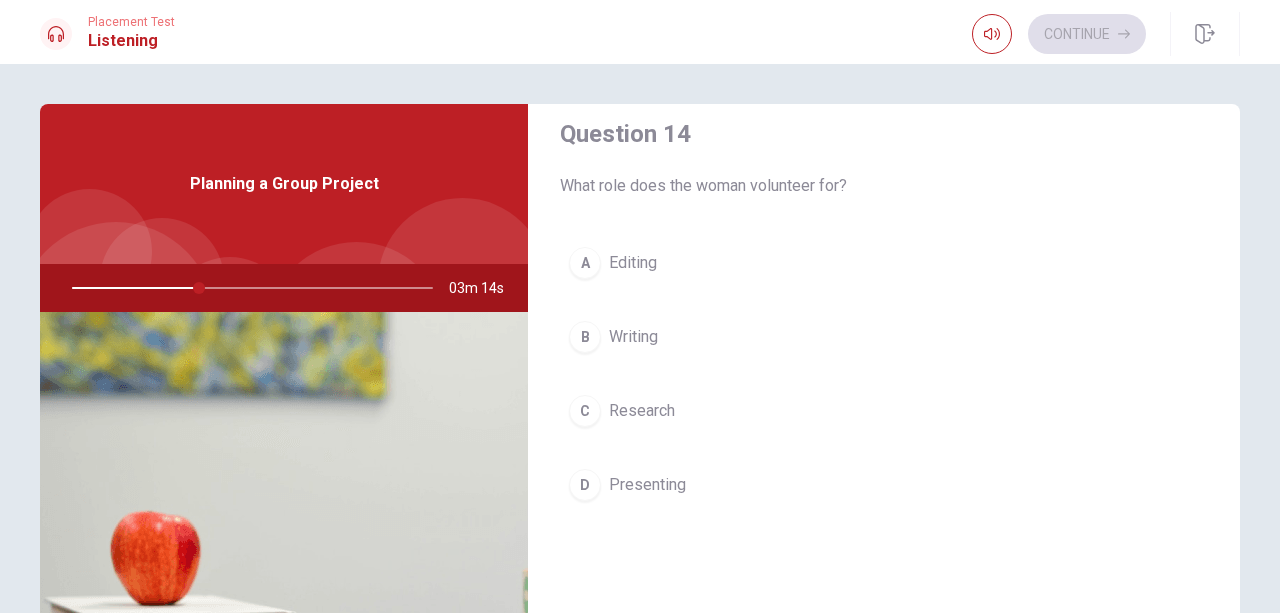 scroll, scrollTop: 1608, scrollLeft: 0, axis: vertical 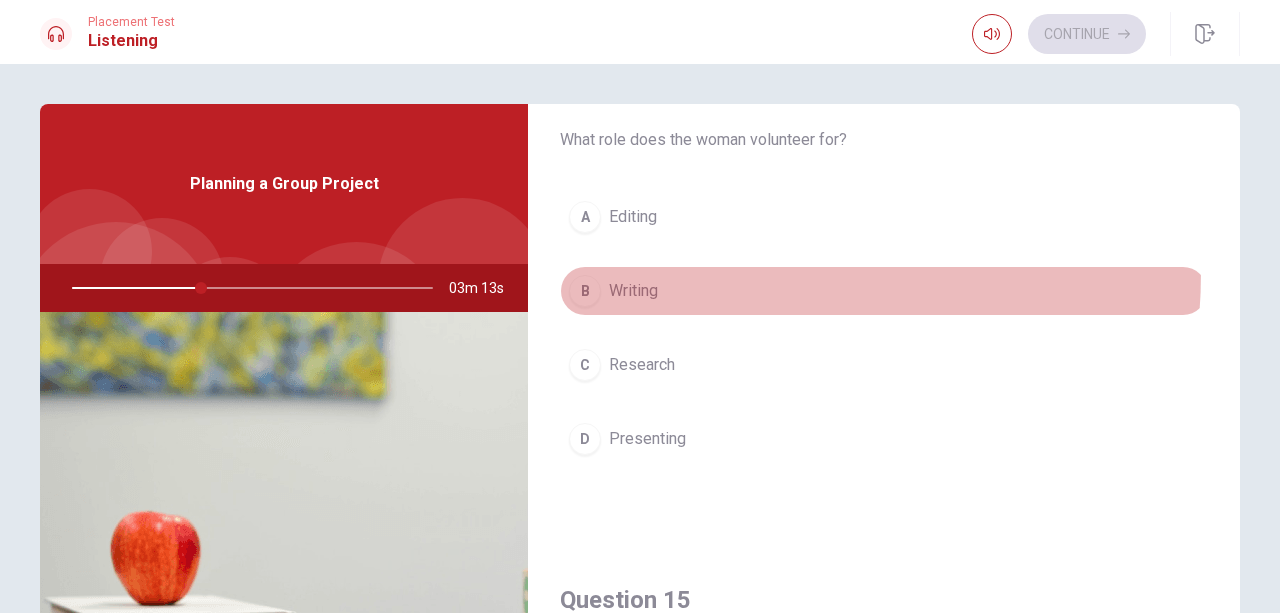 click on "B Writing" at bounding box center [884, 291] 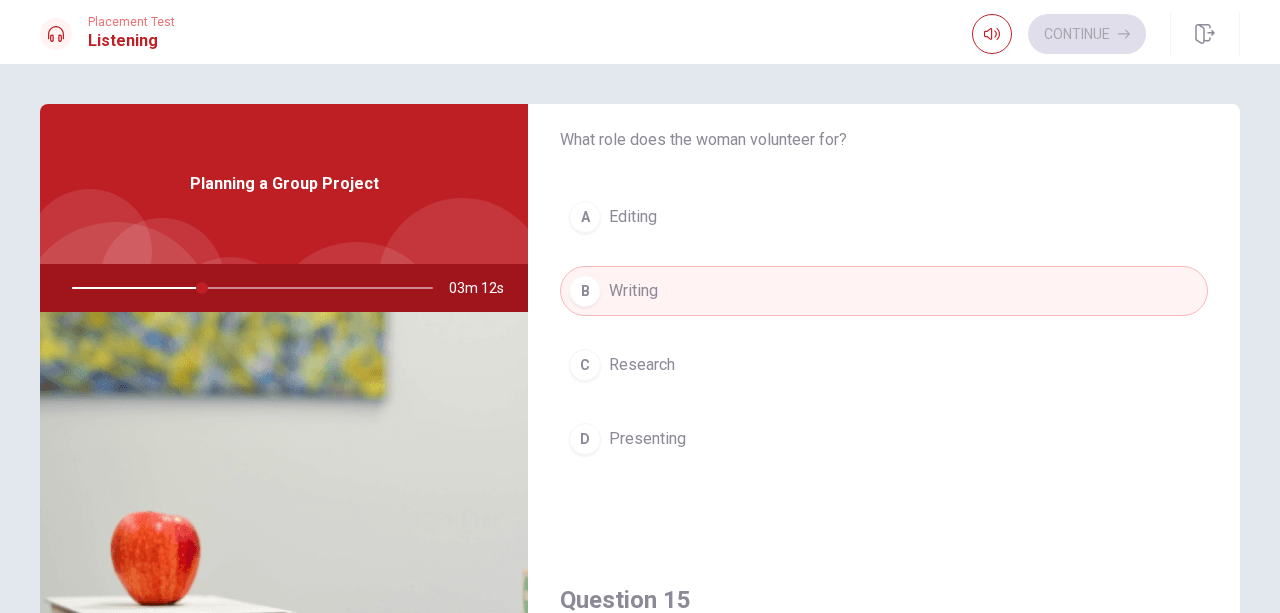 scroll, scrollTop: 1851, scrollLeft: 0, axis: vertical 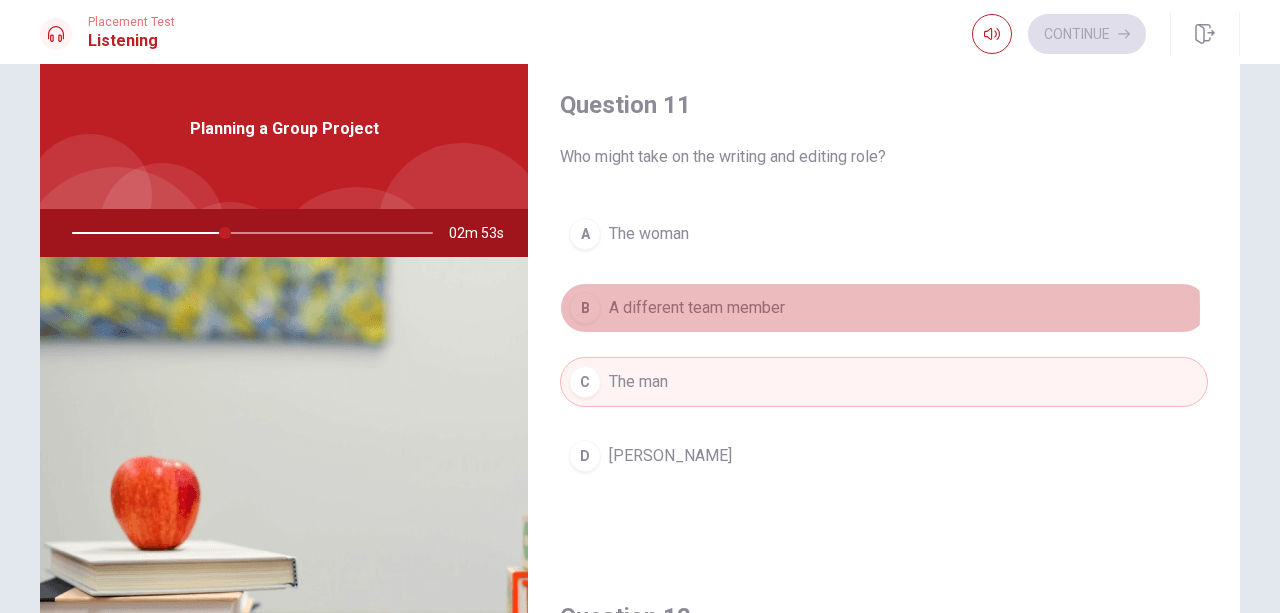 click on "A different team member" at bounding box center (697, 308) 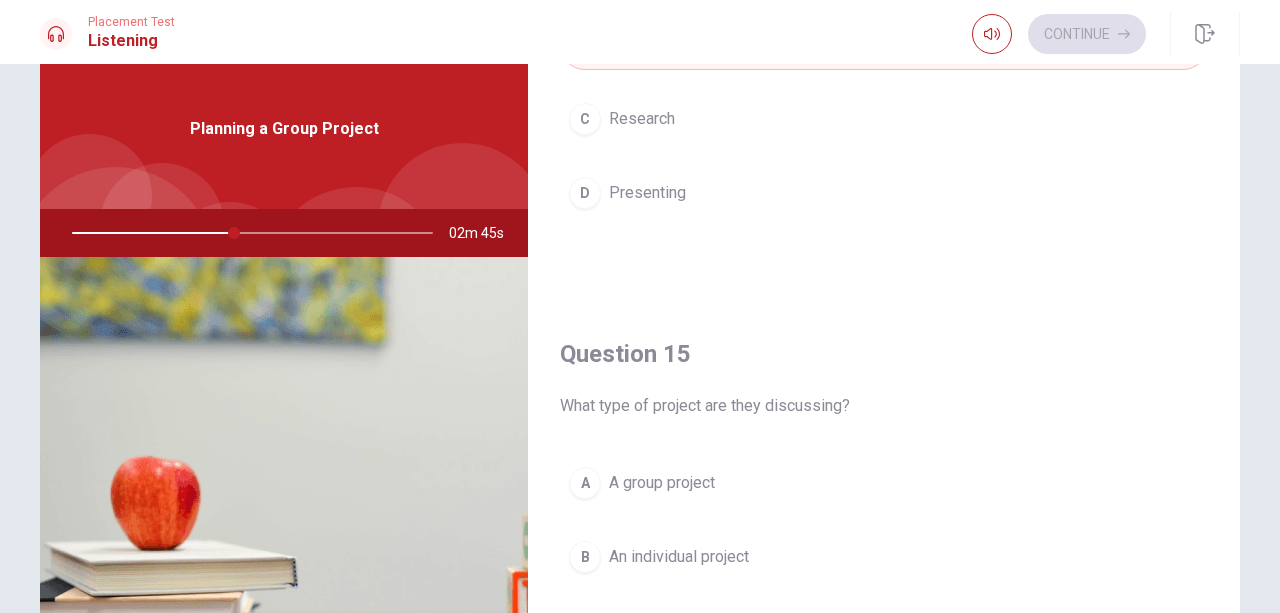 scroll, scrollTop: 1851, scrollLeft: 0, axis: vertical 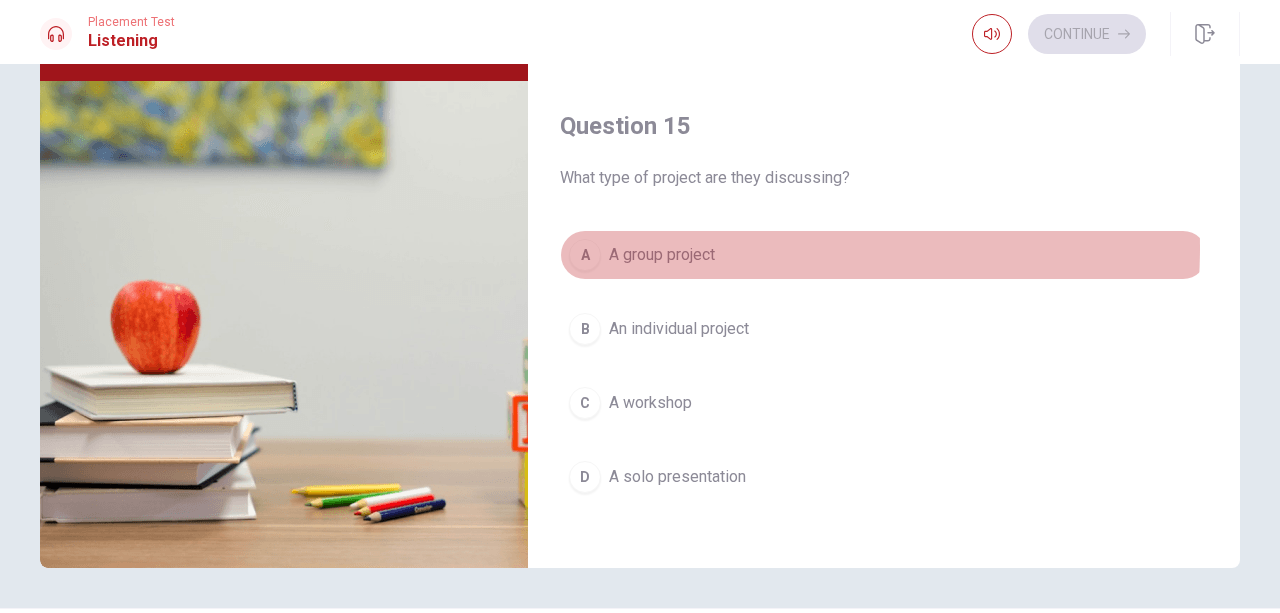 click on "A group project" at bounding box center [662, 255] 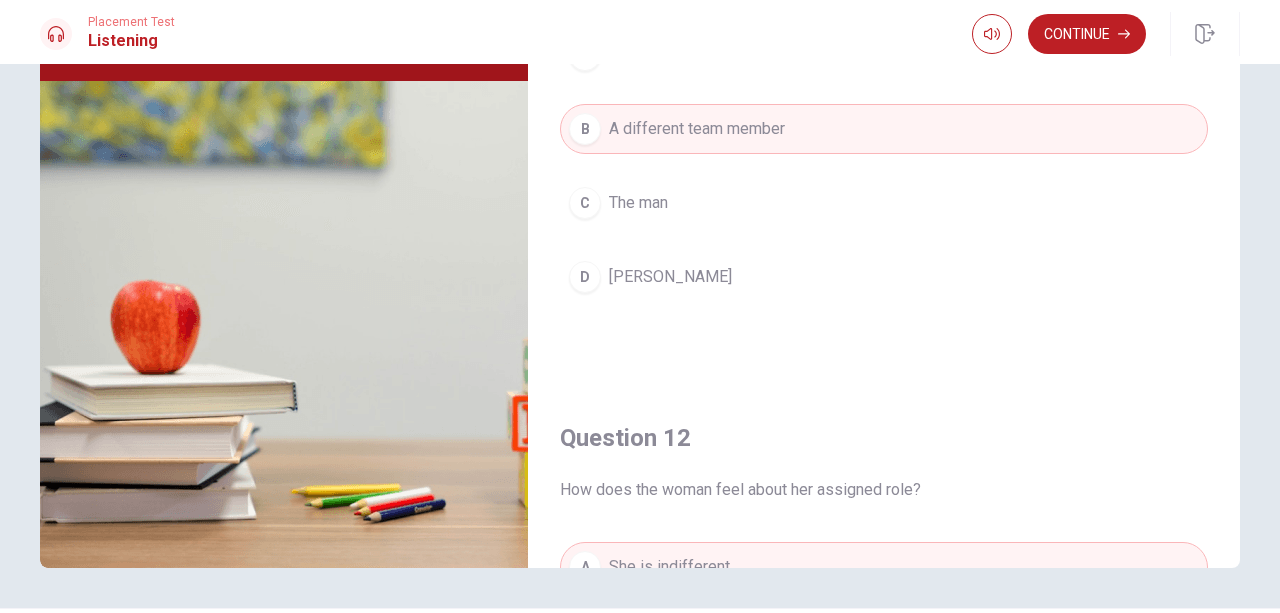 scroll, scrollTop: 0, scrollLeft: 0, axis: both 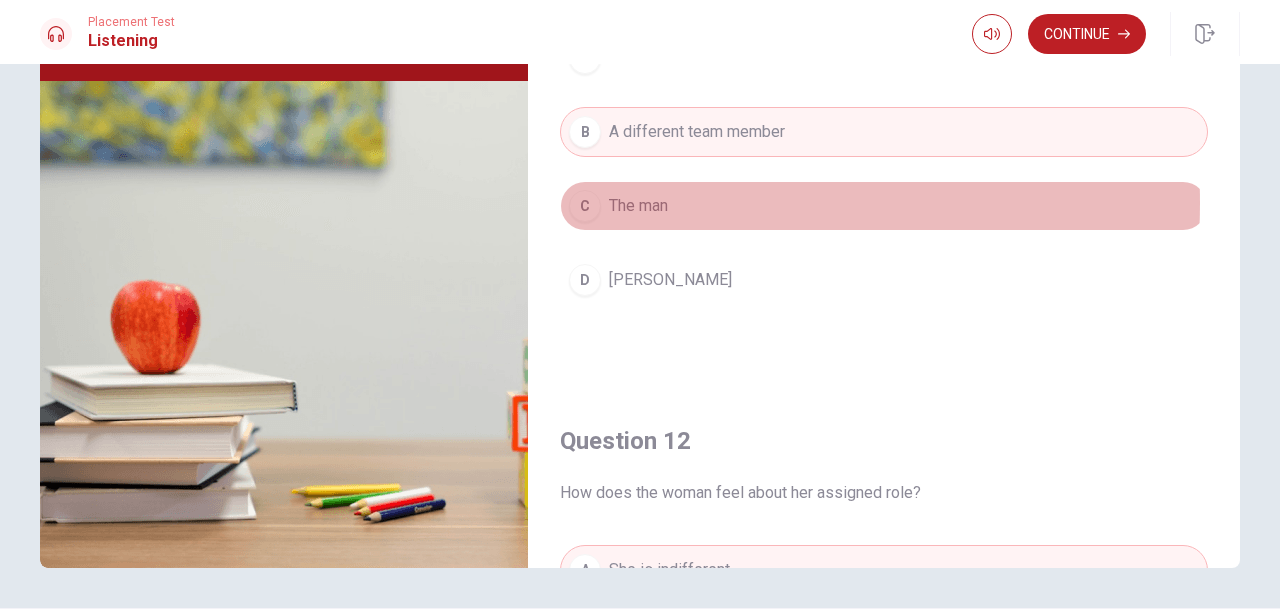 click on "The man" at bounding box center [638, 206] 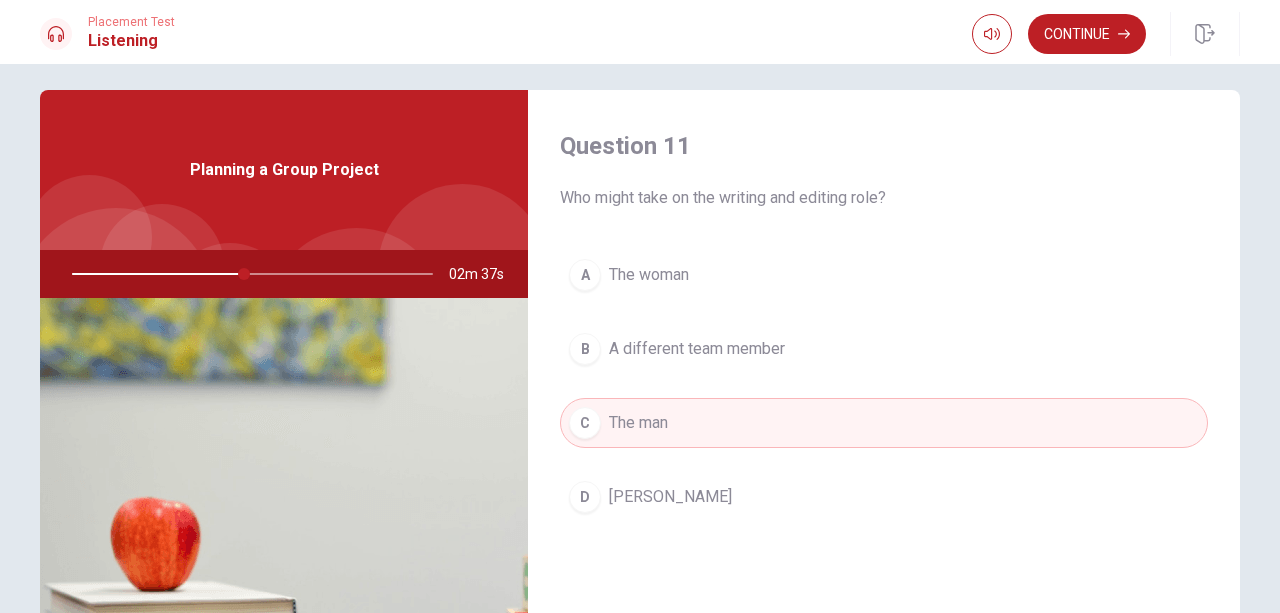 scroll, scrollTop: 0, scrollLeft: 0, axis: both 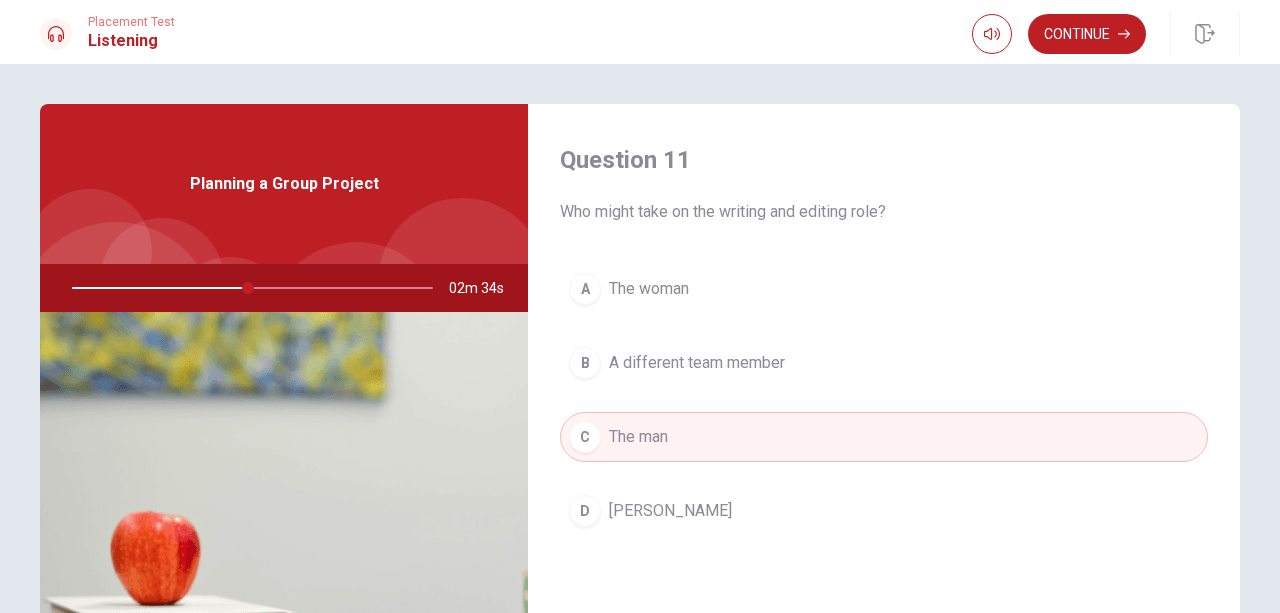 click on "D [PERSON_NAME]" at bounding box center [884, 511] 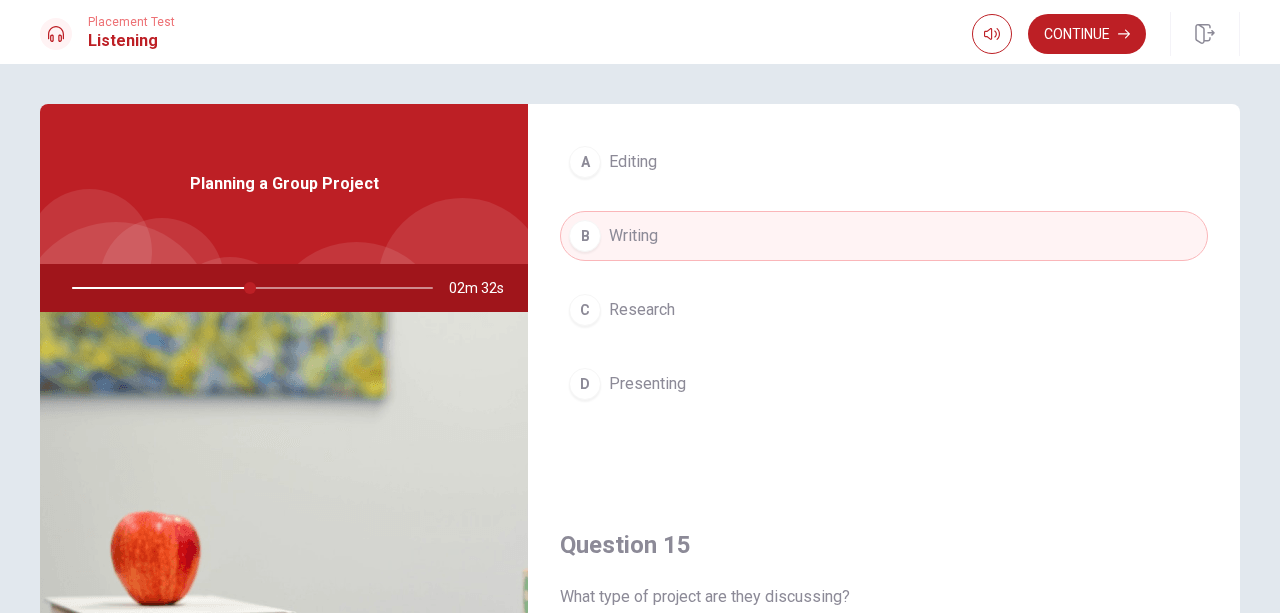scroll, scrollTop: 1851, scrollLeft: 0, axis: vertical 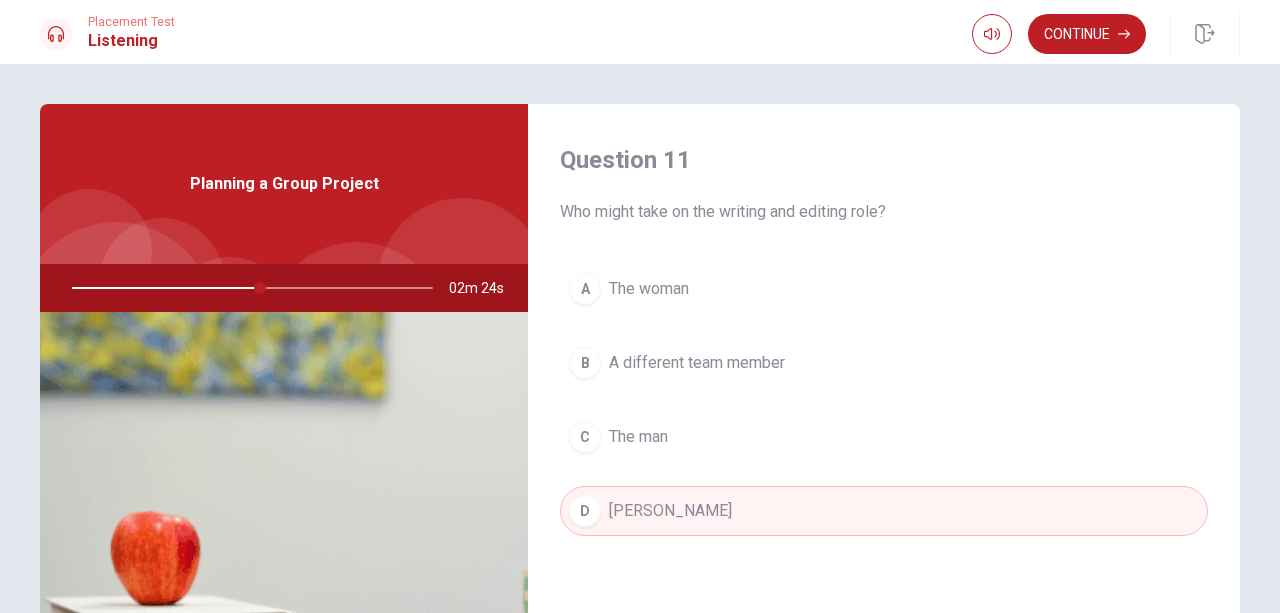 click at bounding box center [248, 288] 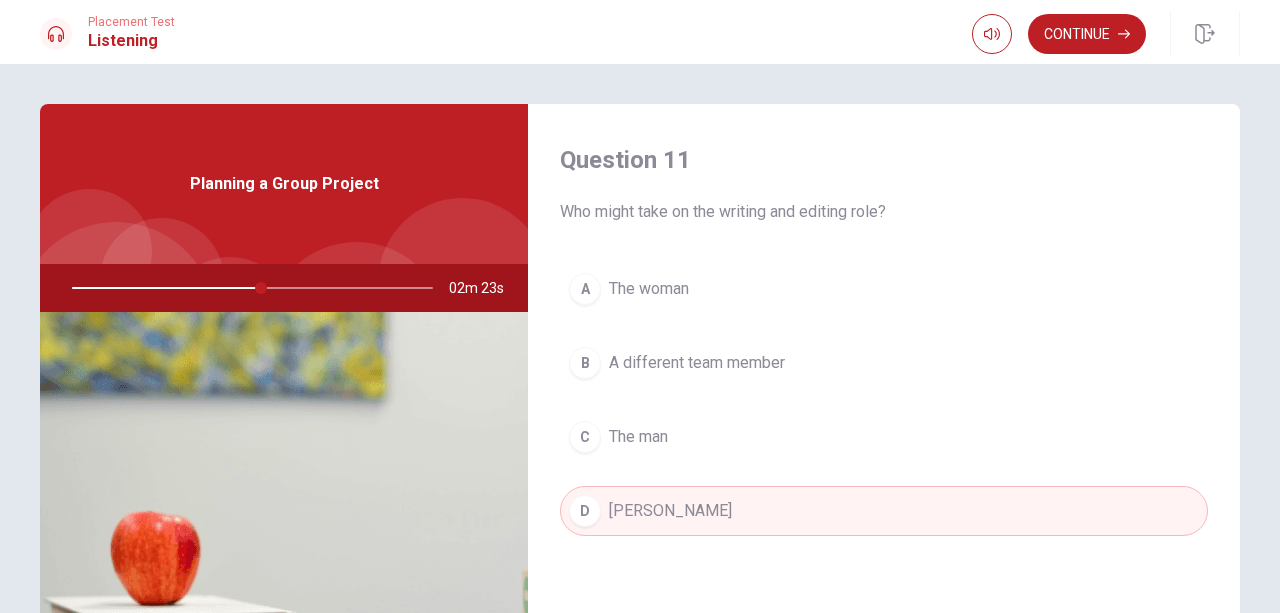 click at bounding box center [248, 288] 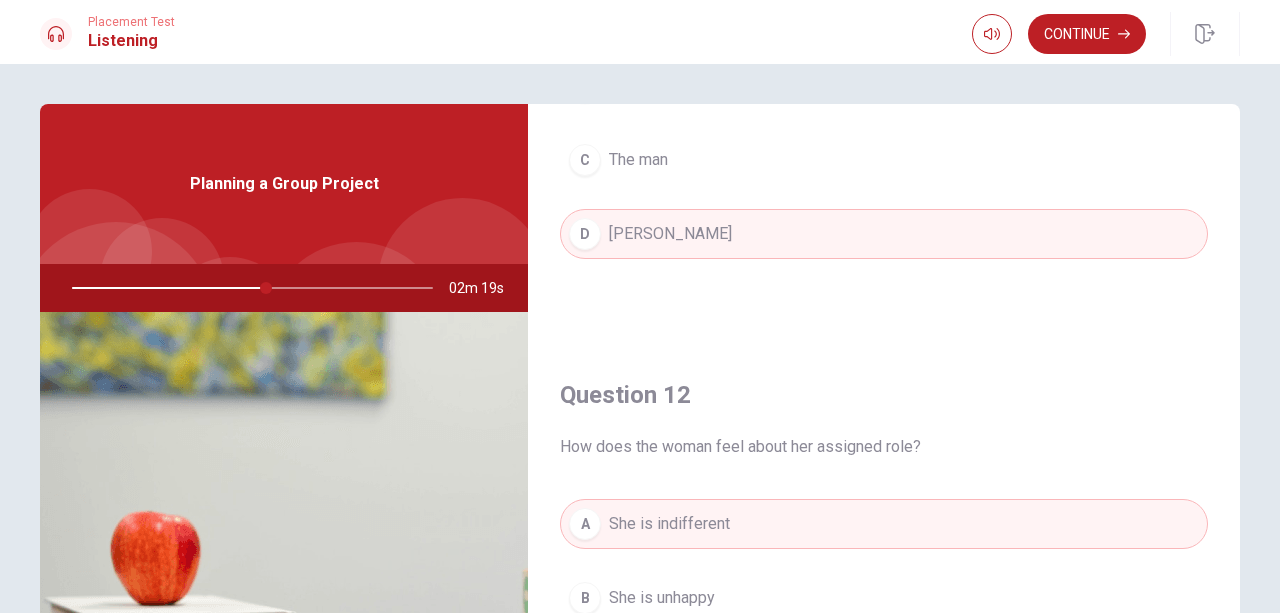 scroll, scrollTop: 0, scrollLeft: 0, axis: both 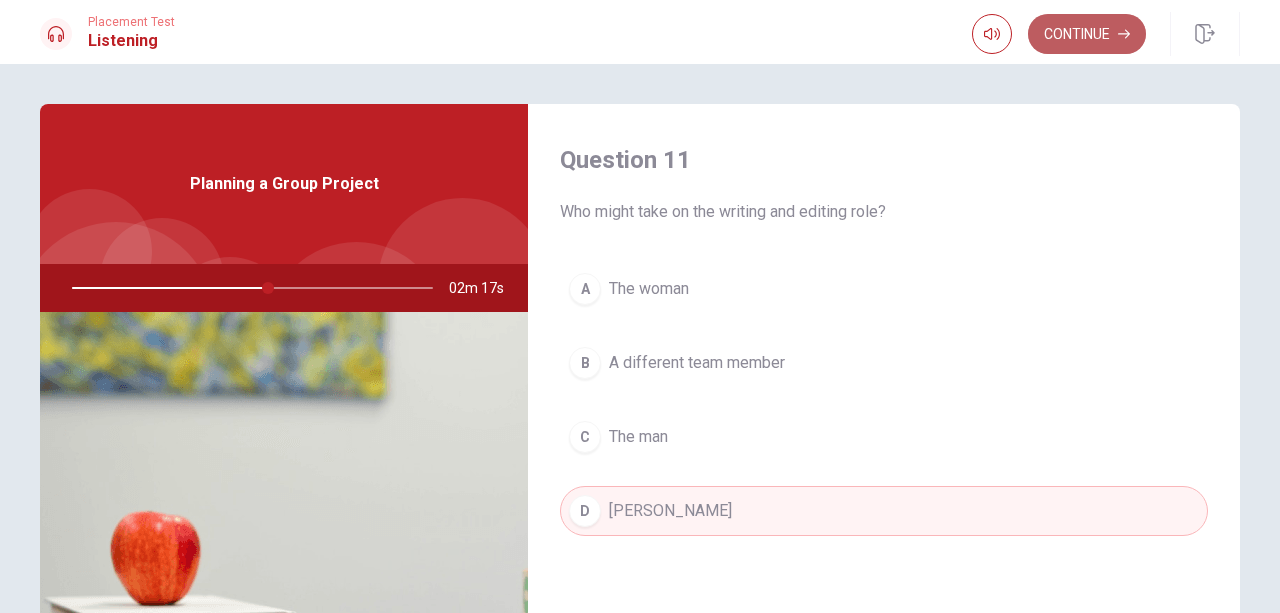click on "Continue" at bounding box center (1087, 34) 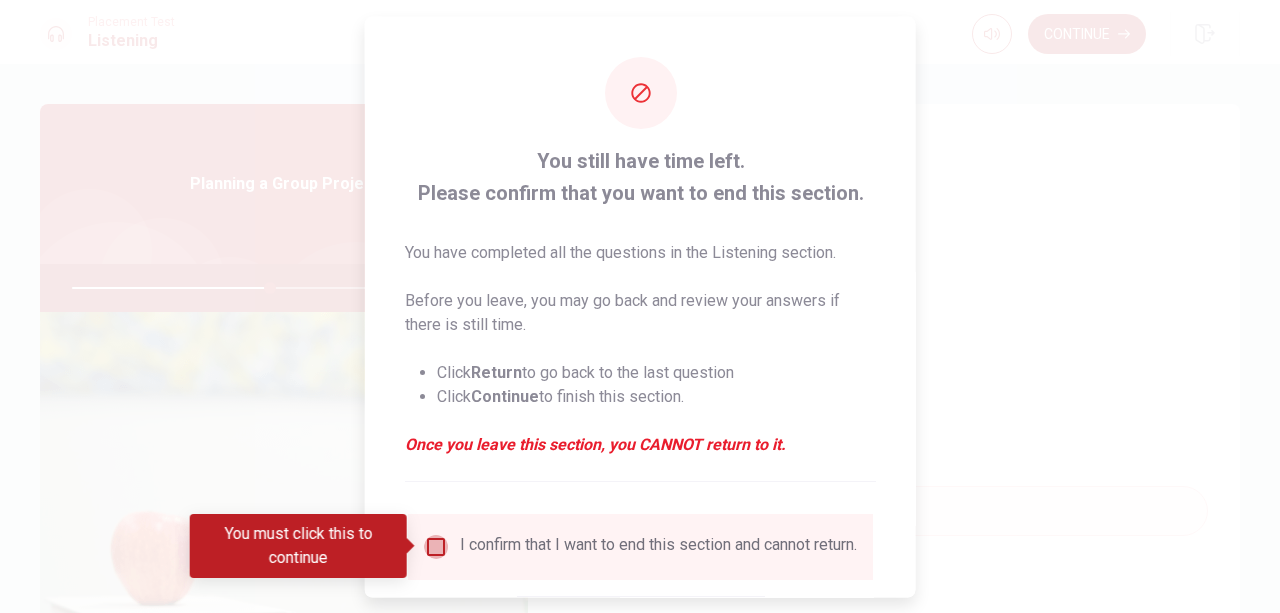 click at bounding box center [436, 546] 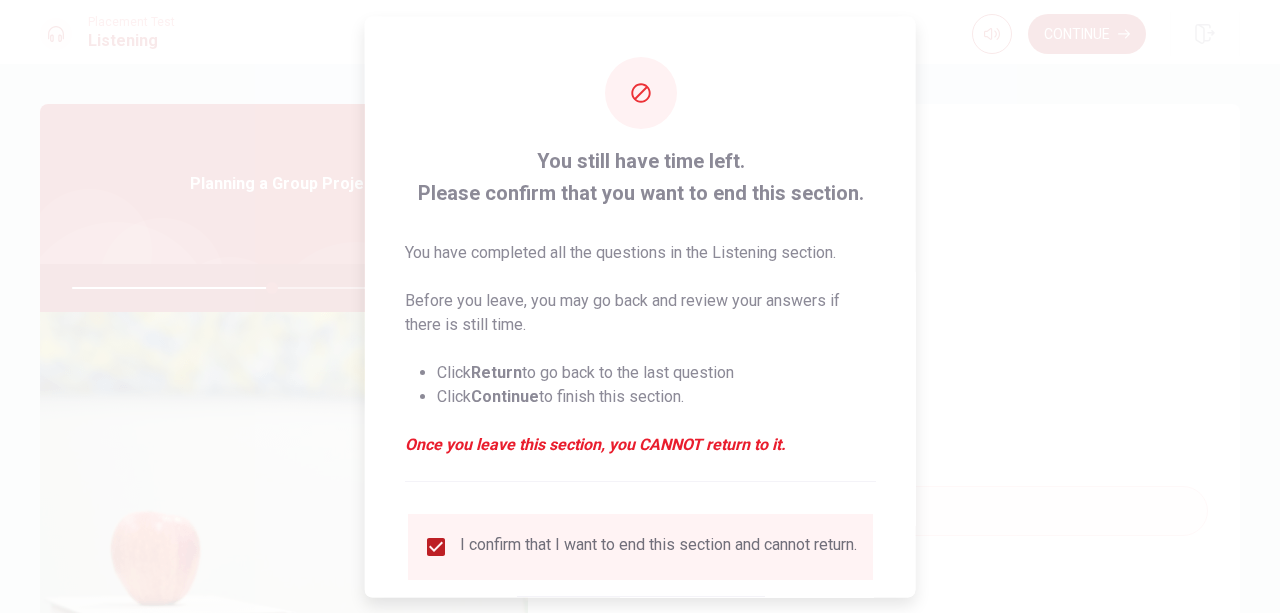 scroll, scrollTop: 132, scrollLeft: 0, axis: vertical 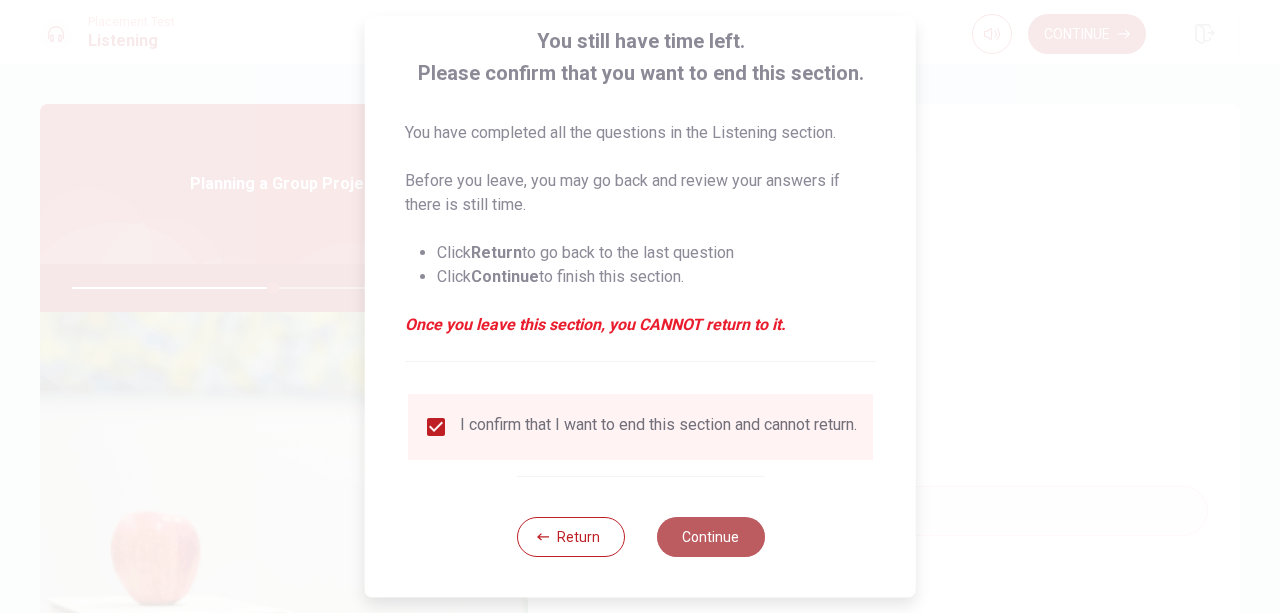 click on "Continue" at bounding box center (710, 537) 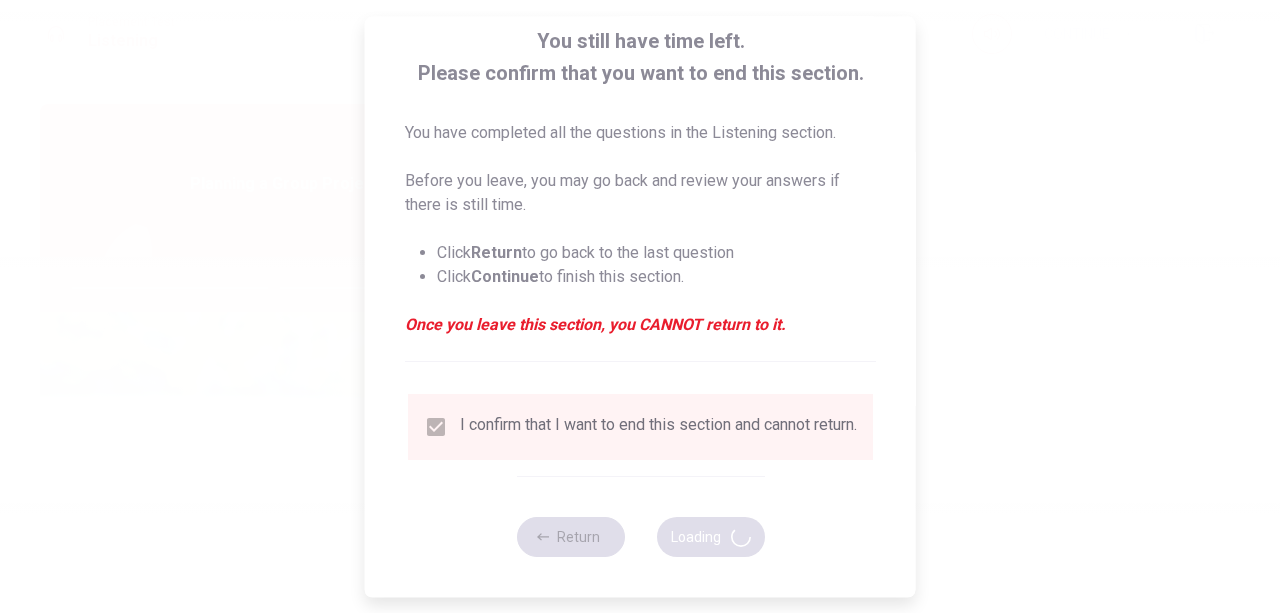 type on "56" 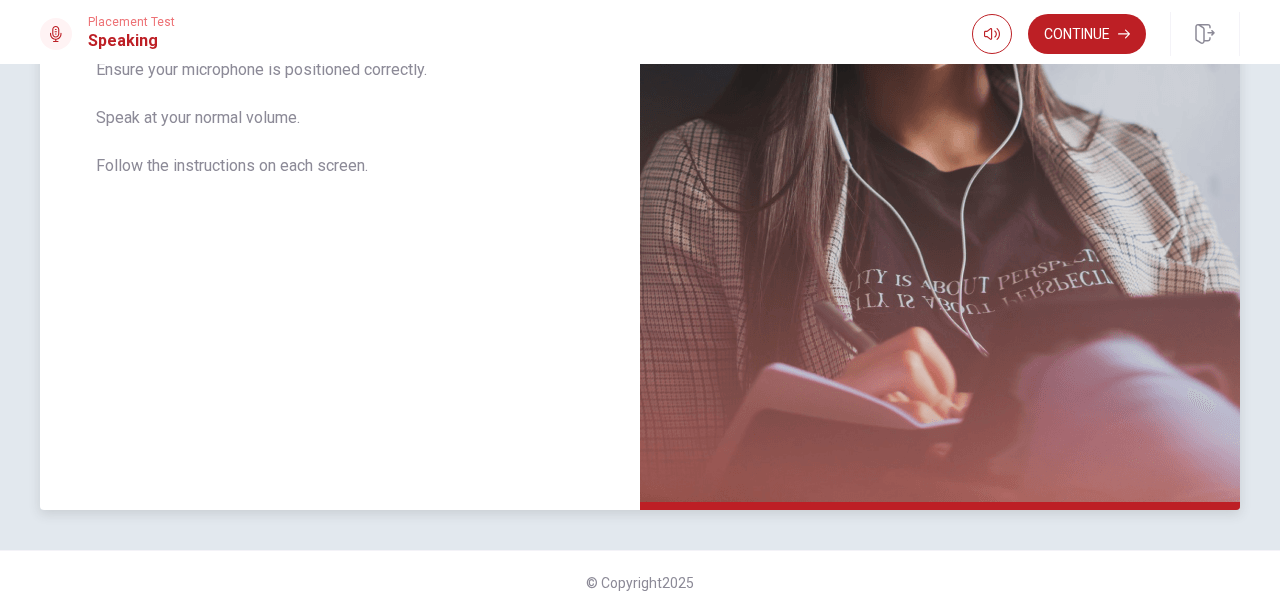 scroll, scrollTop: 0, scrollLeft: 0, axis: both 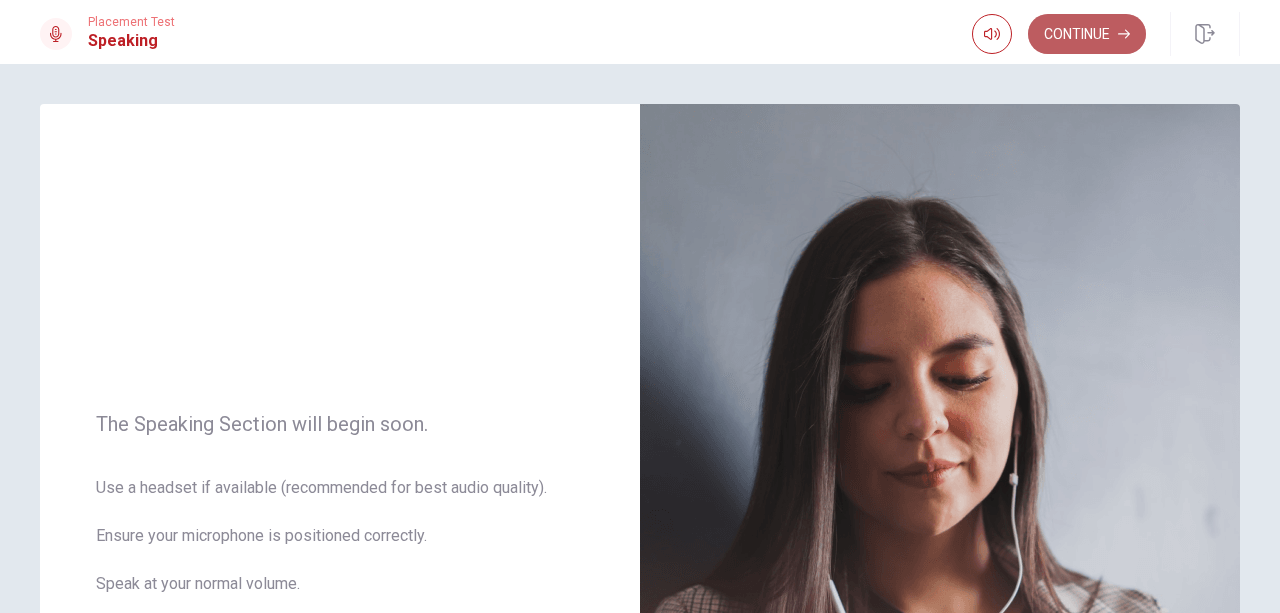 click on "Continue" at bounding box center (1087, 34) 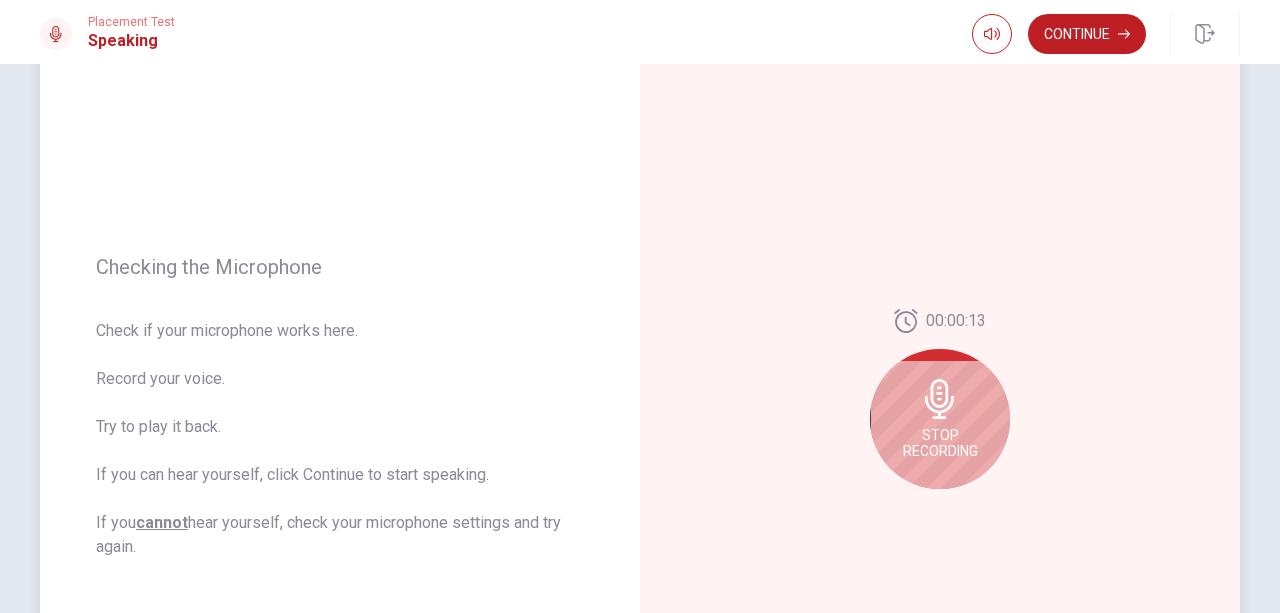 scroll, scrollTop: 137, scrollLeft: 0, axis: vertical 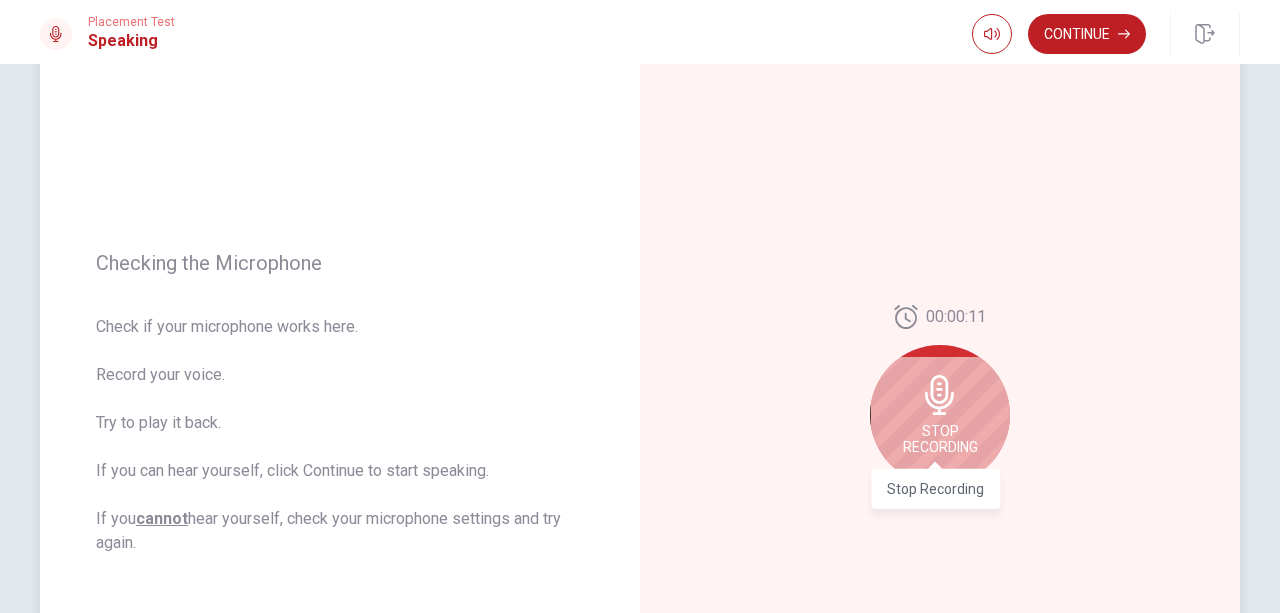 click on "Stop   Recording" at bounding box center [940, 439] 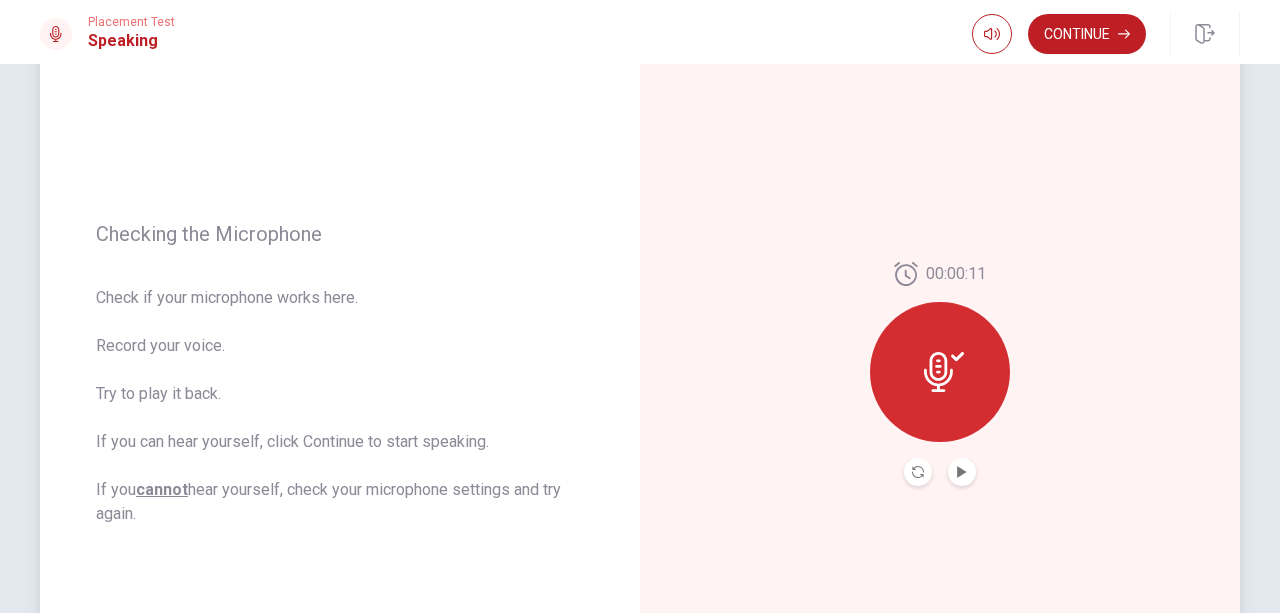 scroll, scrollTop: 167, scrollLeft: 0, axis: vertical 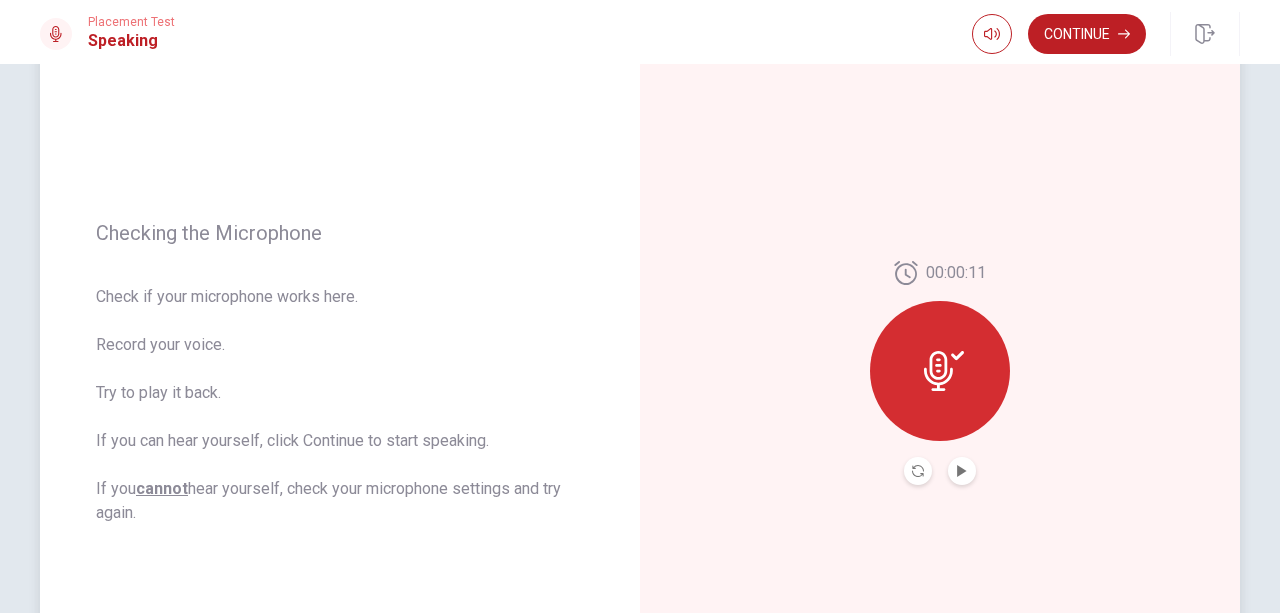 click on "00:00:11" at bounding box center (940, 373) 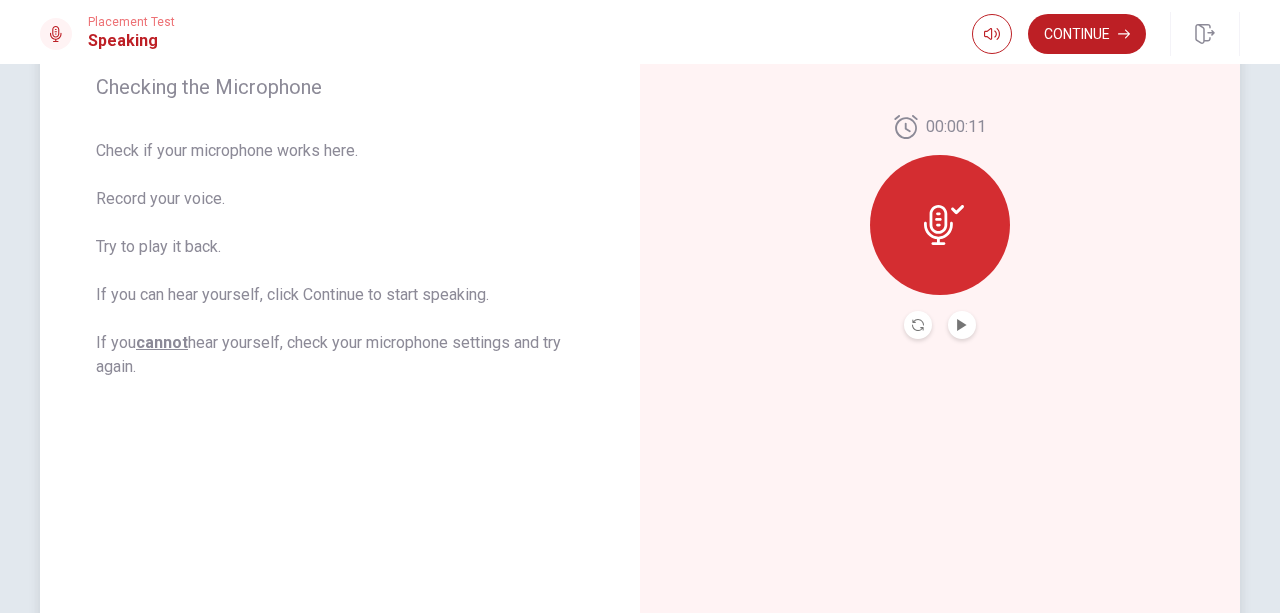 scroll, scrollTop: 315, scrollLeft: 0, axis: vertical 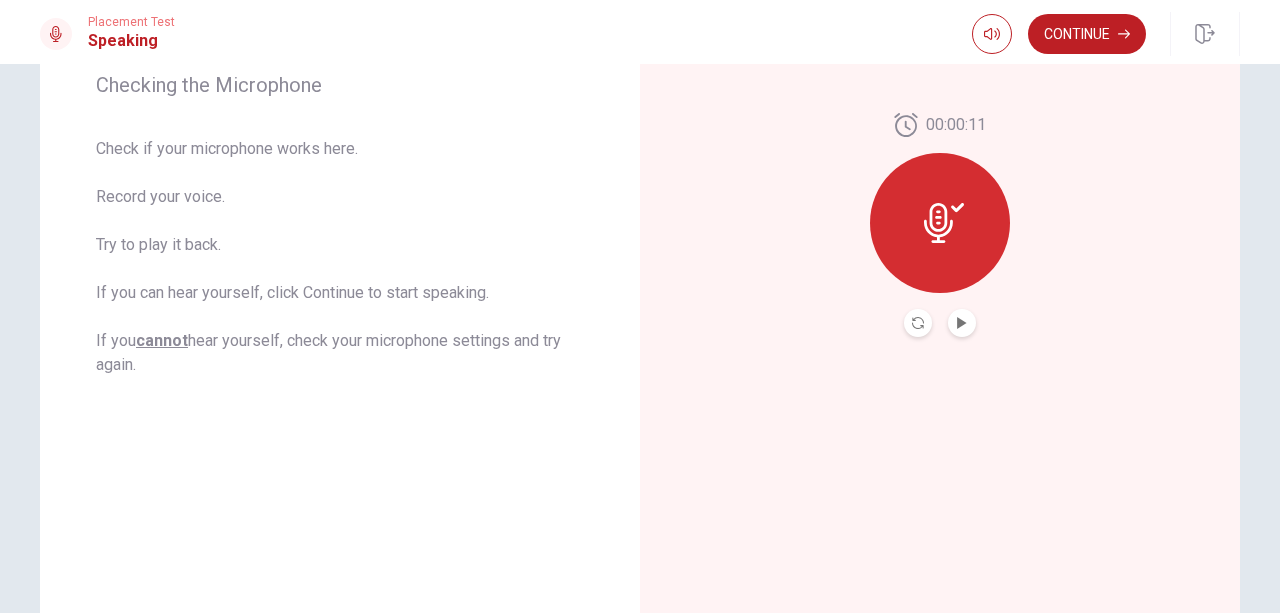 click at bounding box center [940, 223] 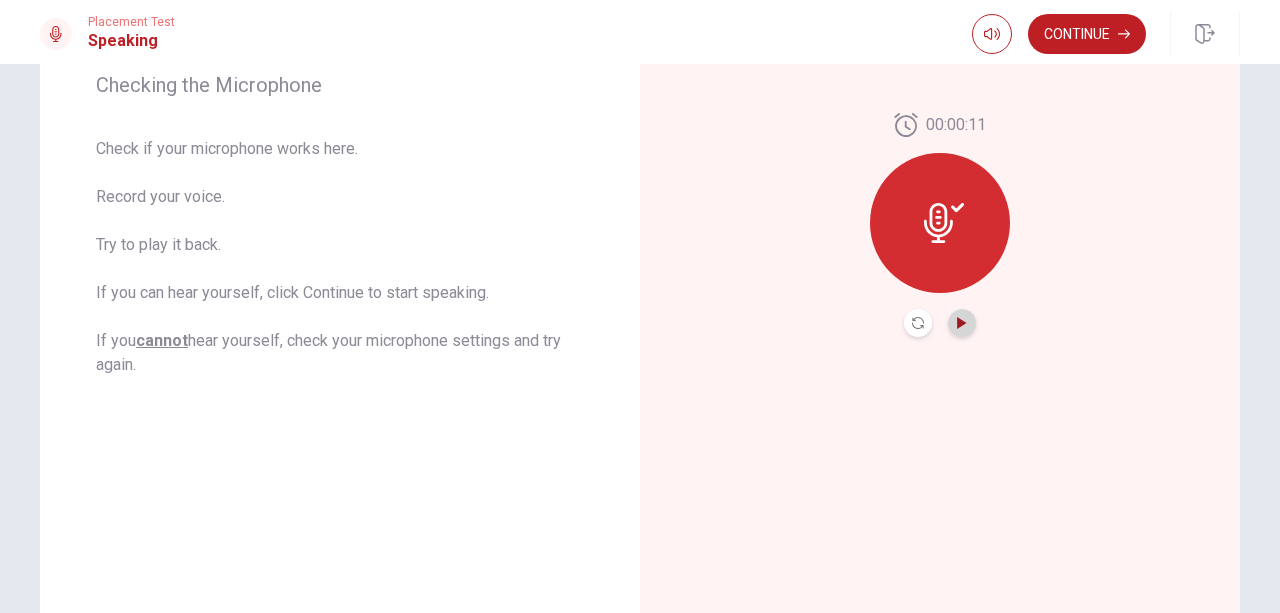 click 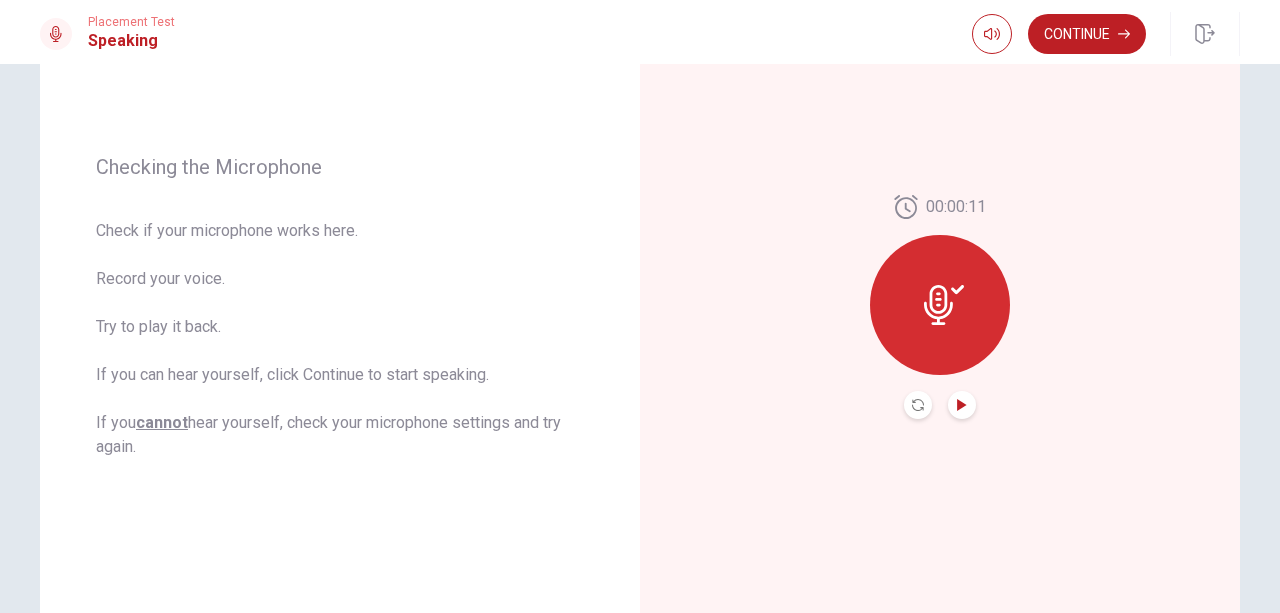 scroll, scrollTop: 222, scrollLeft: 0, axis: vertical 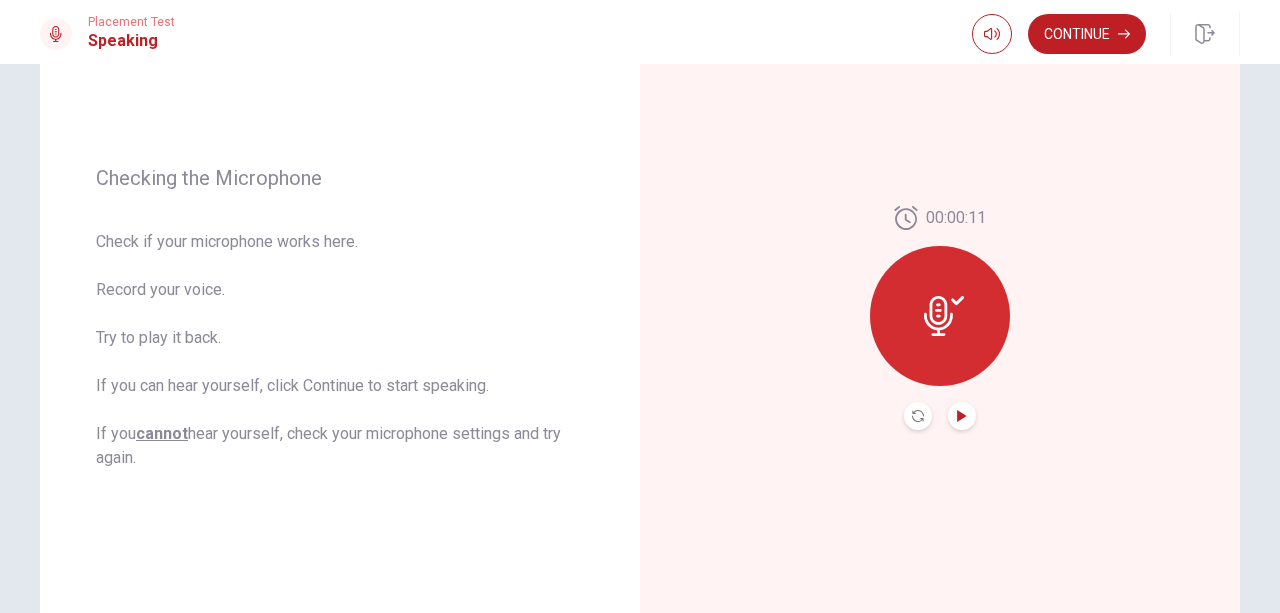 click 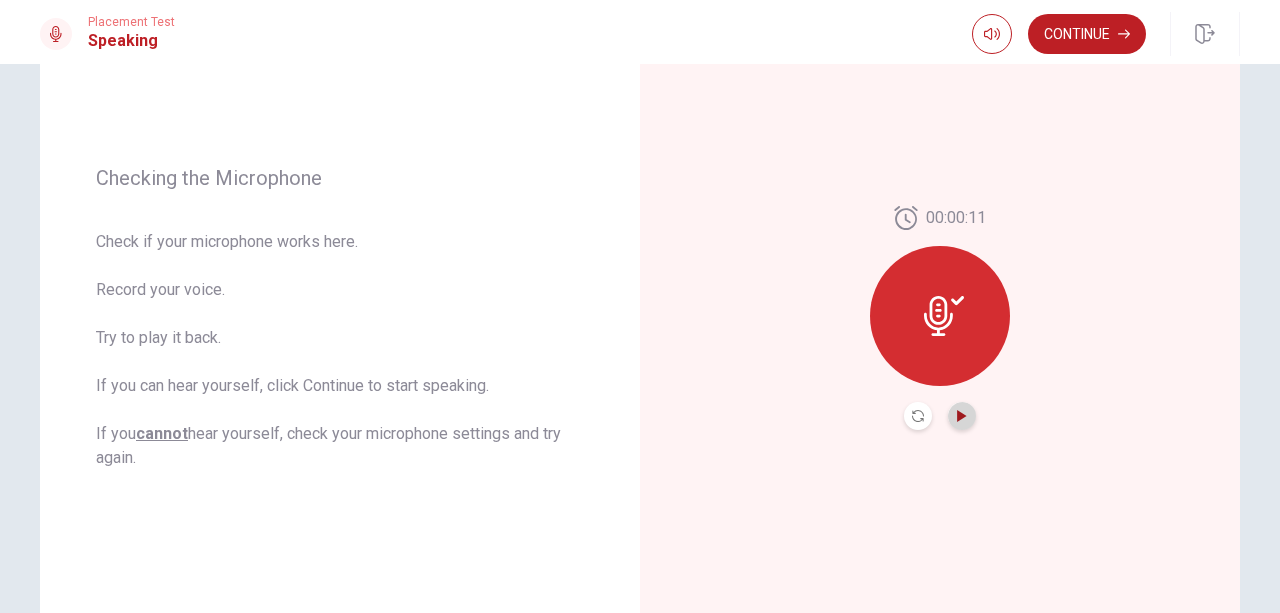 click 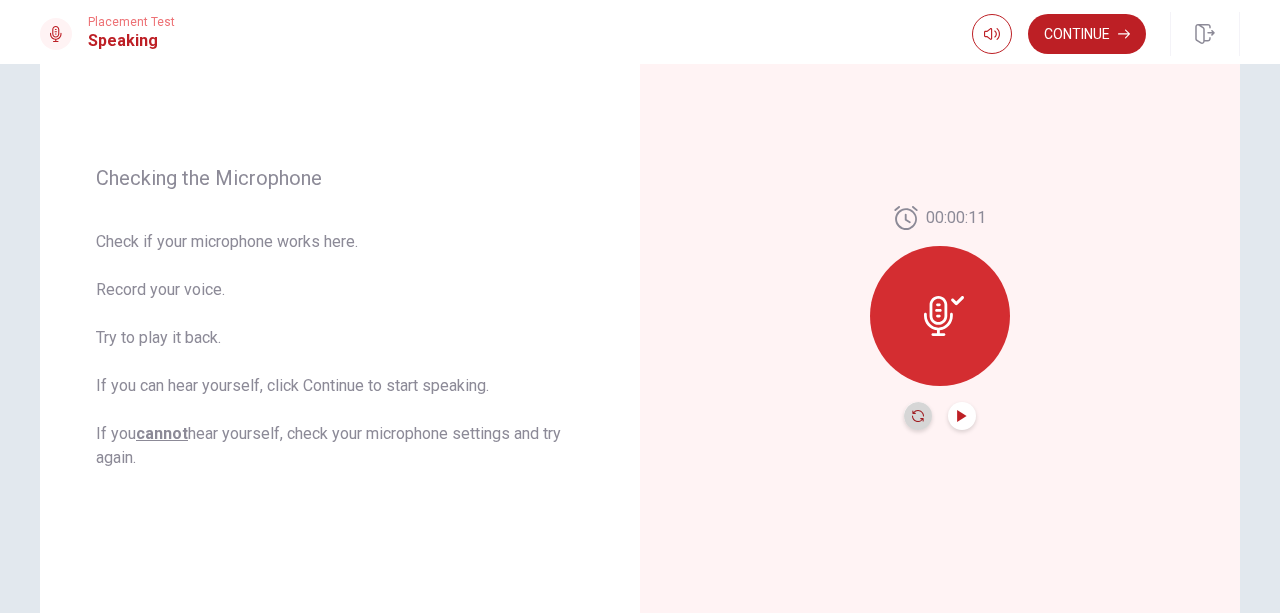 click 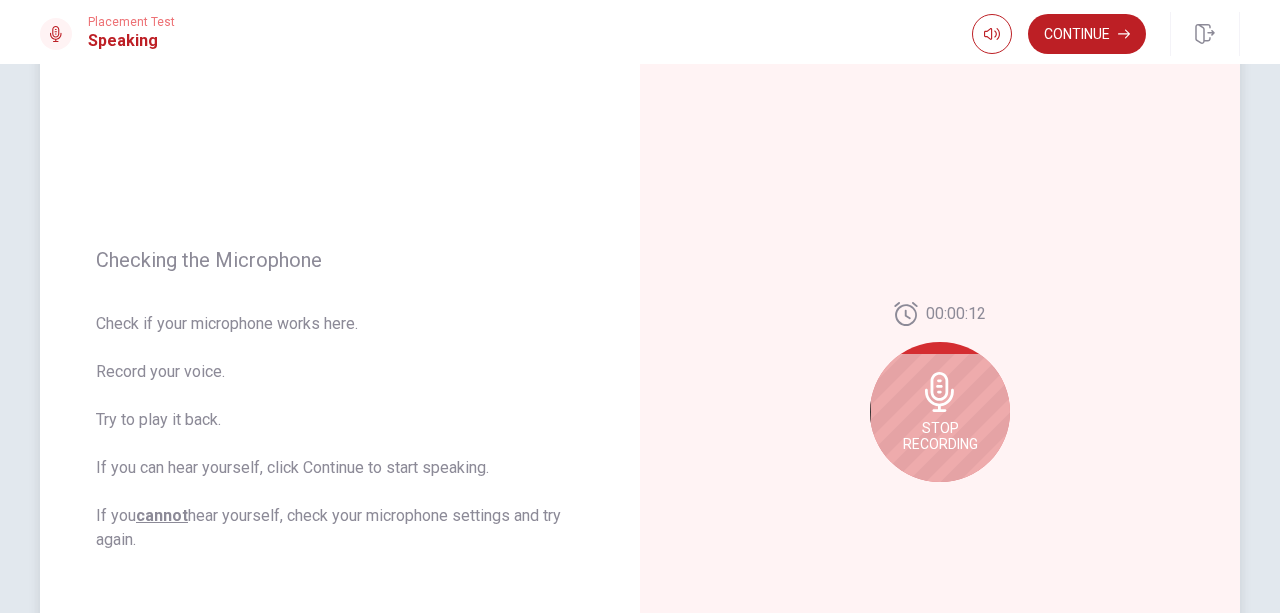 scroll, scrollTop: 152, scrollLeft: 0, axis: vertical 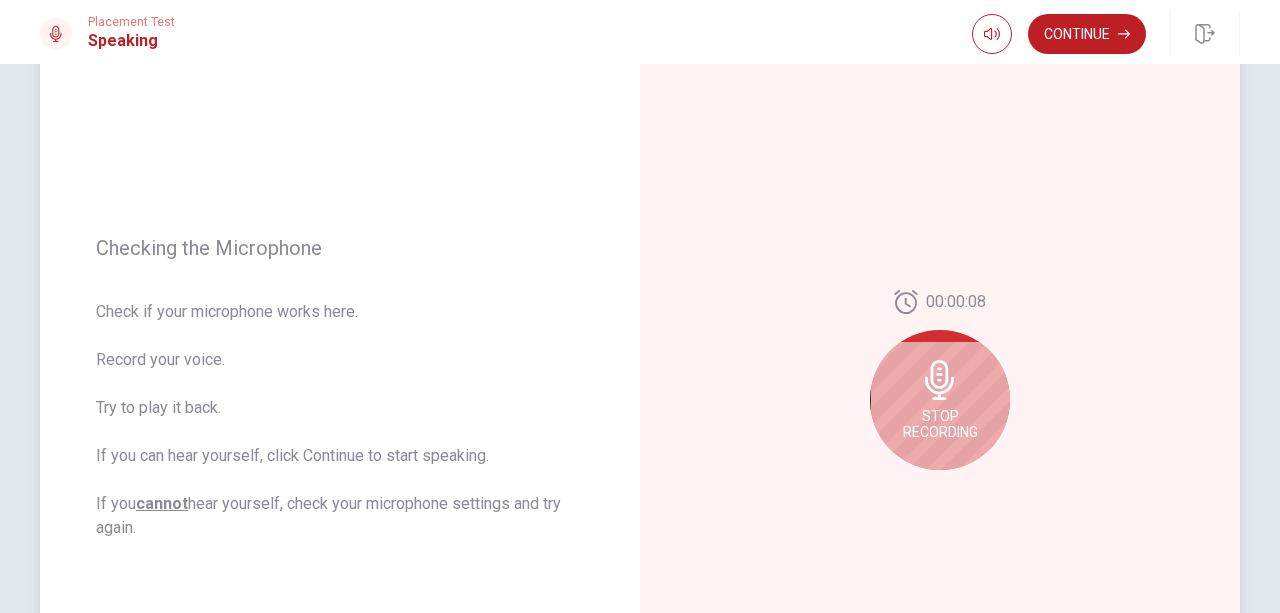 click on "Stop   Recording" at bounding box center (940, 424) 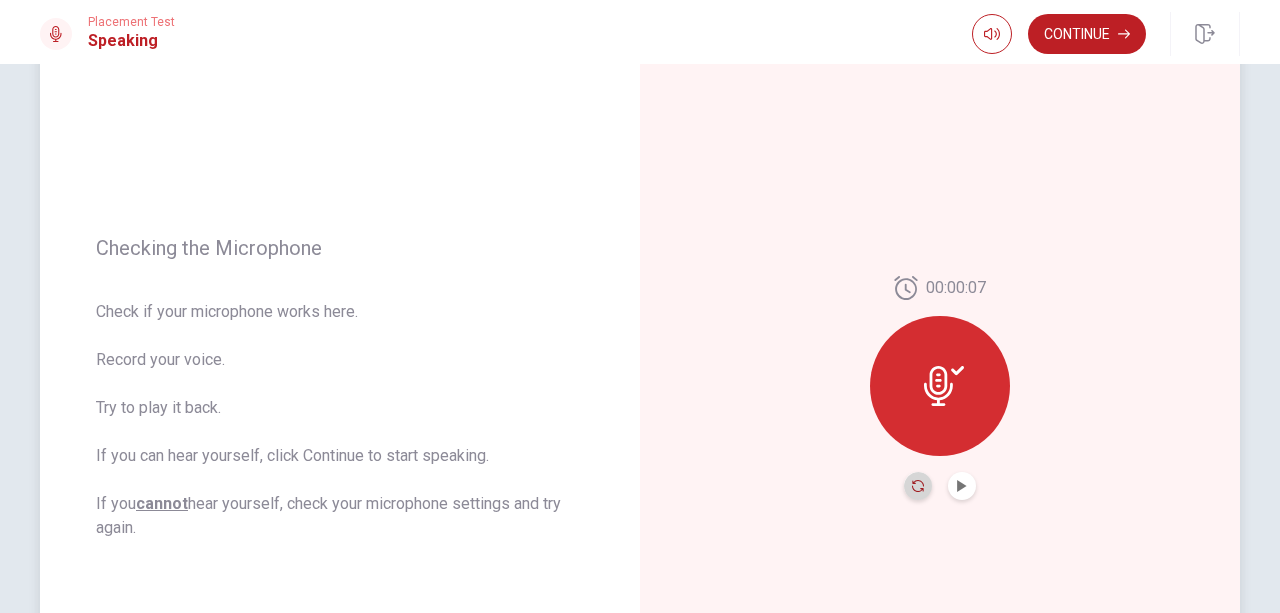 click 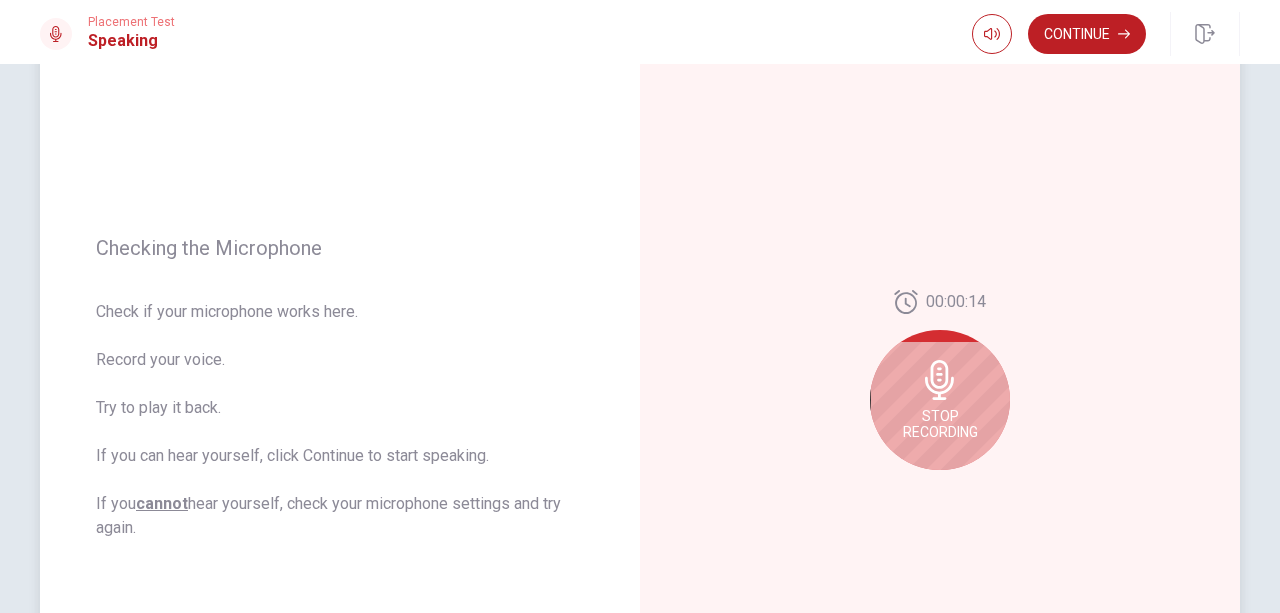 click on "Stop   Recording" at bounding box center (940, 424) 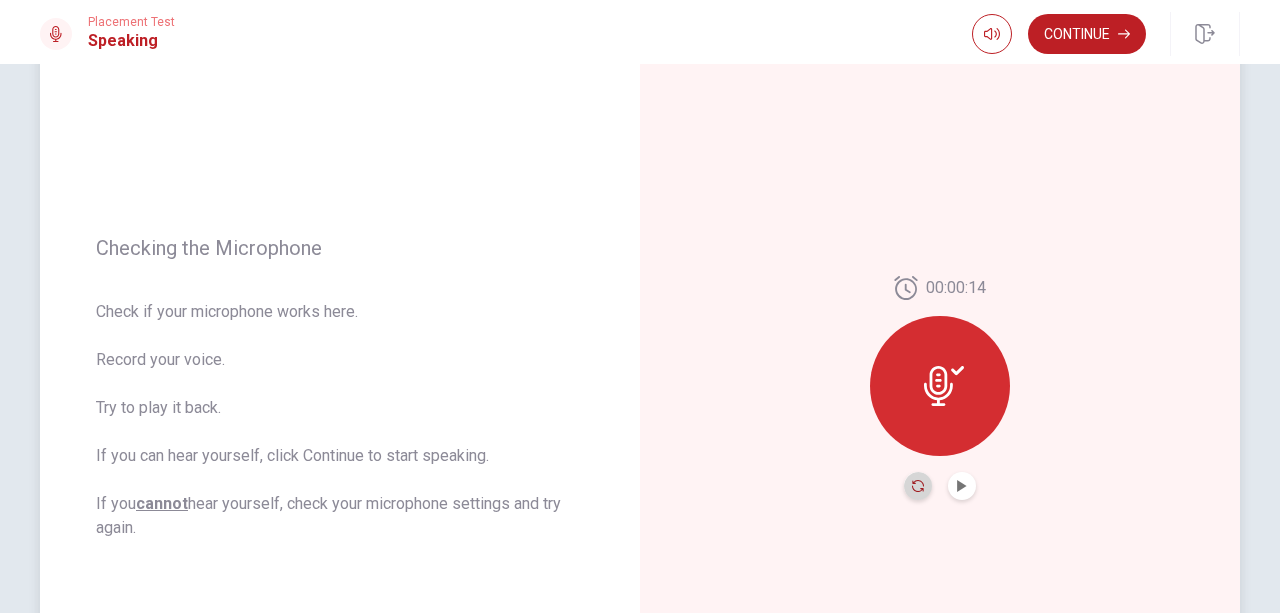 click 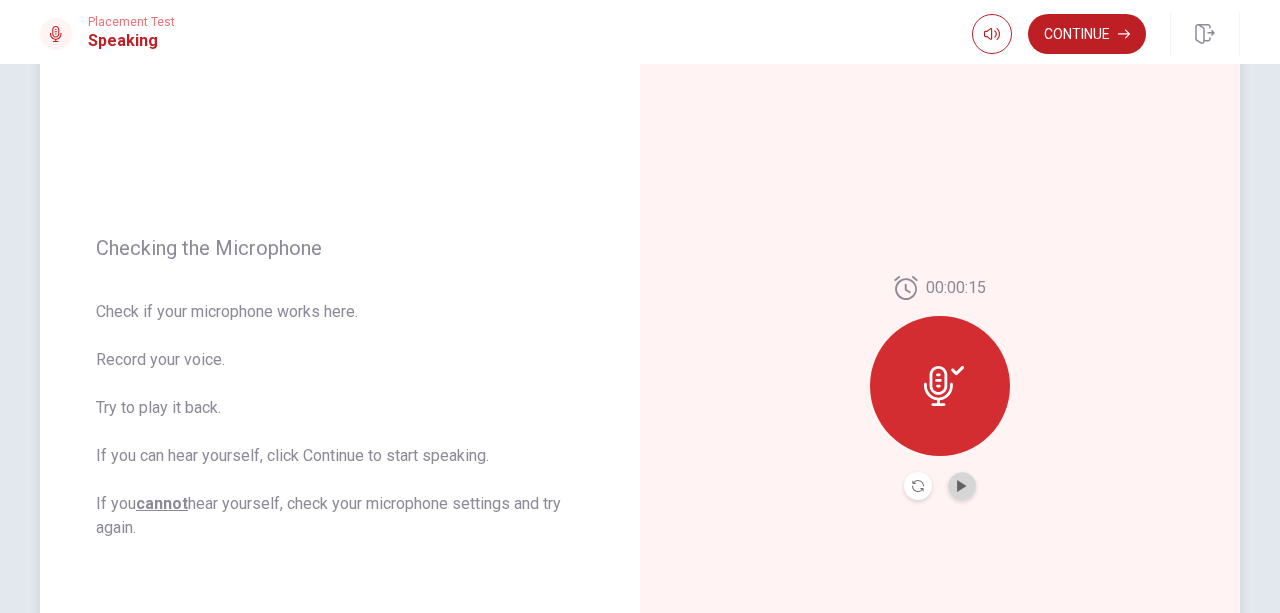 click at bounding box center [962, 486] 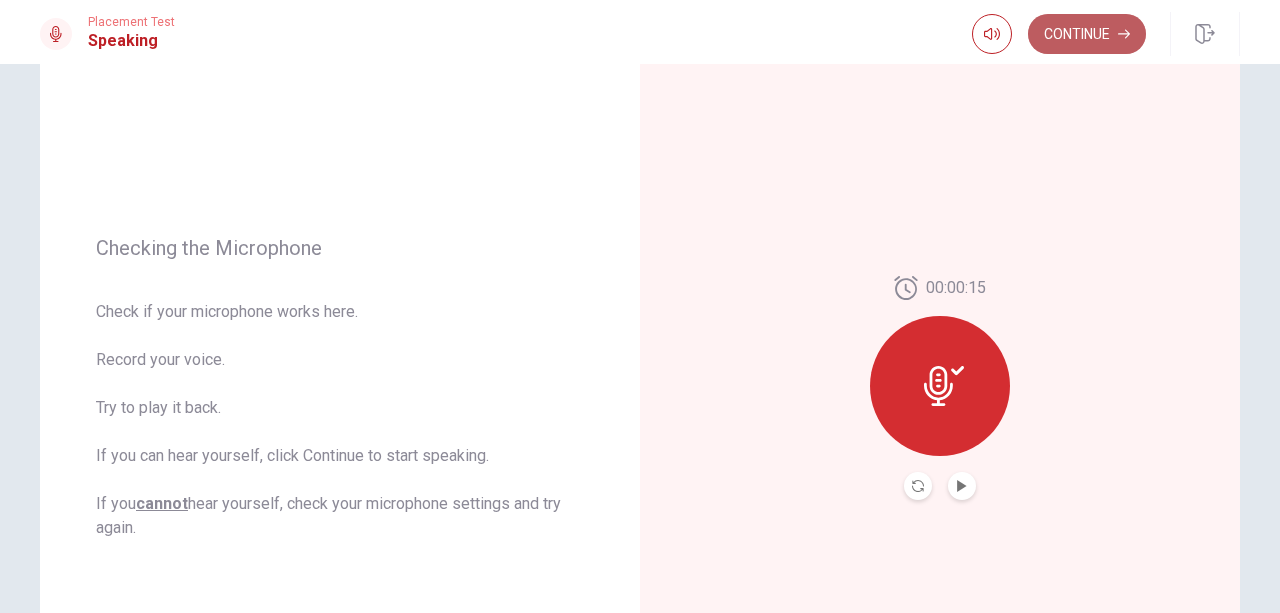 click on "Continue" at bounding box center [1087, 34] 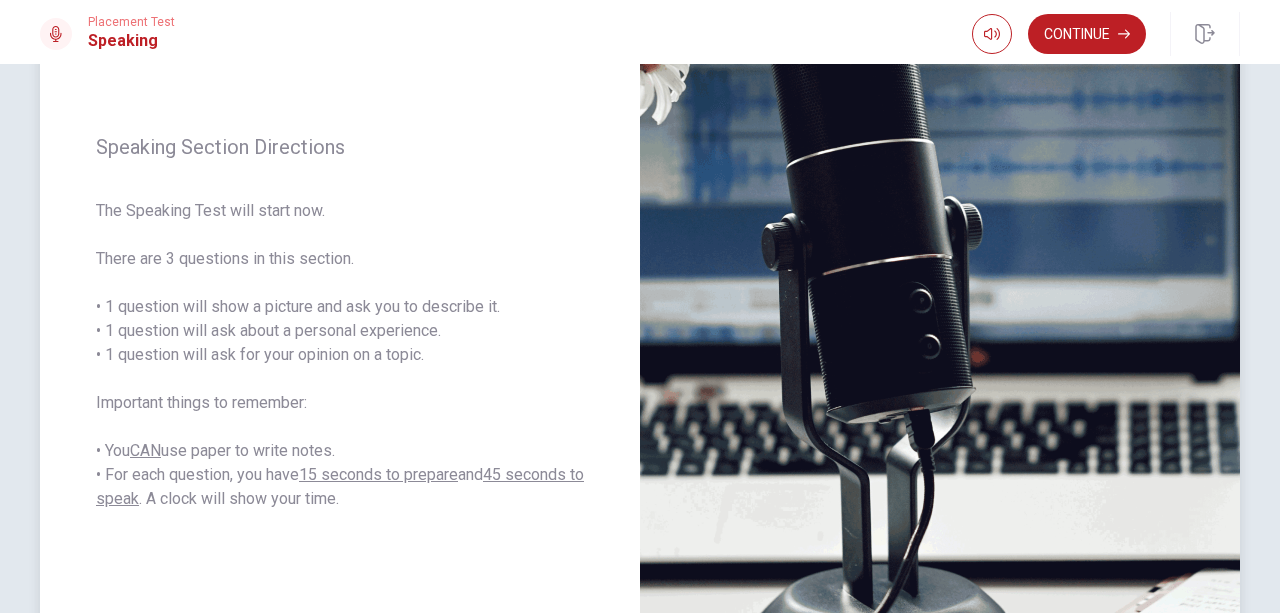 scroll, scrollTop: 202, scrollLeft: 0, axis: vertical 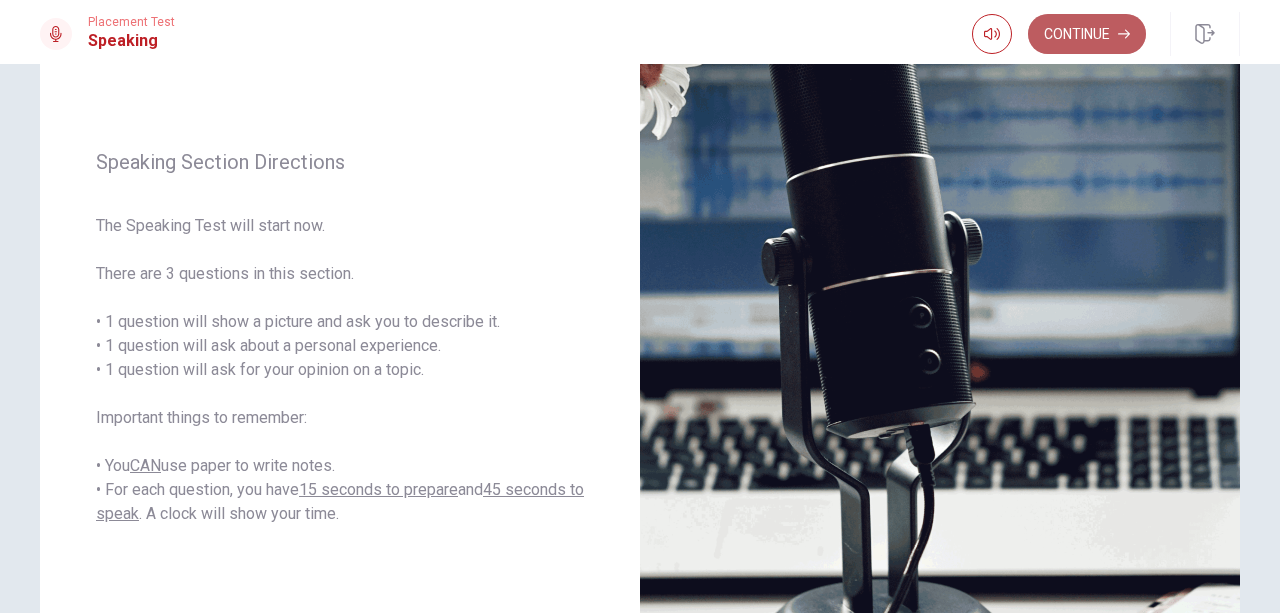 click on "Continue" at bounding box center [1087, 34] 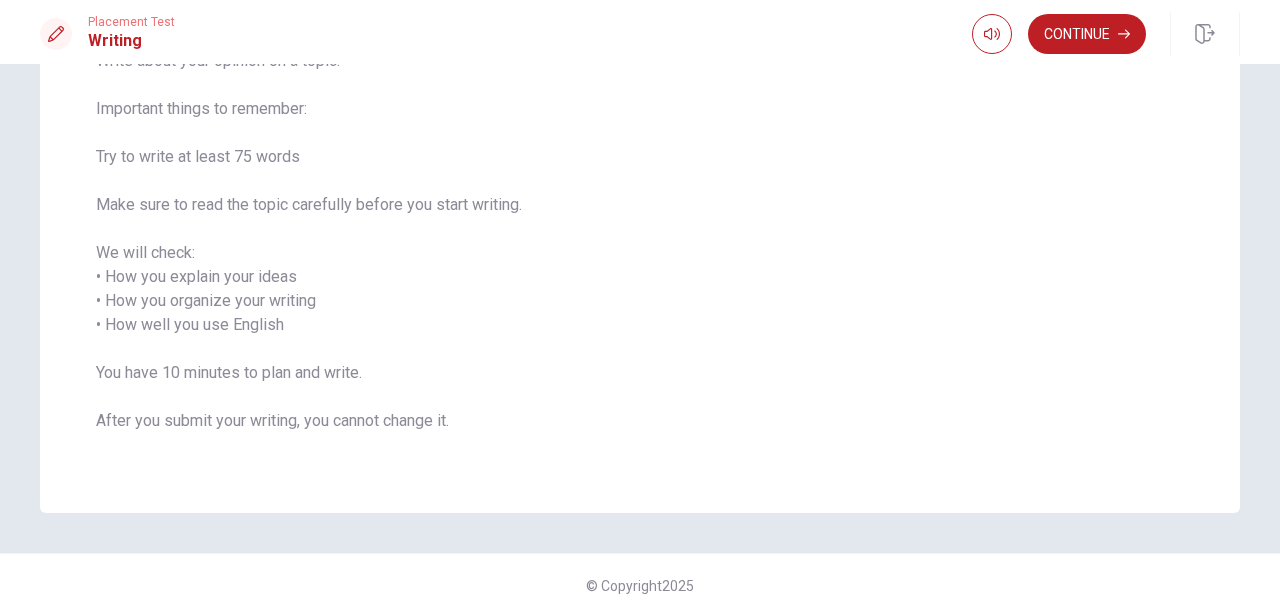 scroll, scrollTop: 194, scrollLeft: 0, axis: vertical 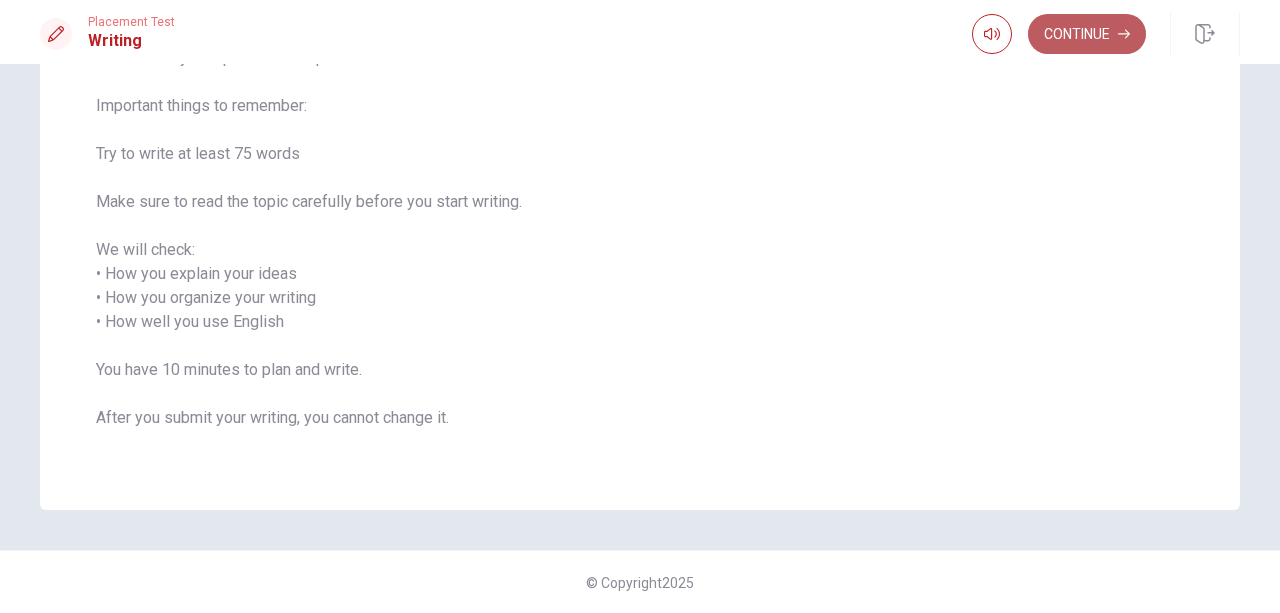 click on "Continue" at bounding box center (1087, 34) 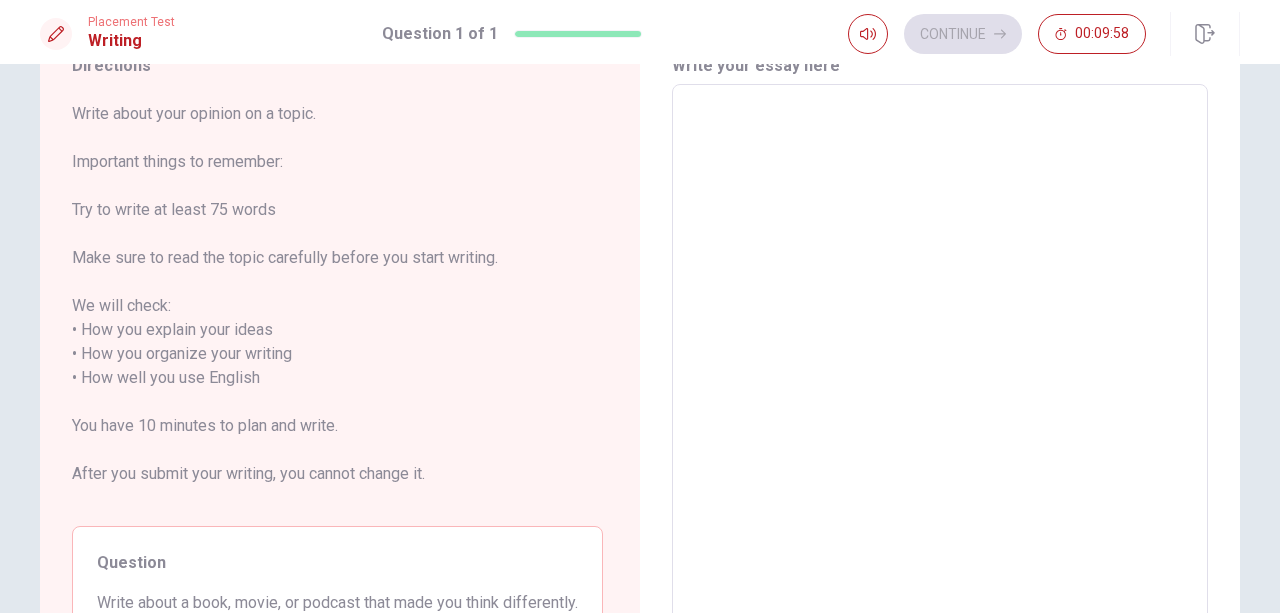 scroll, scrollTop: 0, scrollLeft: 0, axis: both 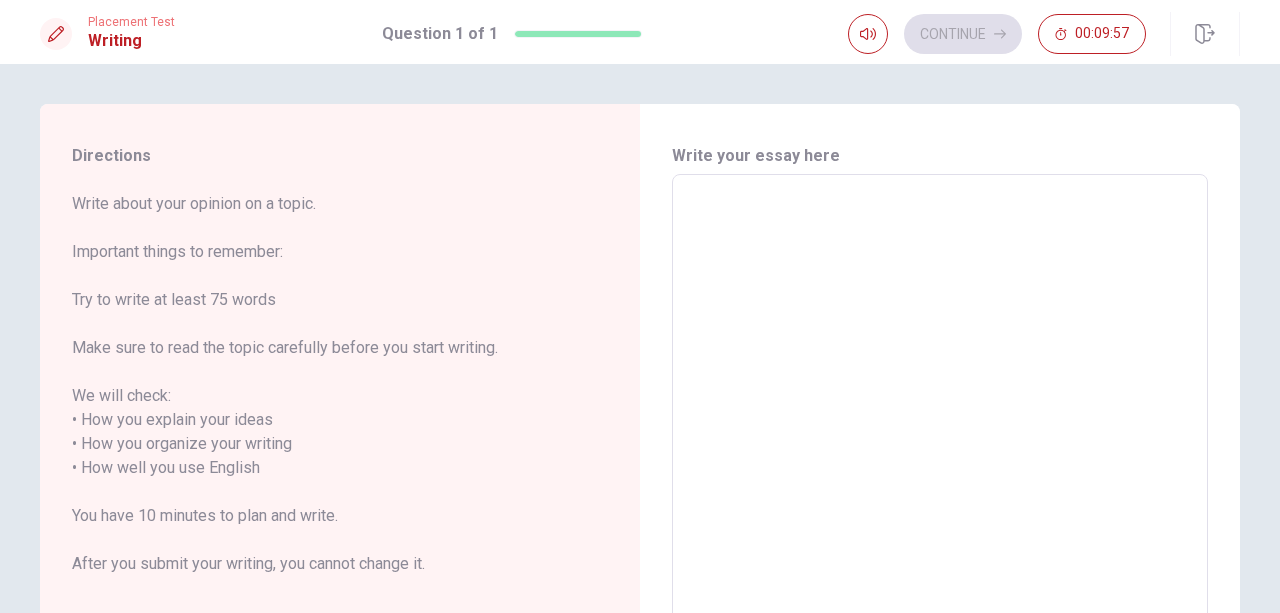 click at bounding box center (940, 456) 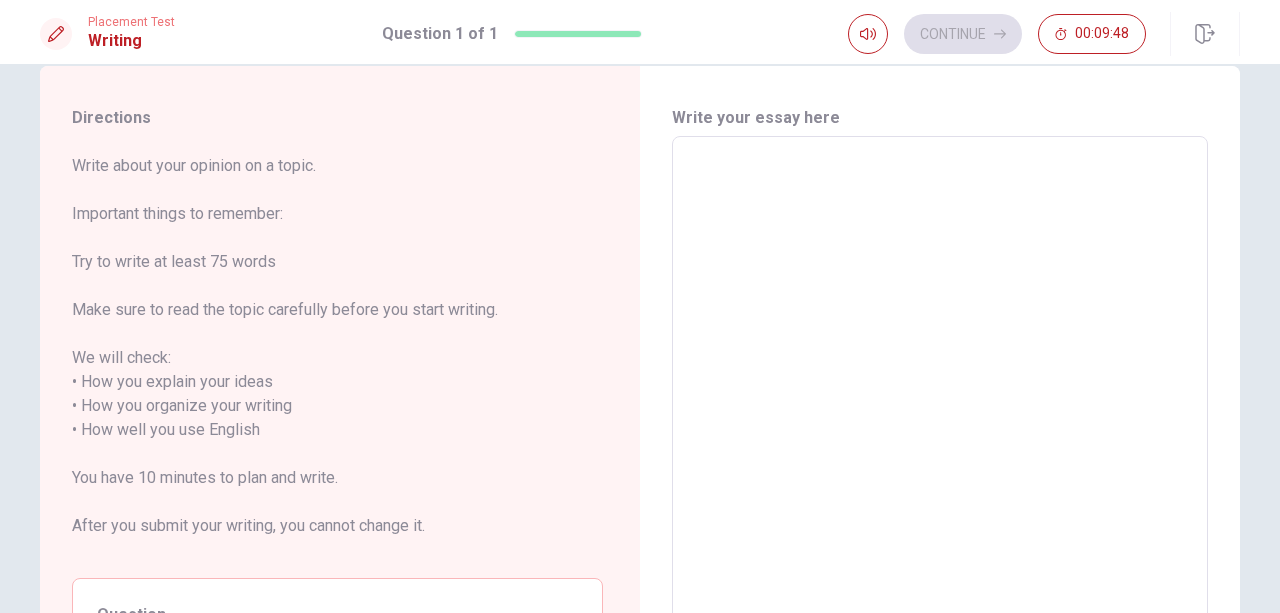 scroll, scrollTop: 31, scrollLeft: 0, axis: vertical 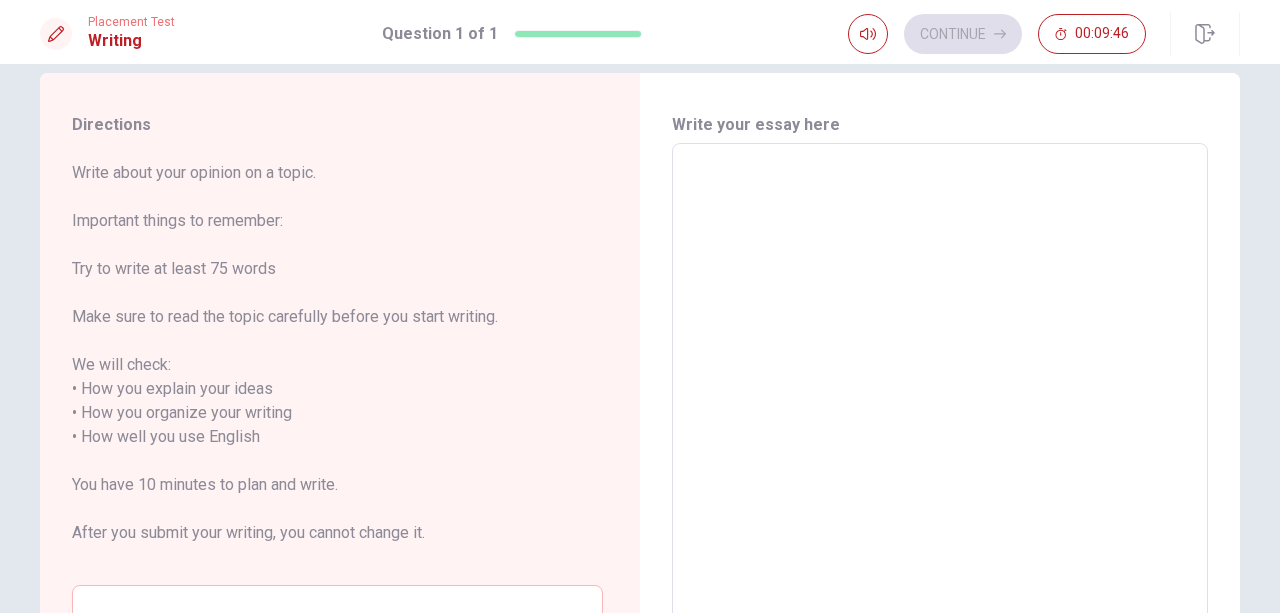 click at bounding box center (940, 425) 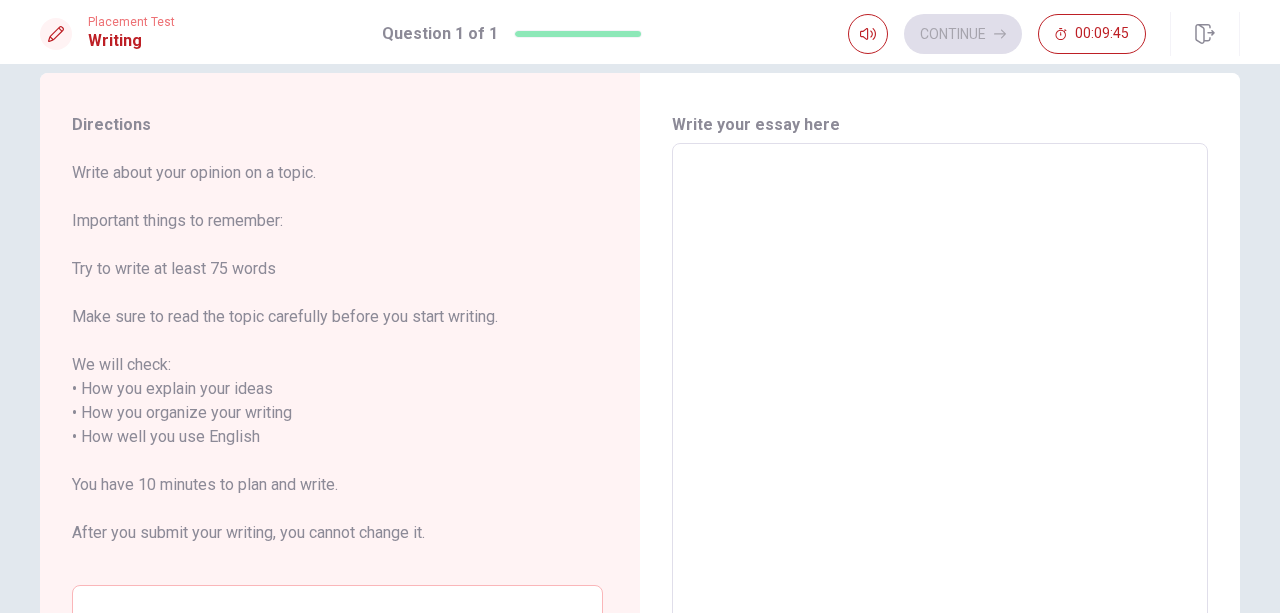 type on "m" 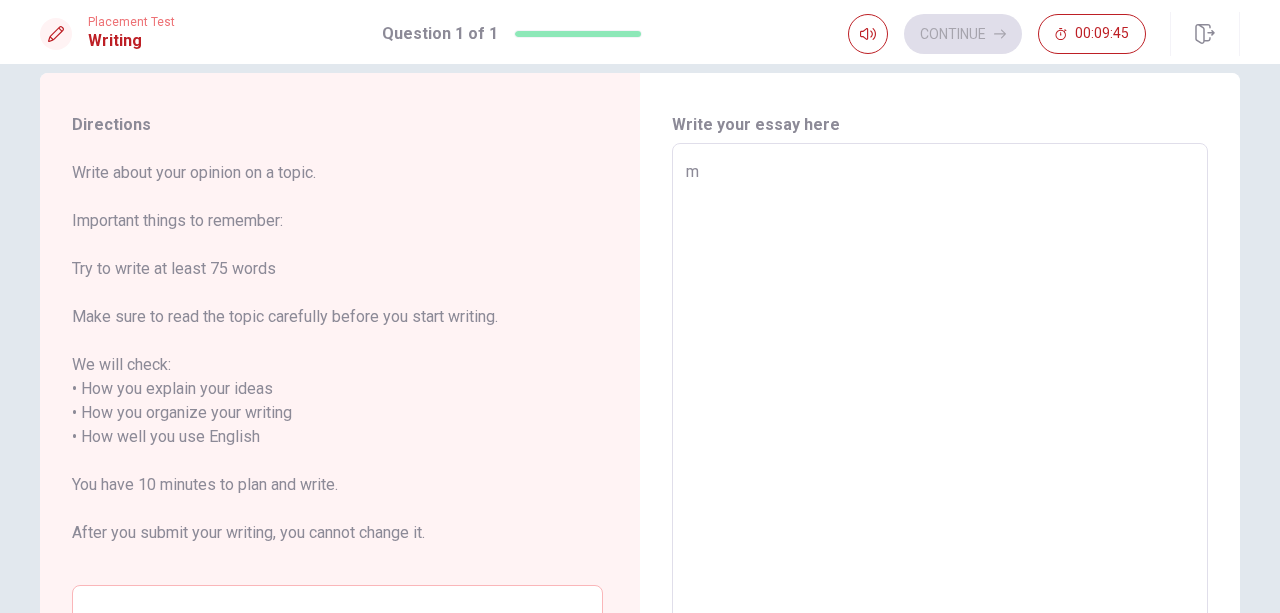 type on "x" 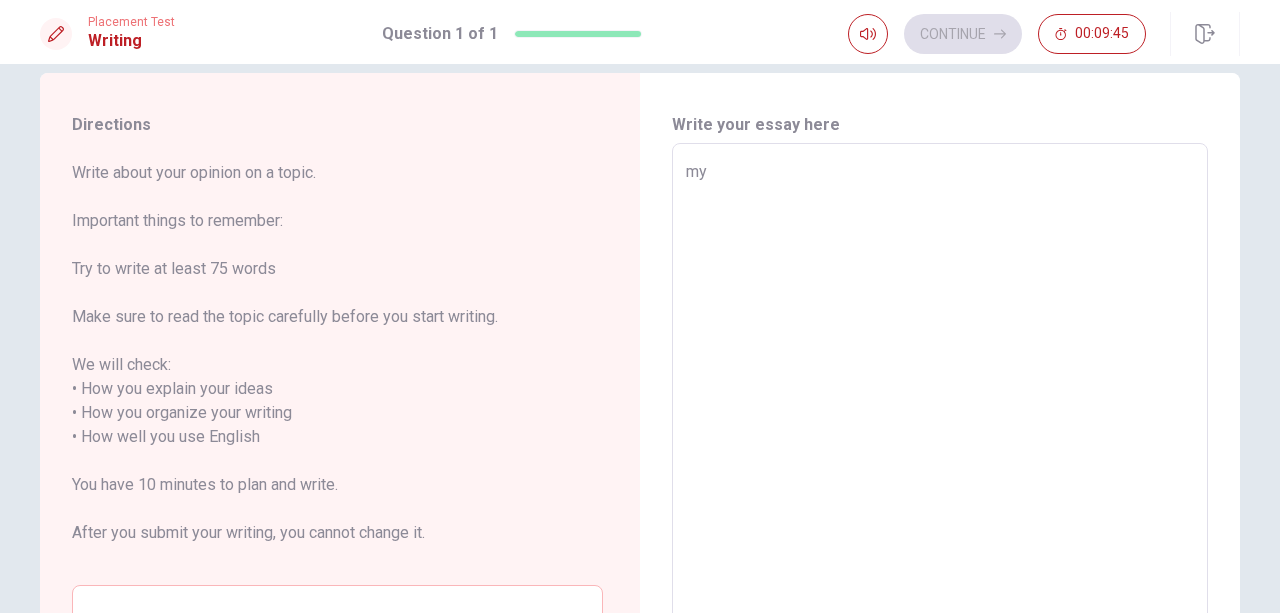 type on "x" 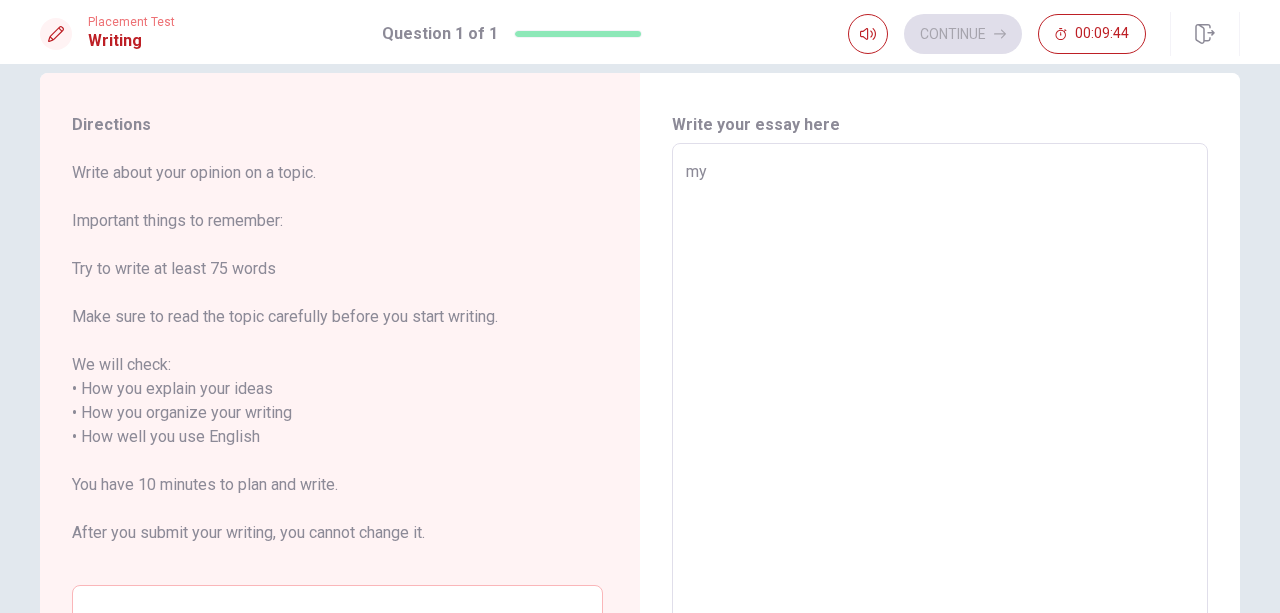 type on "my" 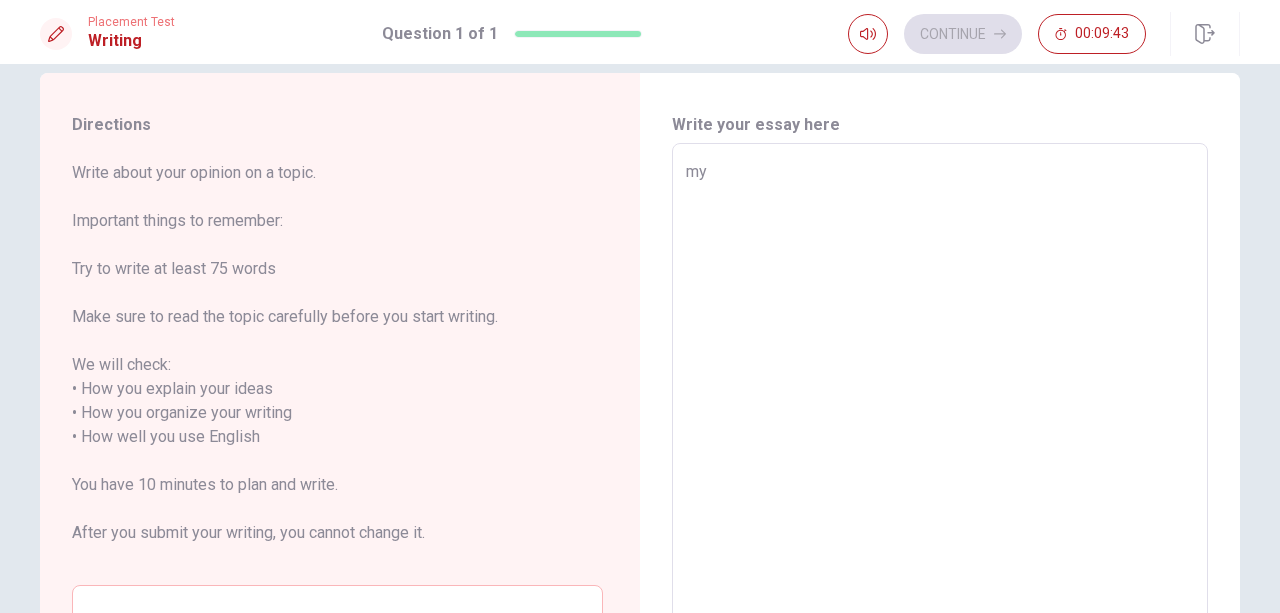 type on "my o" 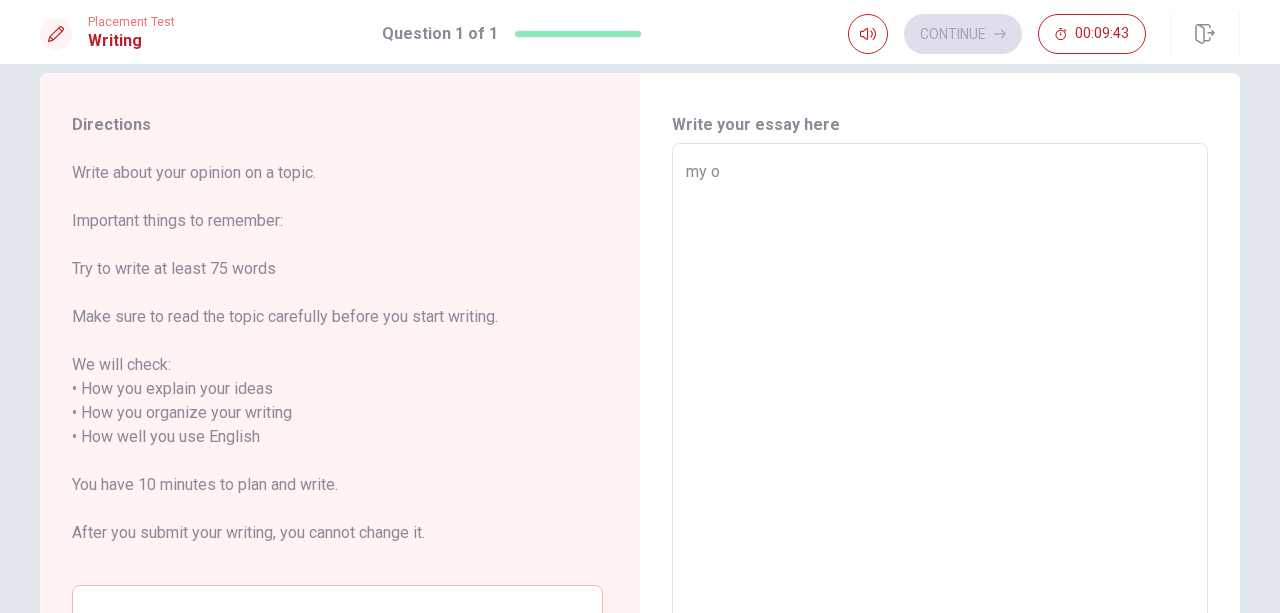 type on "x" 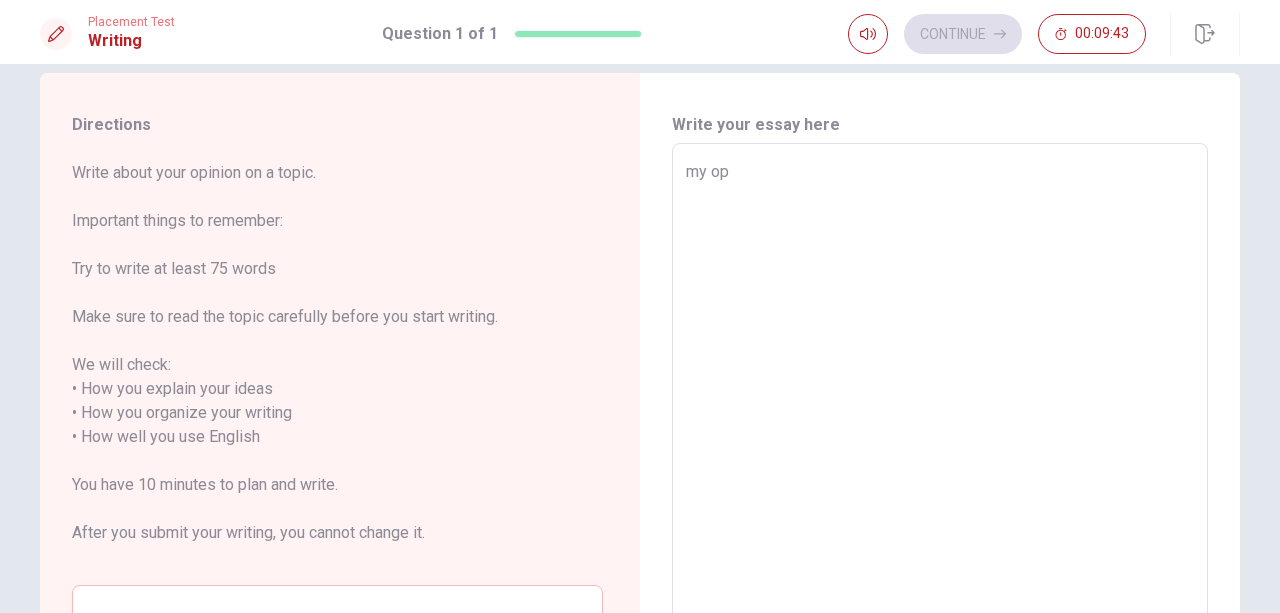 type on "x" 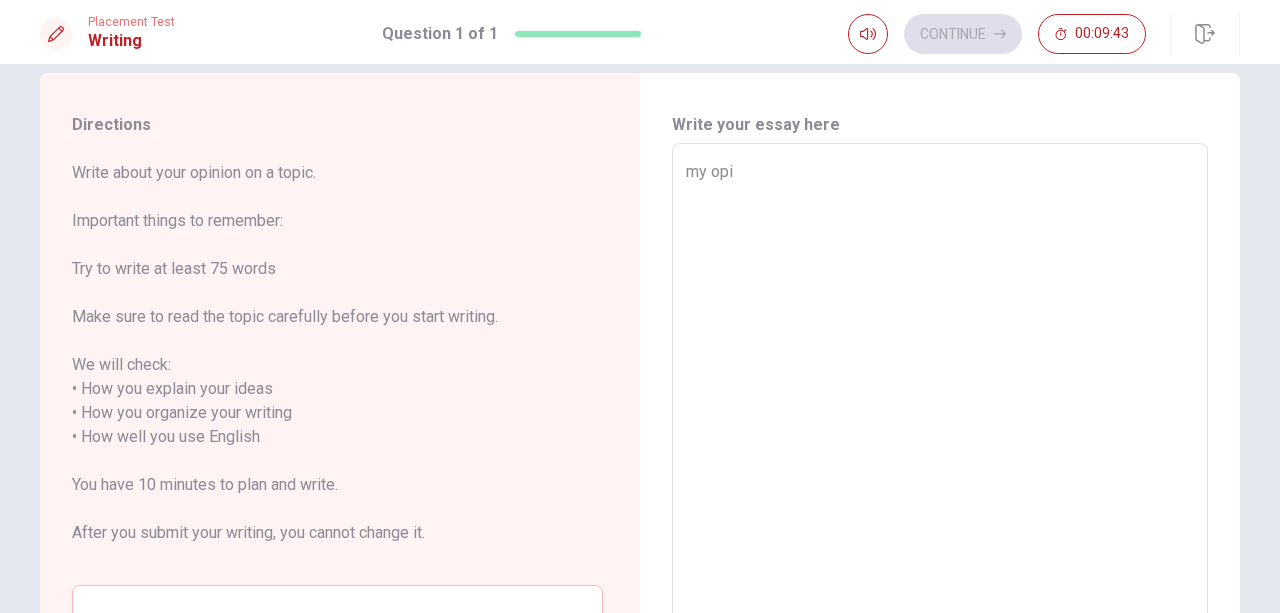 type on "x" 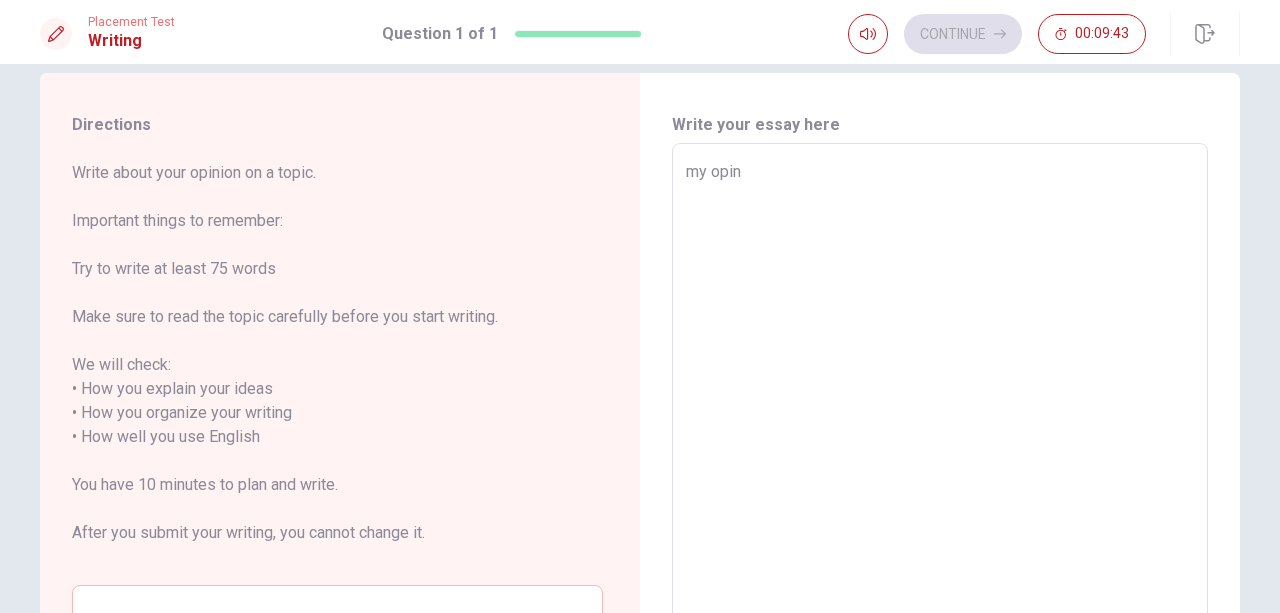 type on "x" 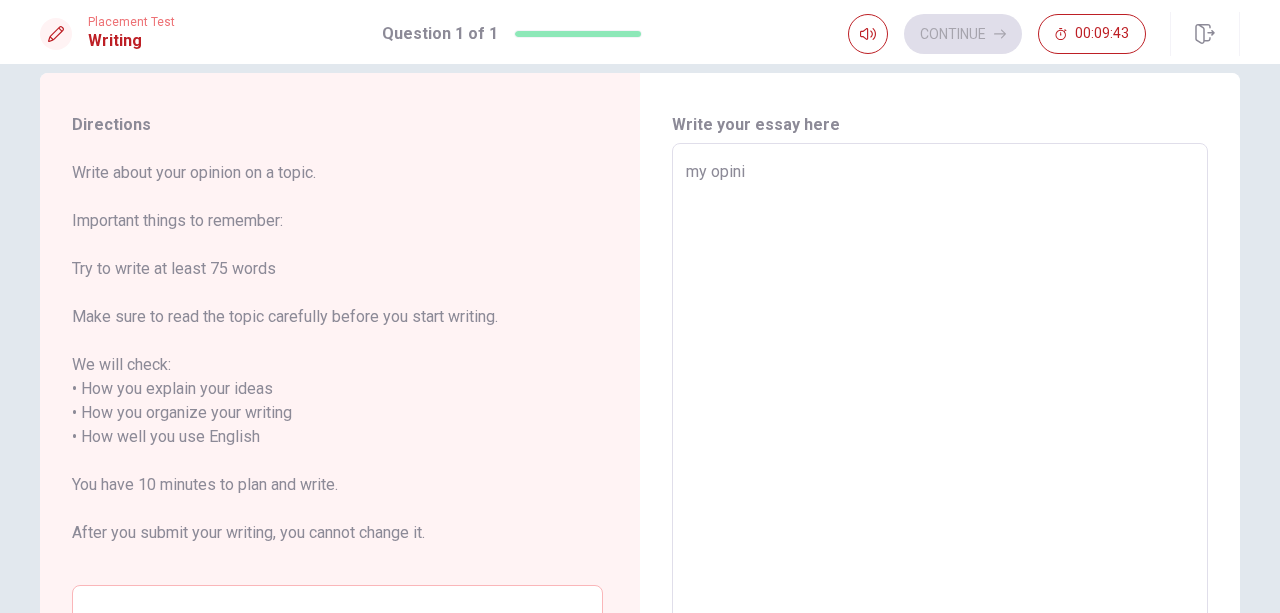 type on "x" 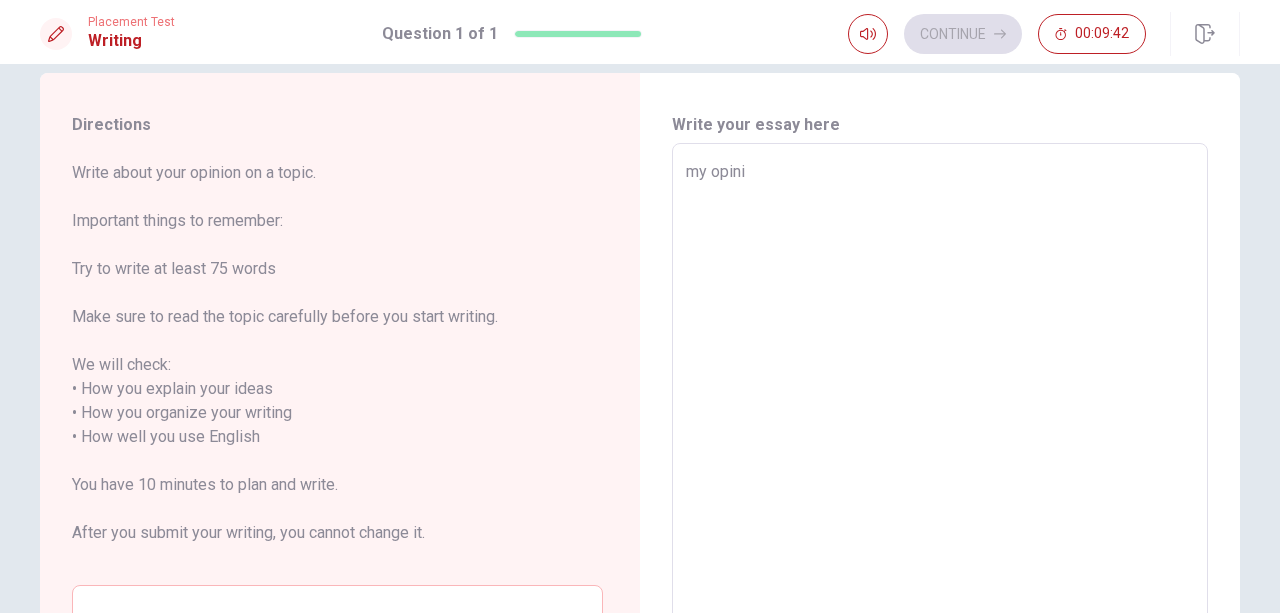 type on "my opinio" 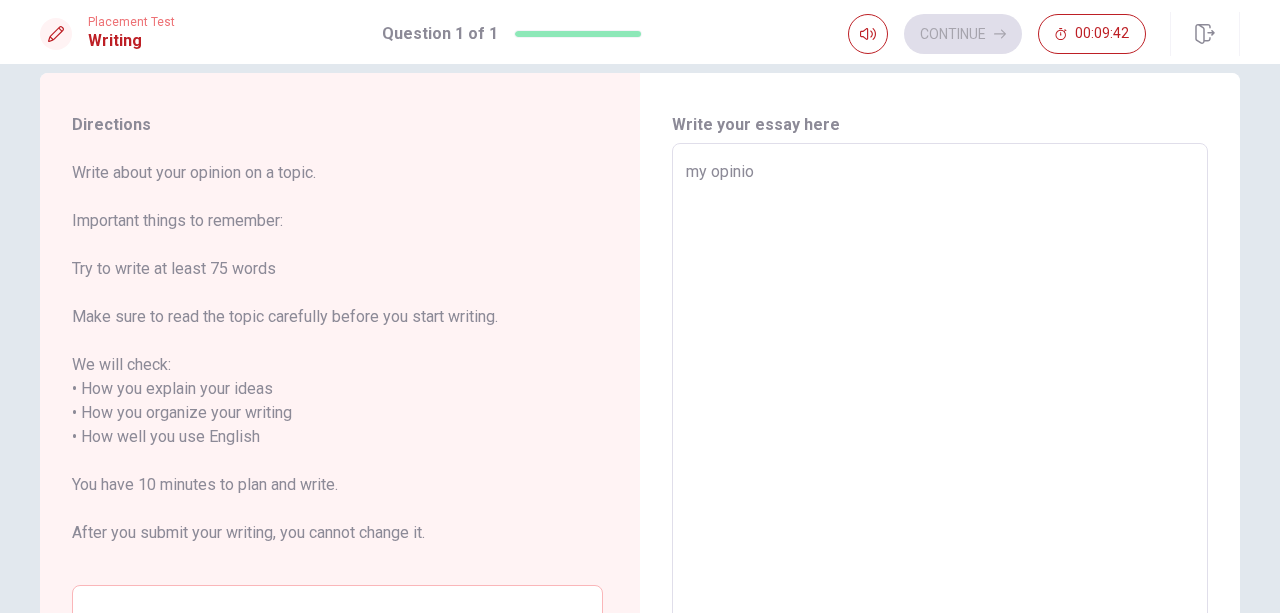 type on "x" 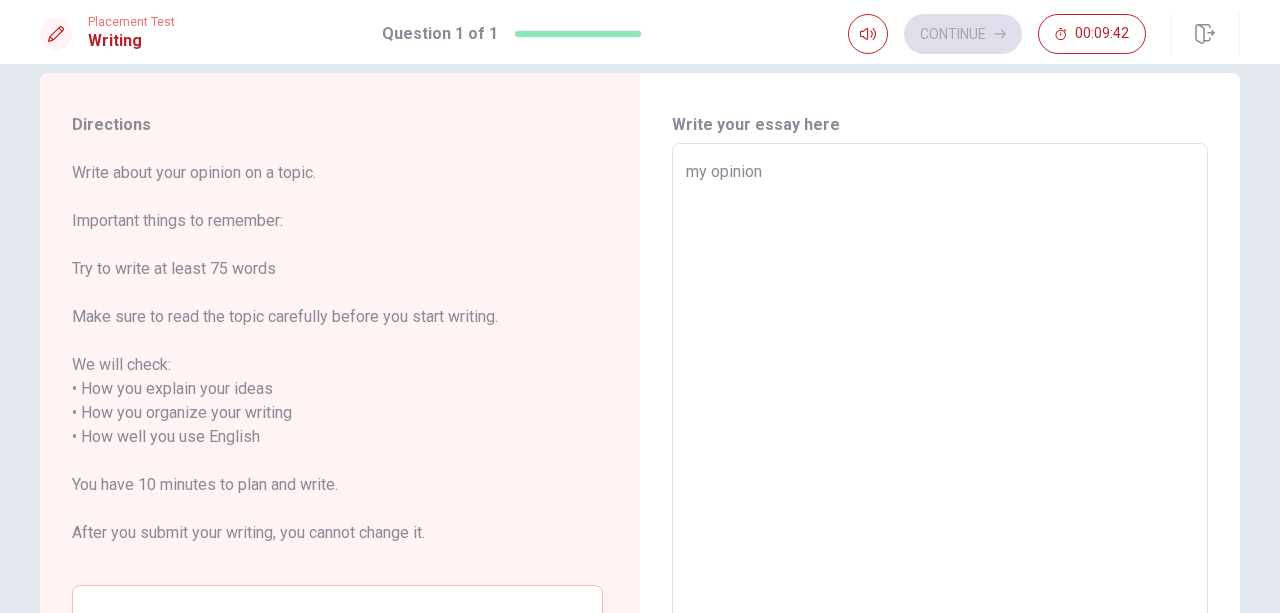 type on "x" 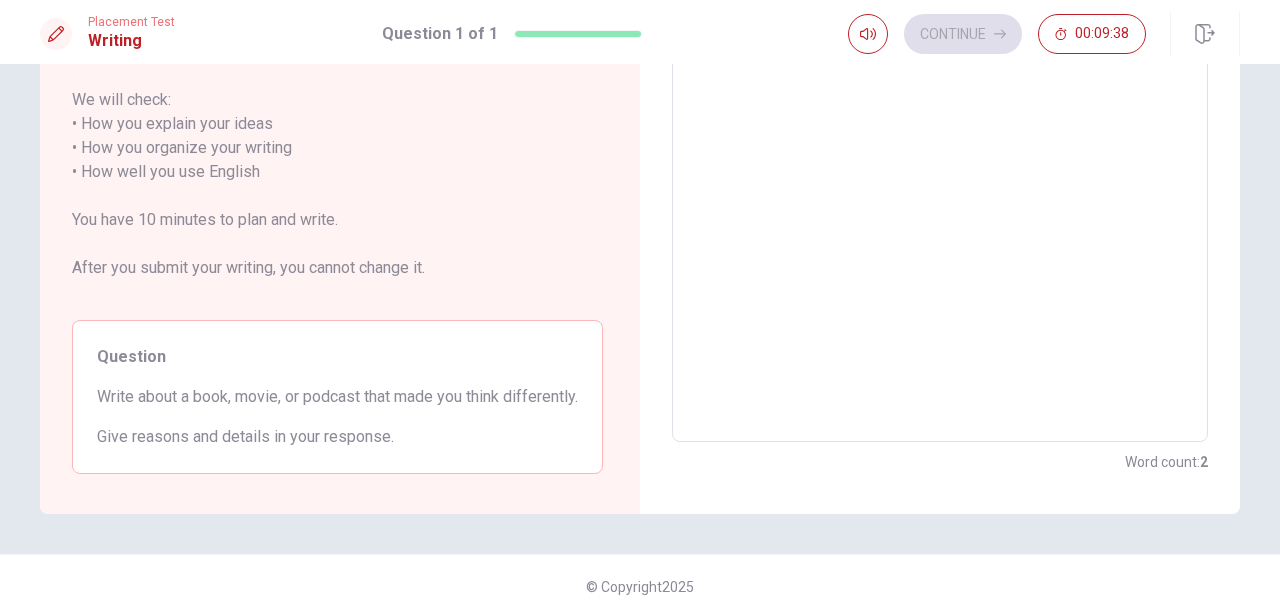 scroll, scrollTop: 0, scrollLeft: 0, axis: both 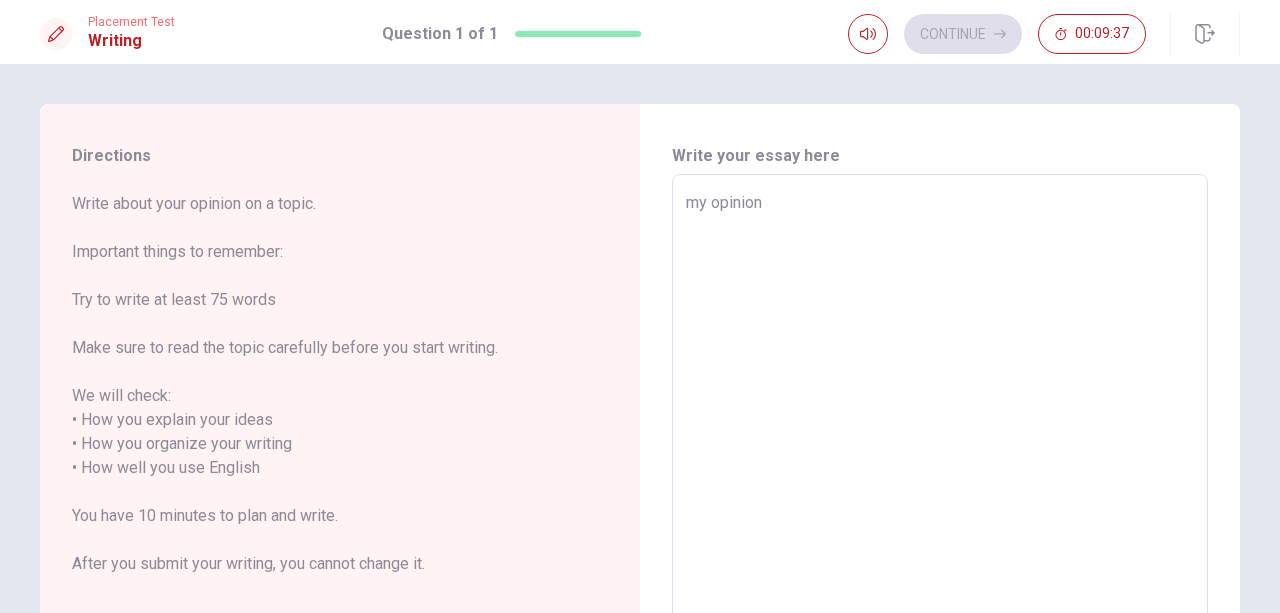 type on "x" 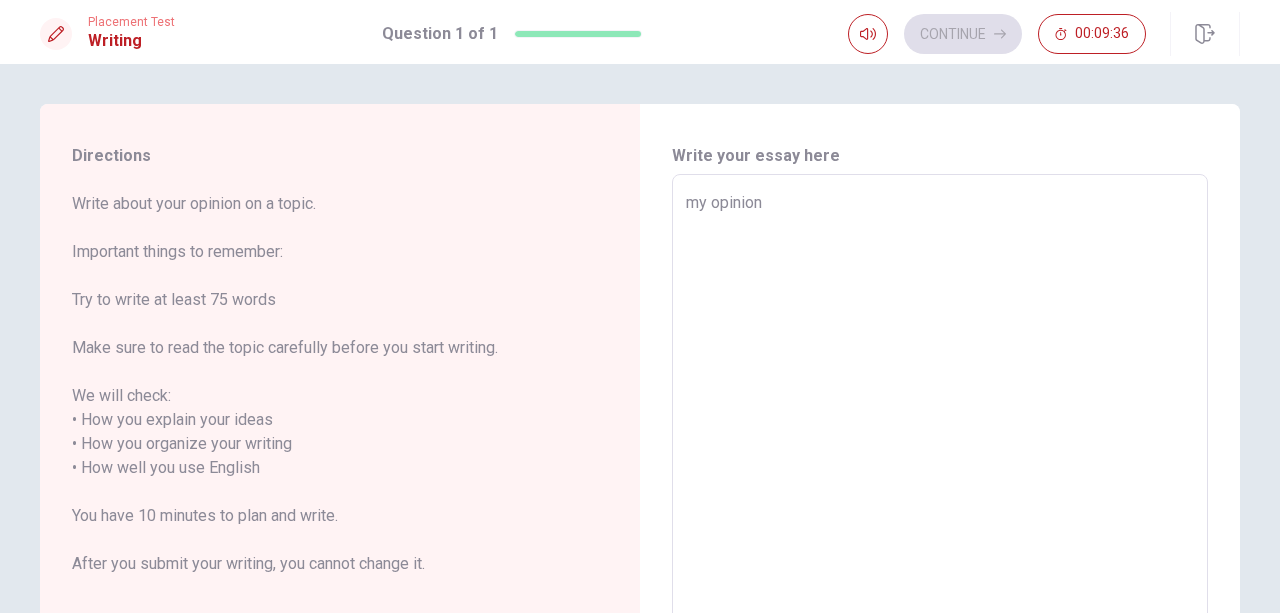 type on "my opinion a" 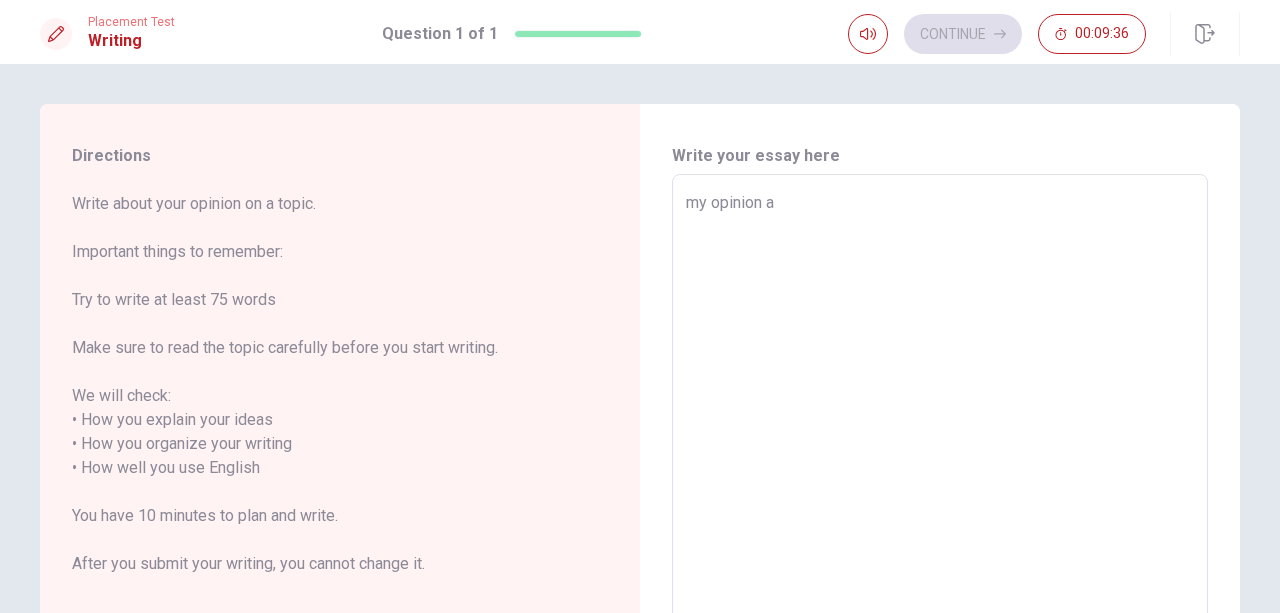 type on "x" 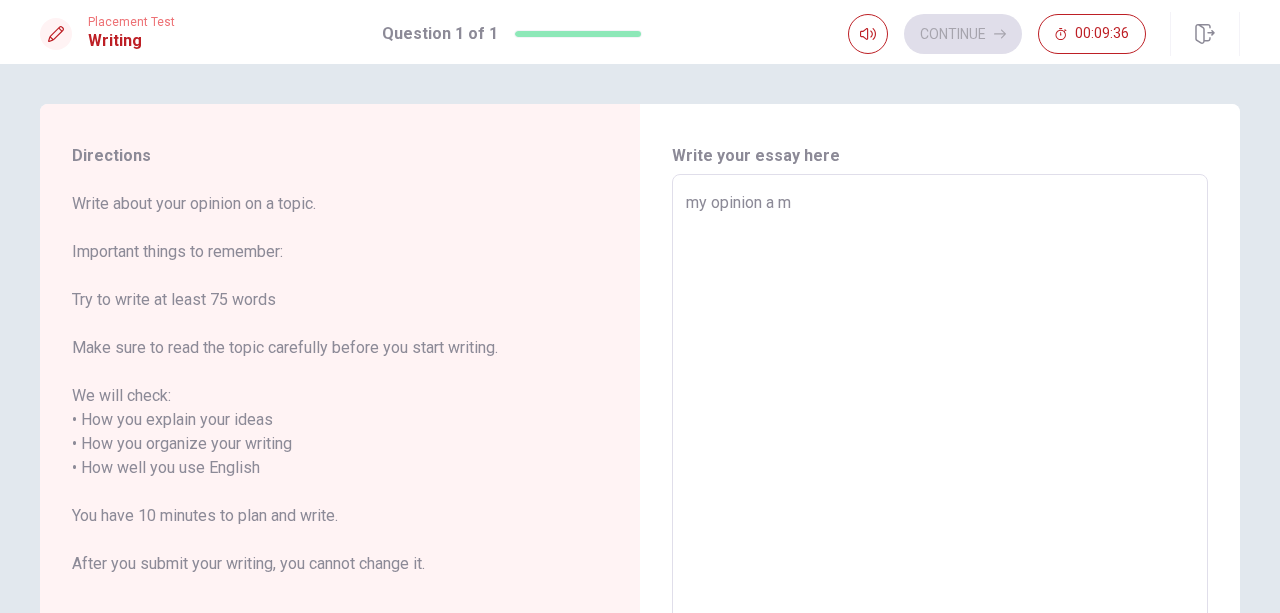 type on "x" 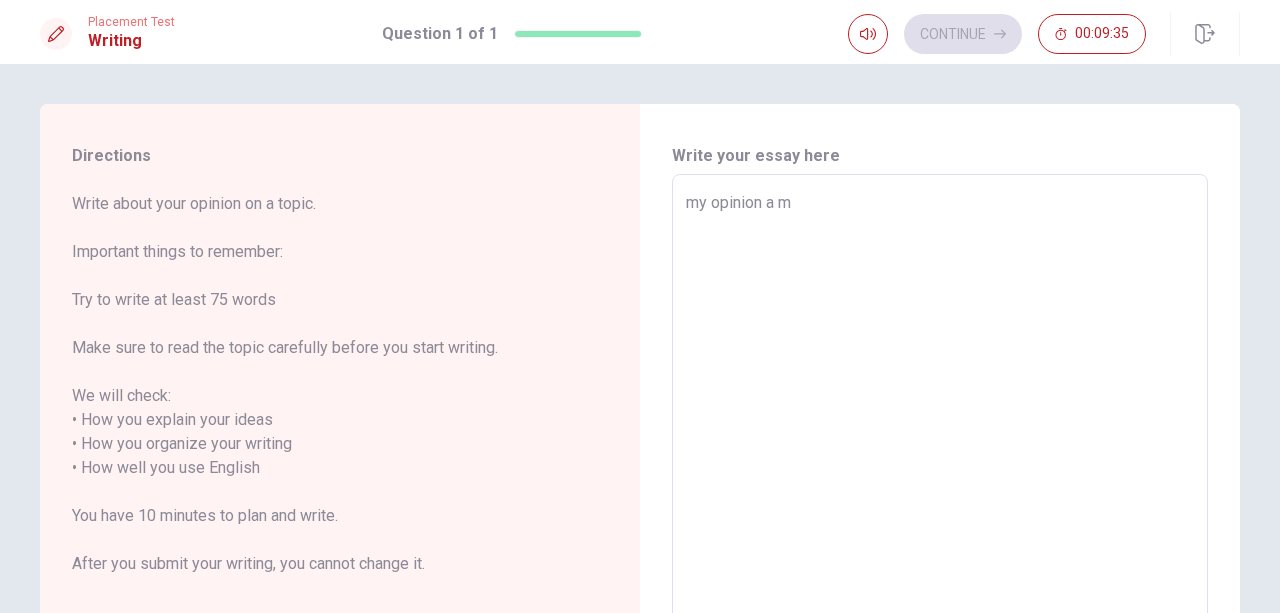 type on "my opinion a mo" 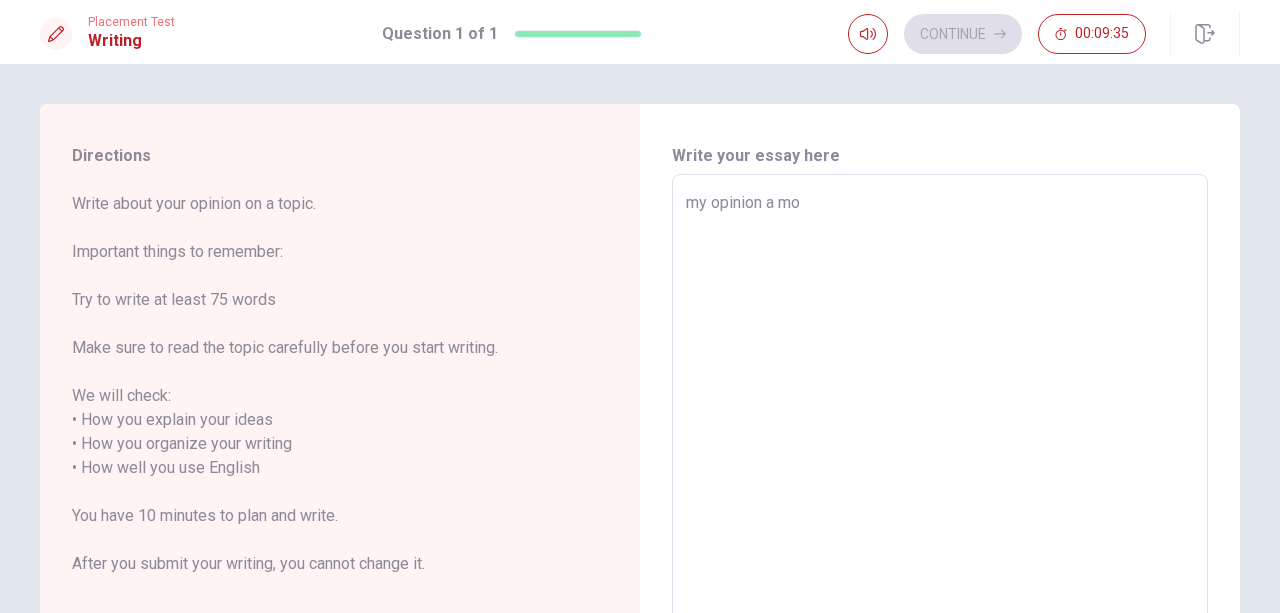 type on "x" 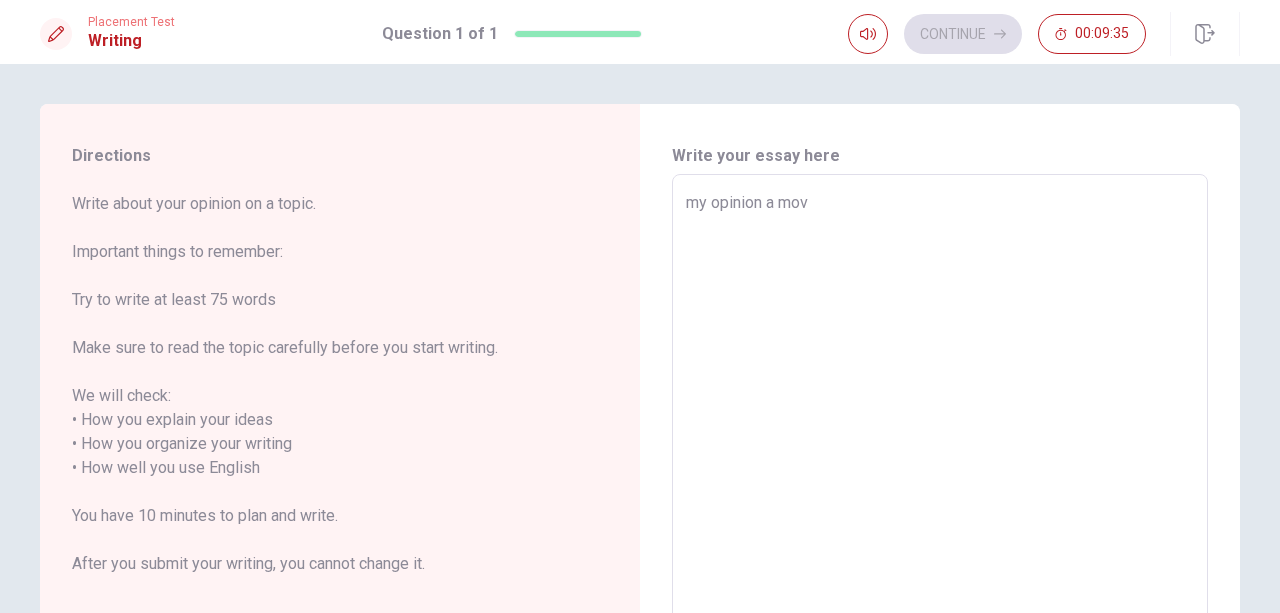 type on "x" 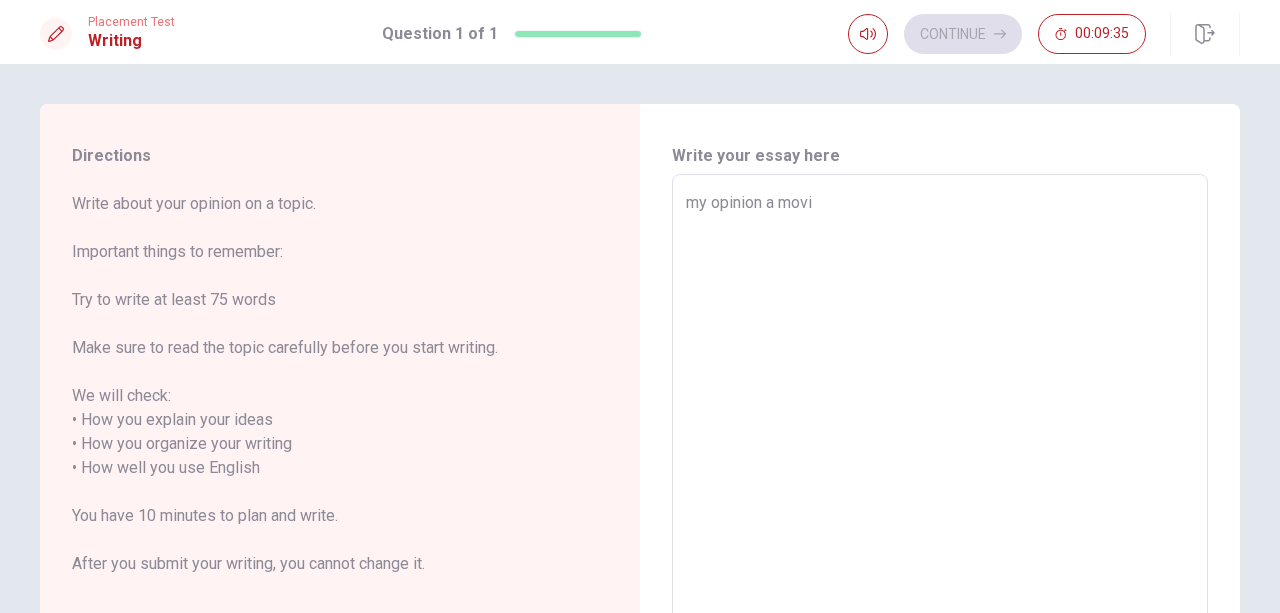 type on "x" 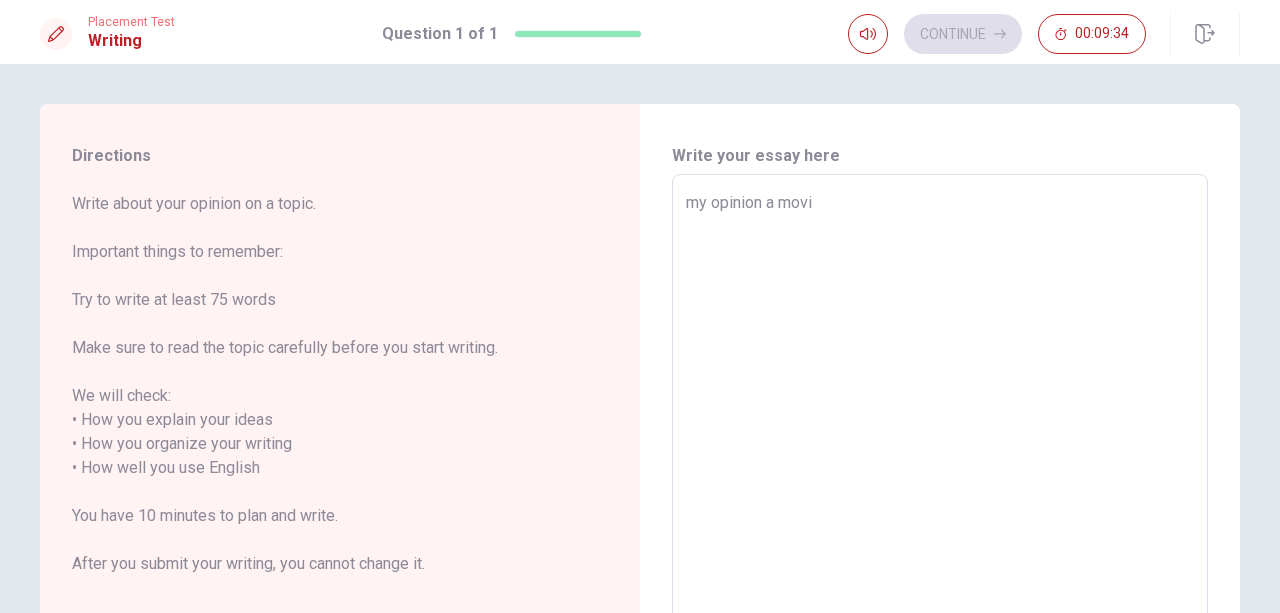 type on "my opinion a movie" 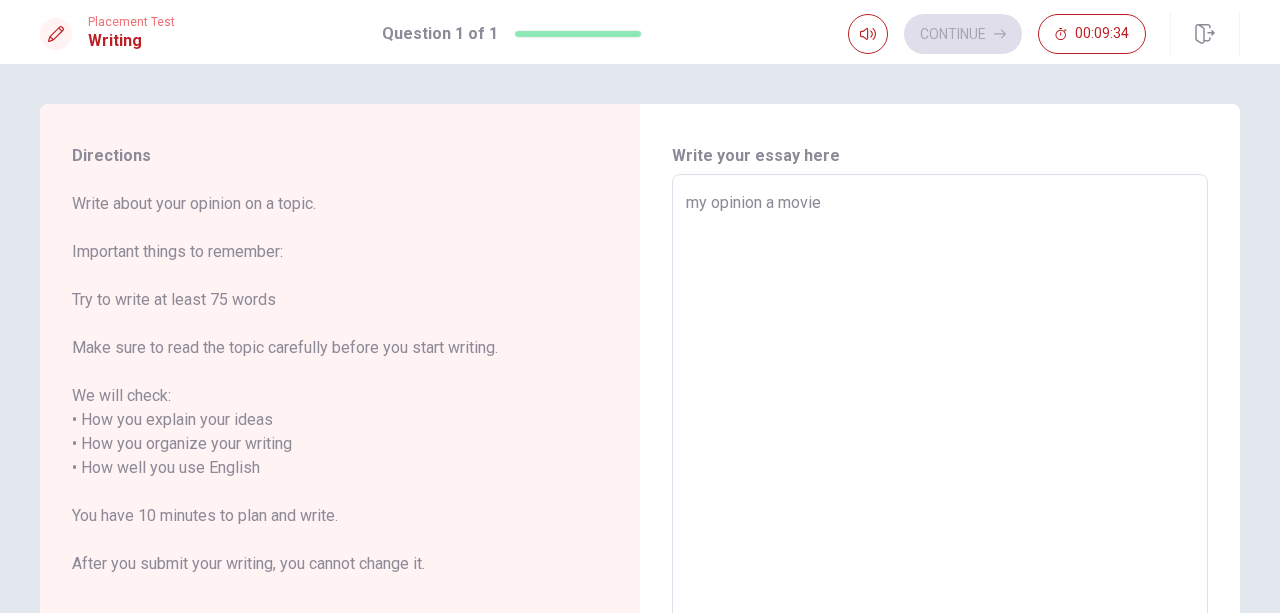 type on "x" 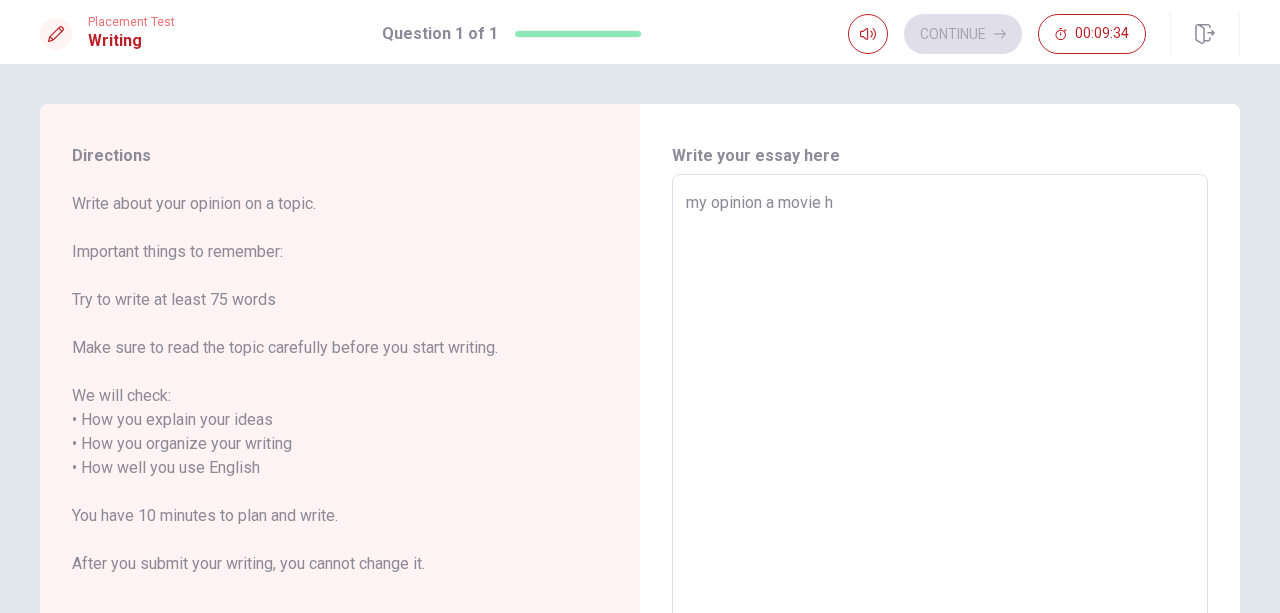 type on "x" 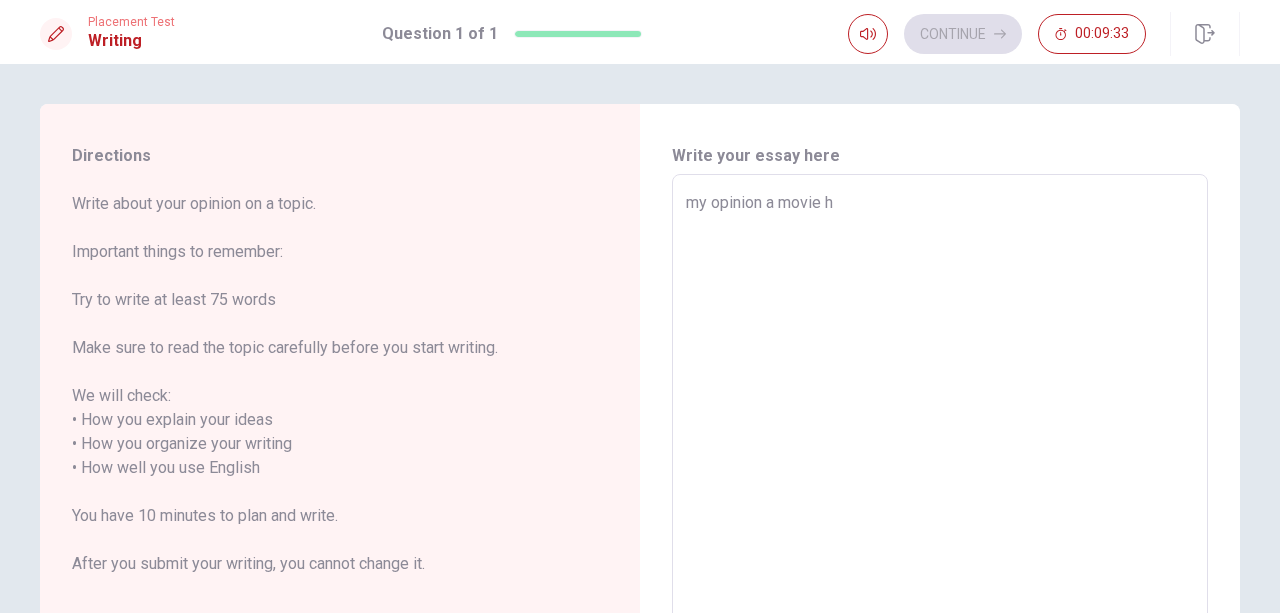 type on "my opinion a movie ho" 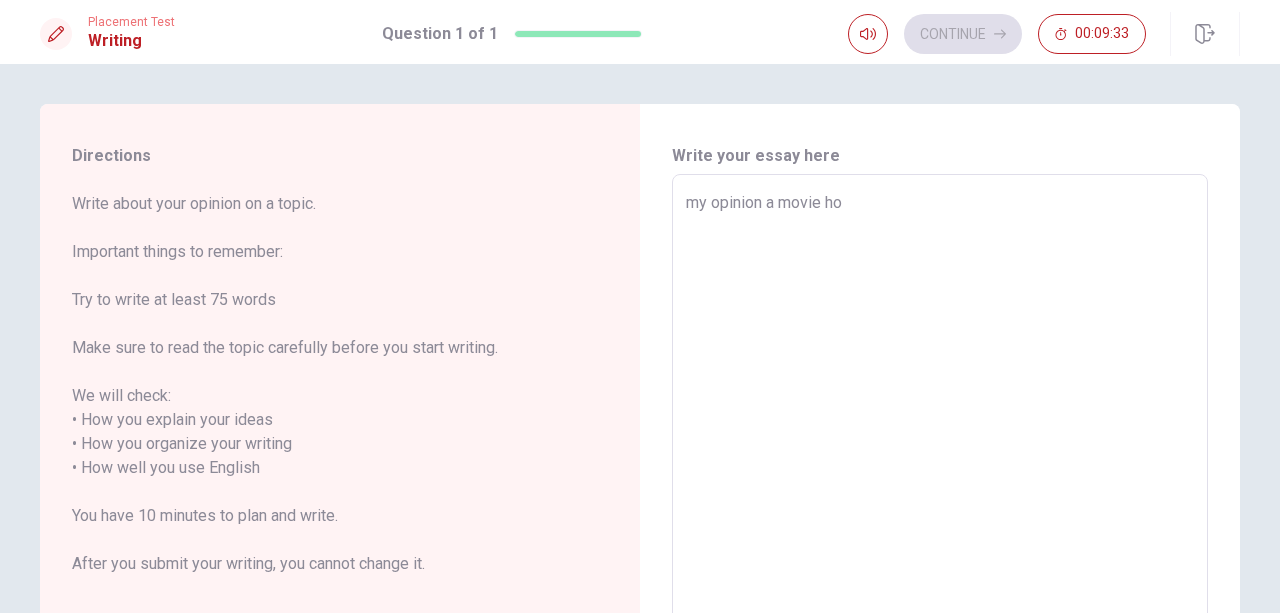 type on "x" 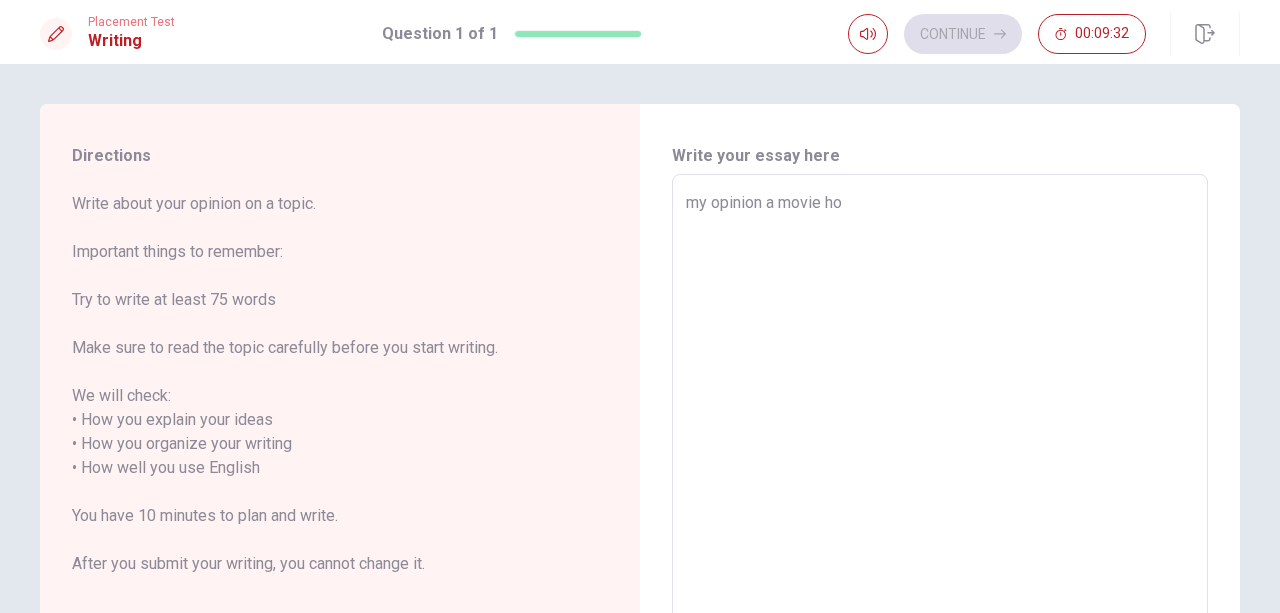 type on "my opinion a movie hor" 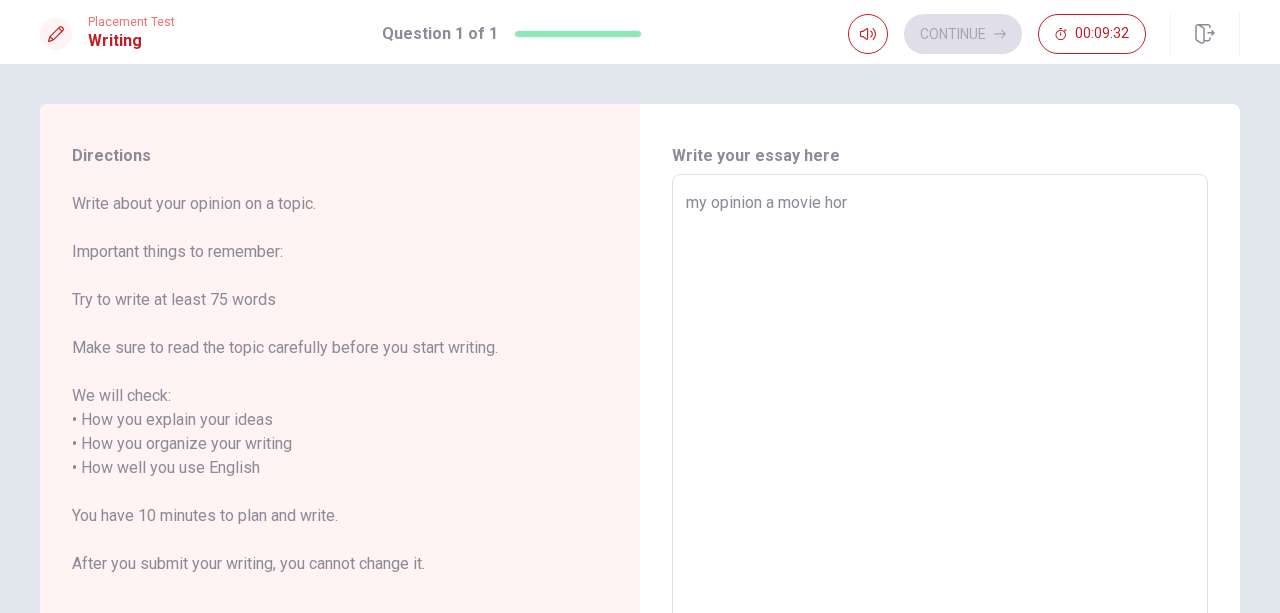 type on "x" 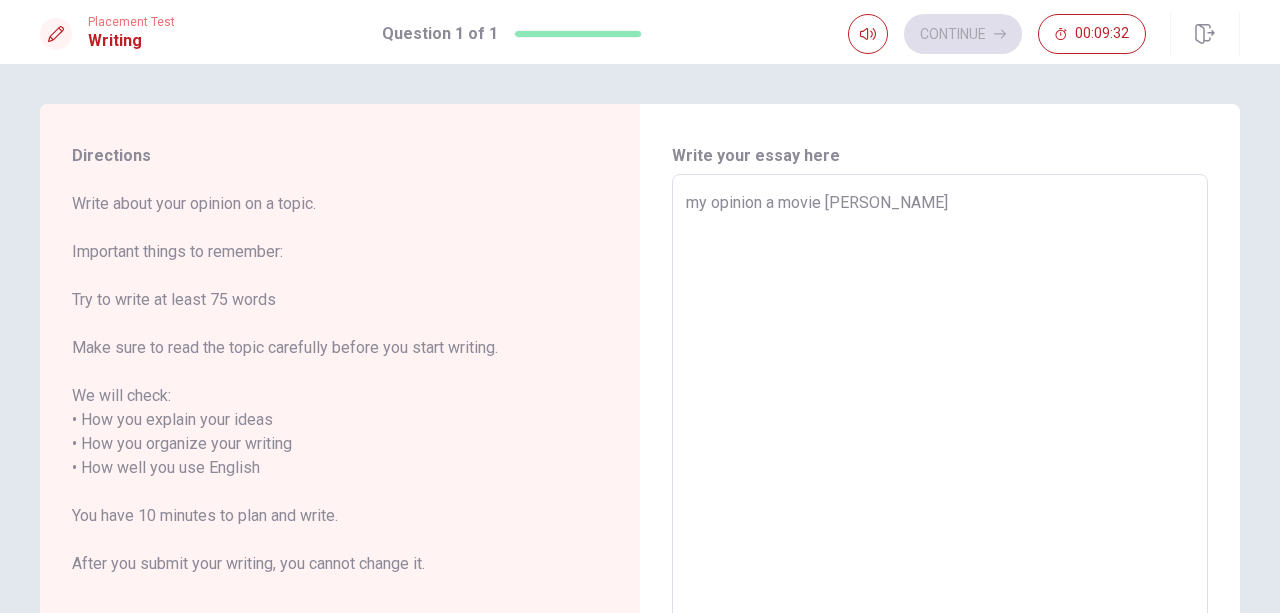 type on "x" 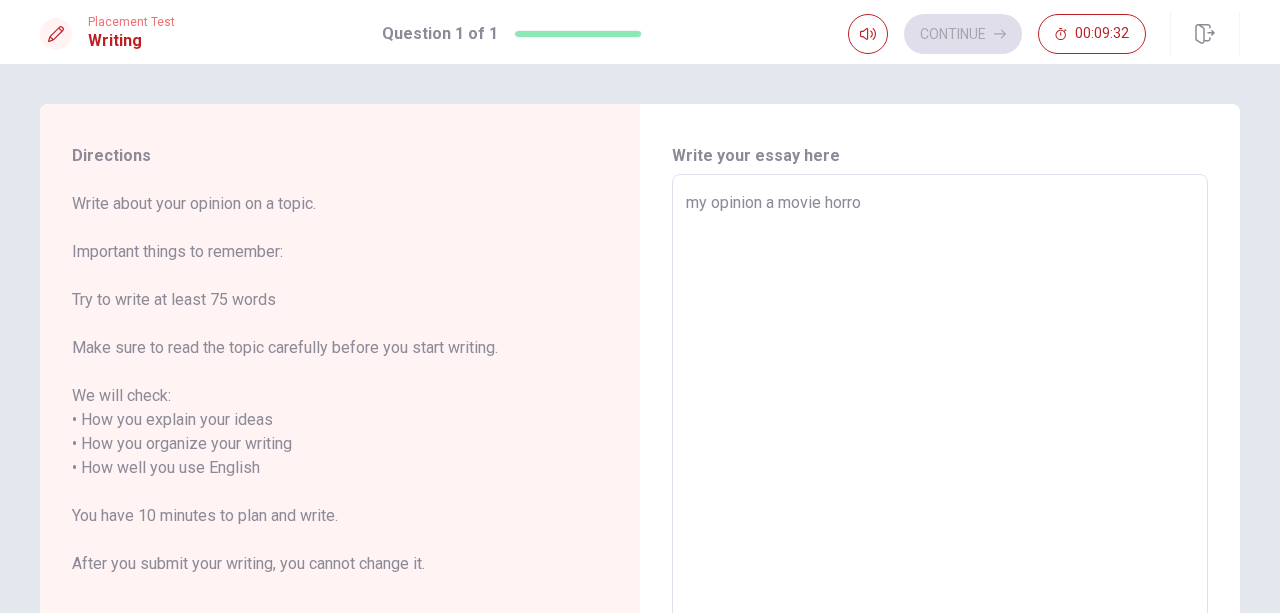 type on "x" 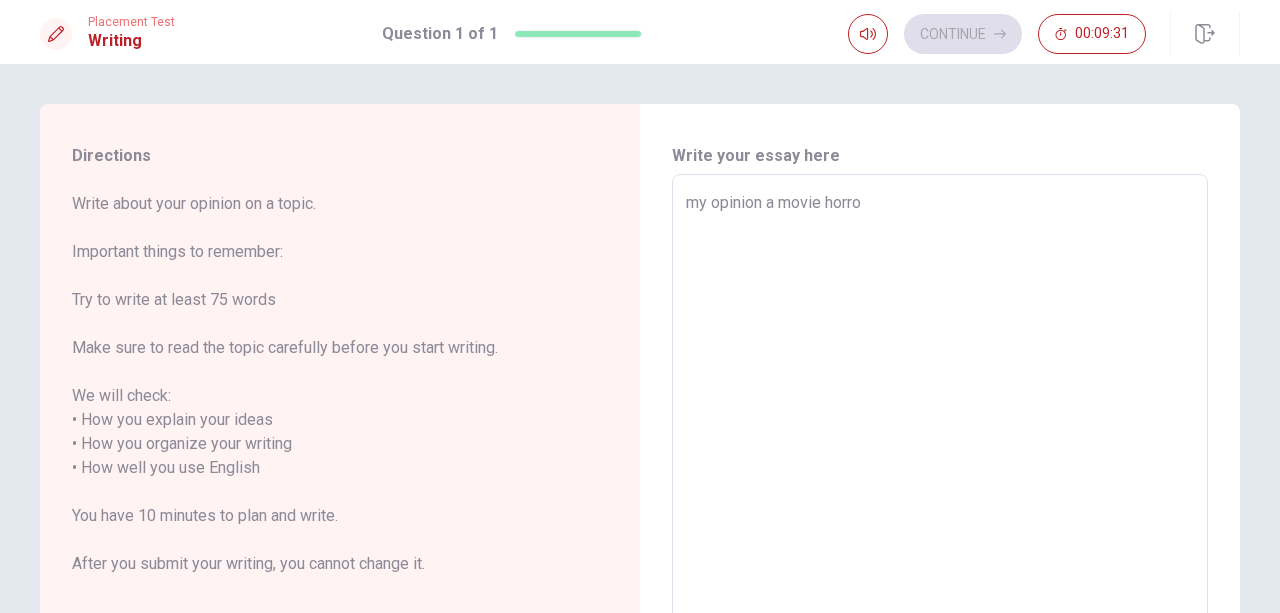 type on "my opinion a movie [PERSON_NAME]" 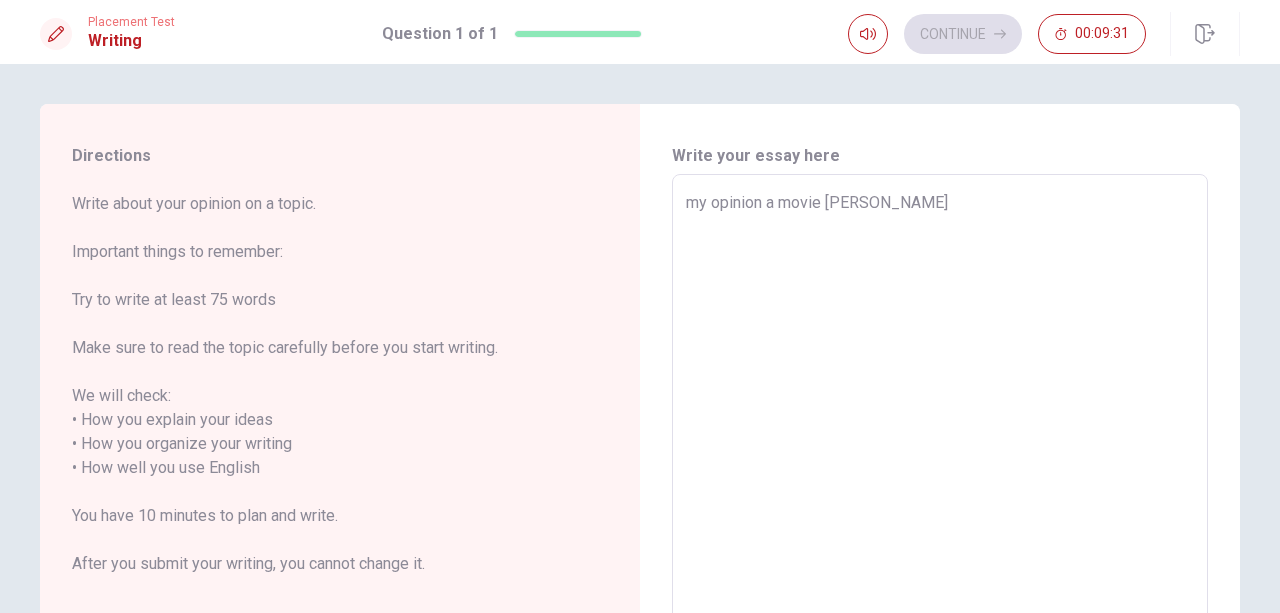 type on "x" 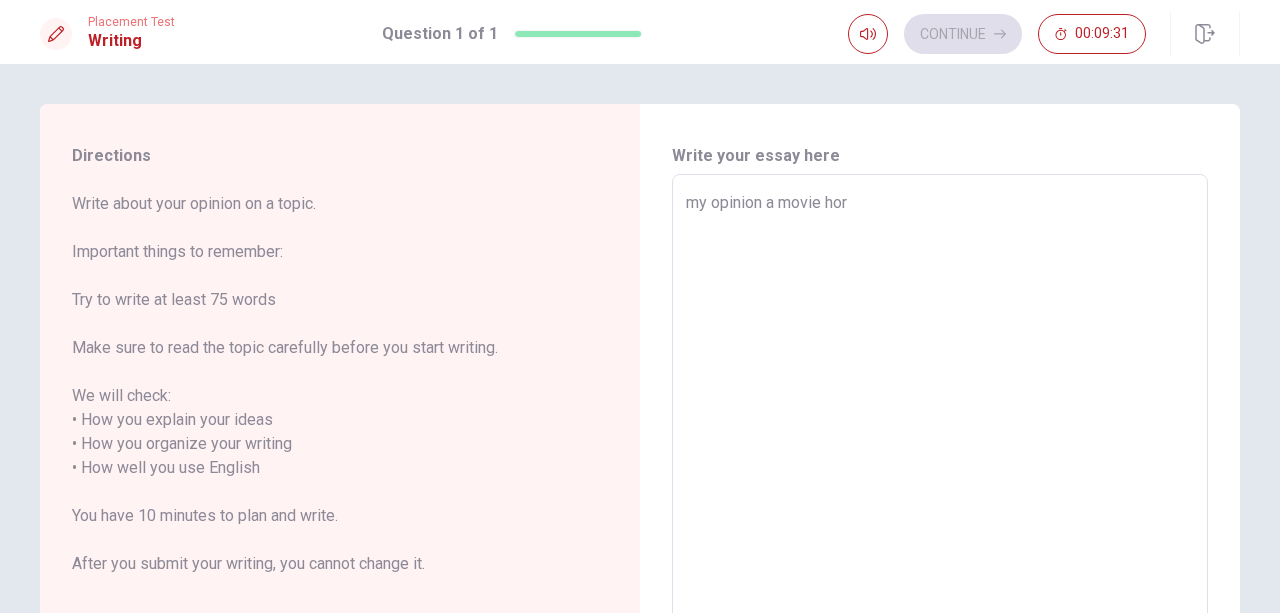 type on "x" 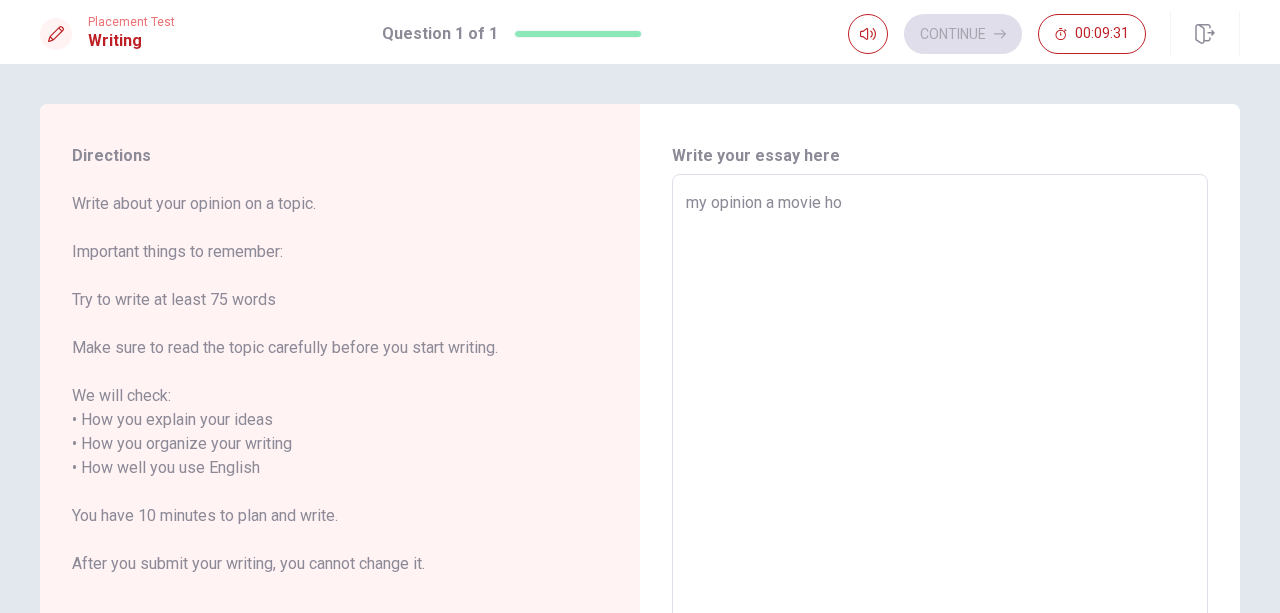 type on "x" 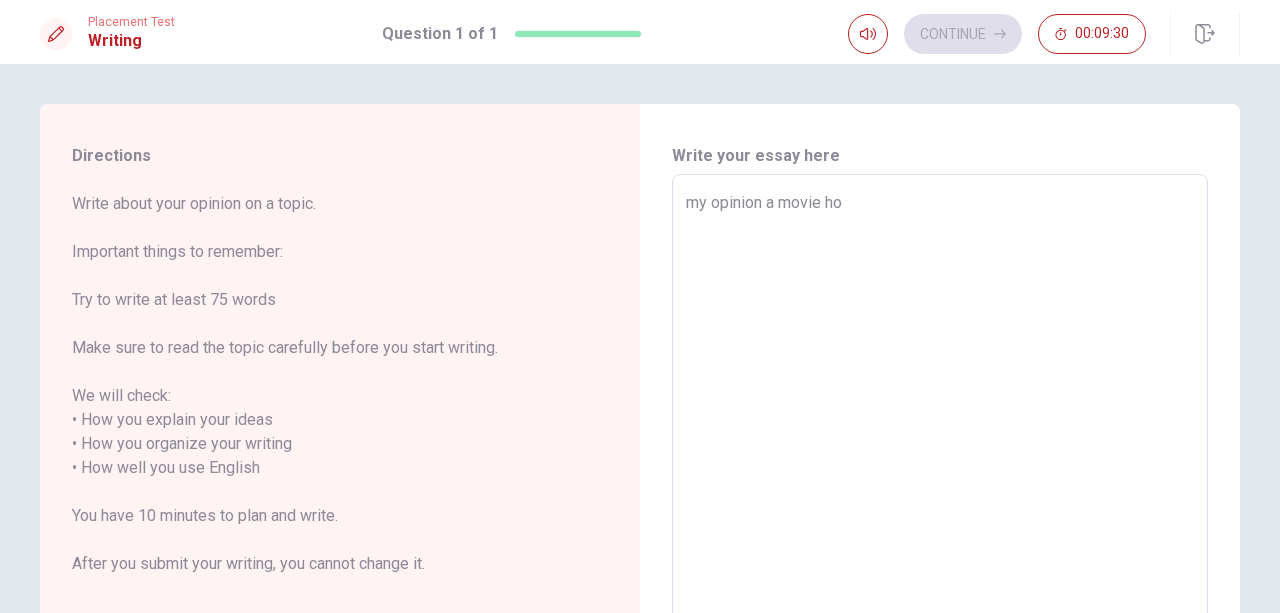 type on "my opinion a movie h" 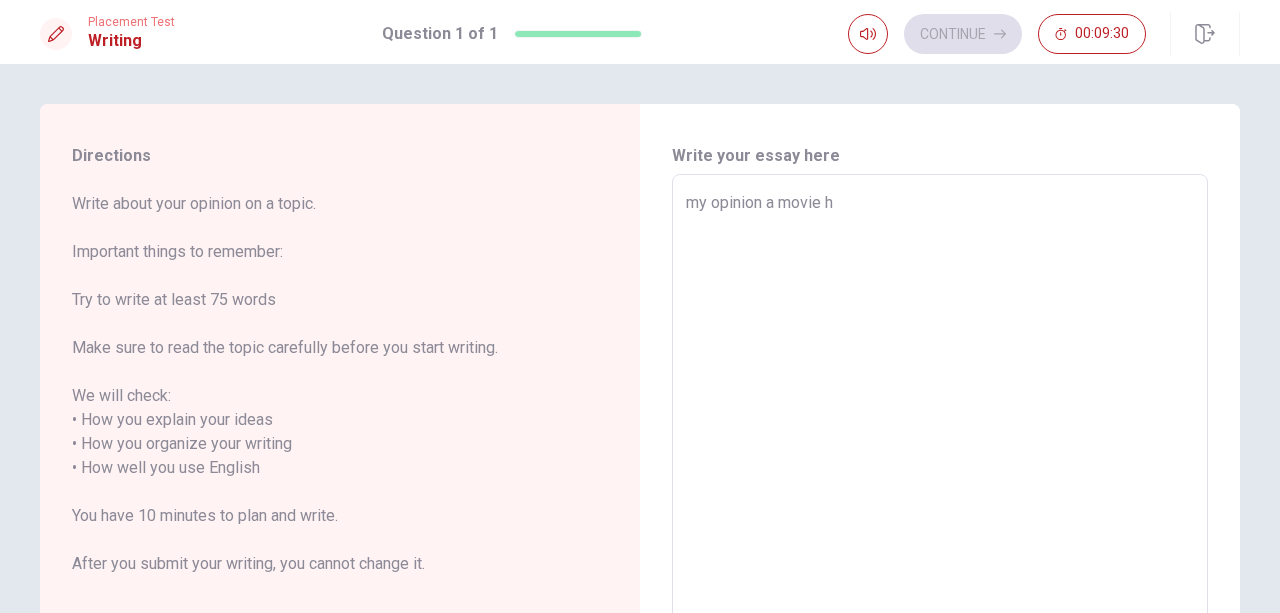 type on "x" 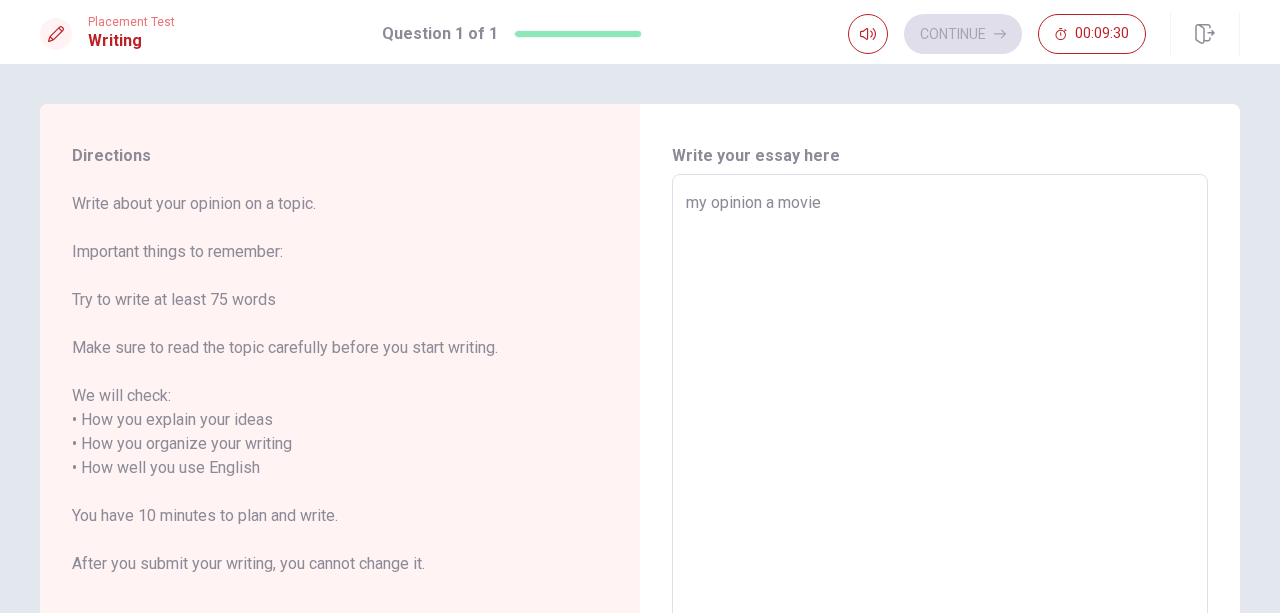 type on "x" 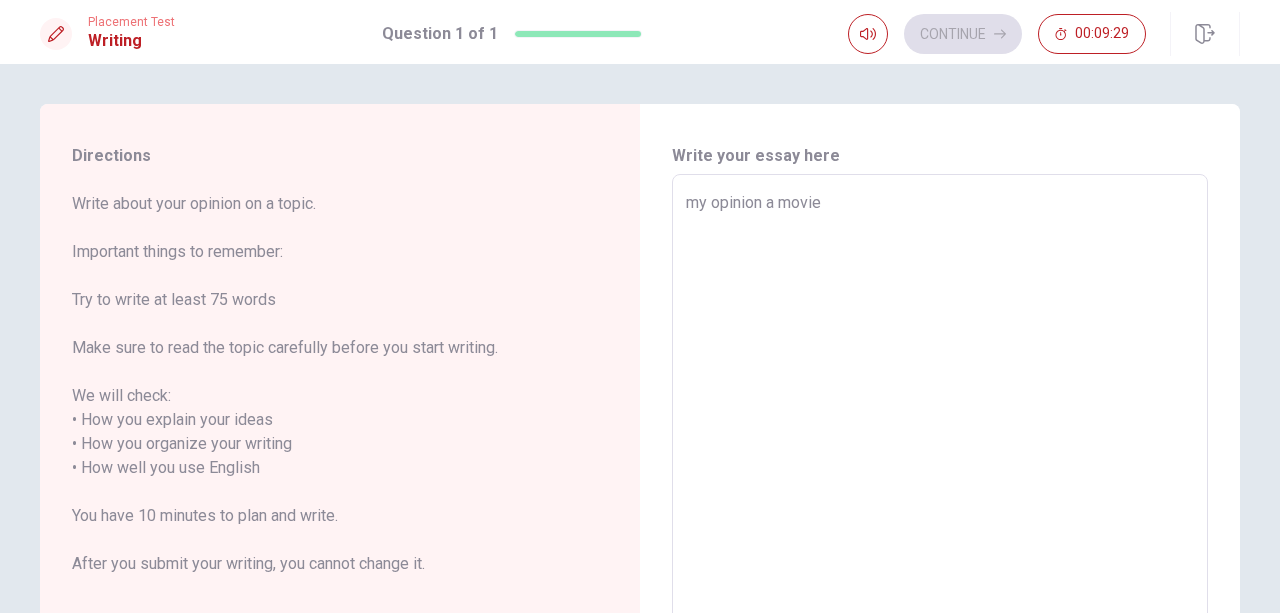 type on "my opinion a movie" 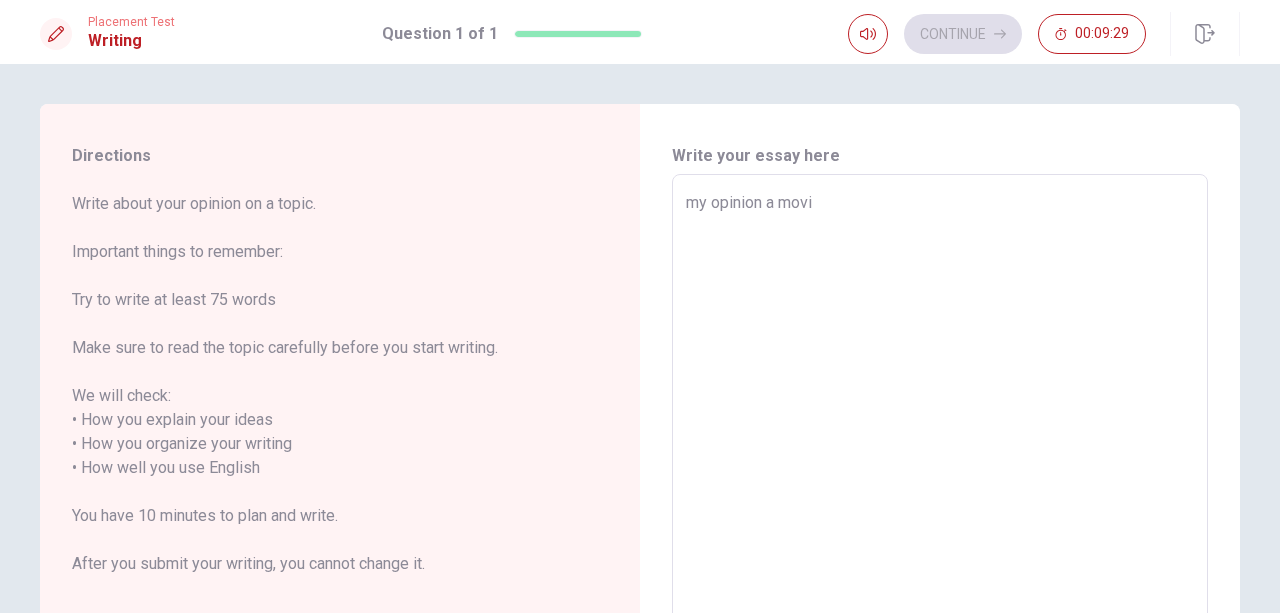 type on "x" 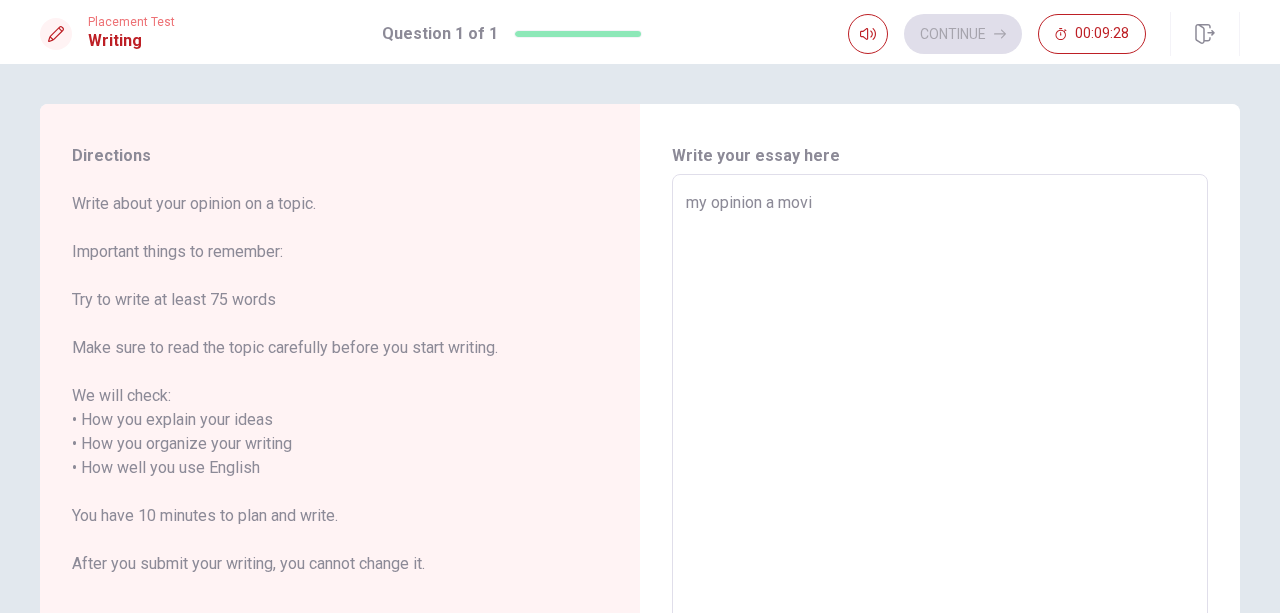 type on "my opinion a mov" 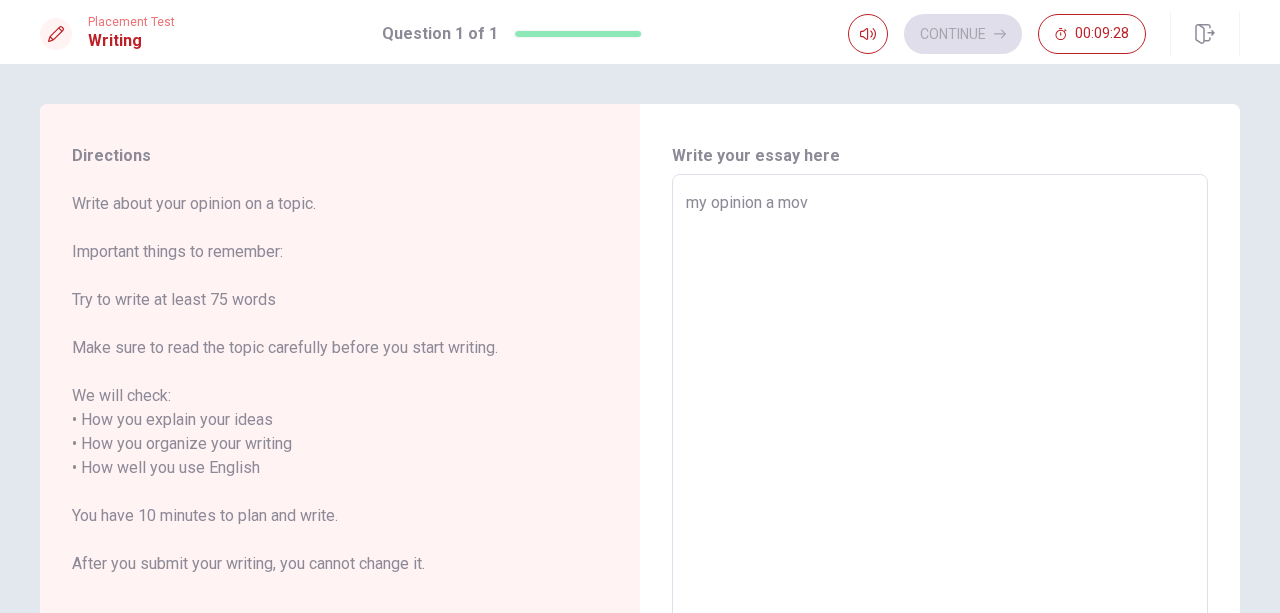 type on "x" 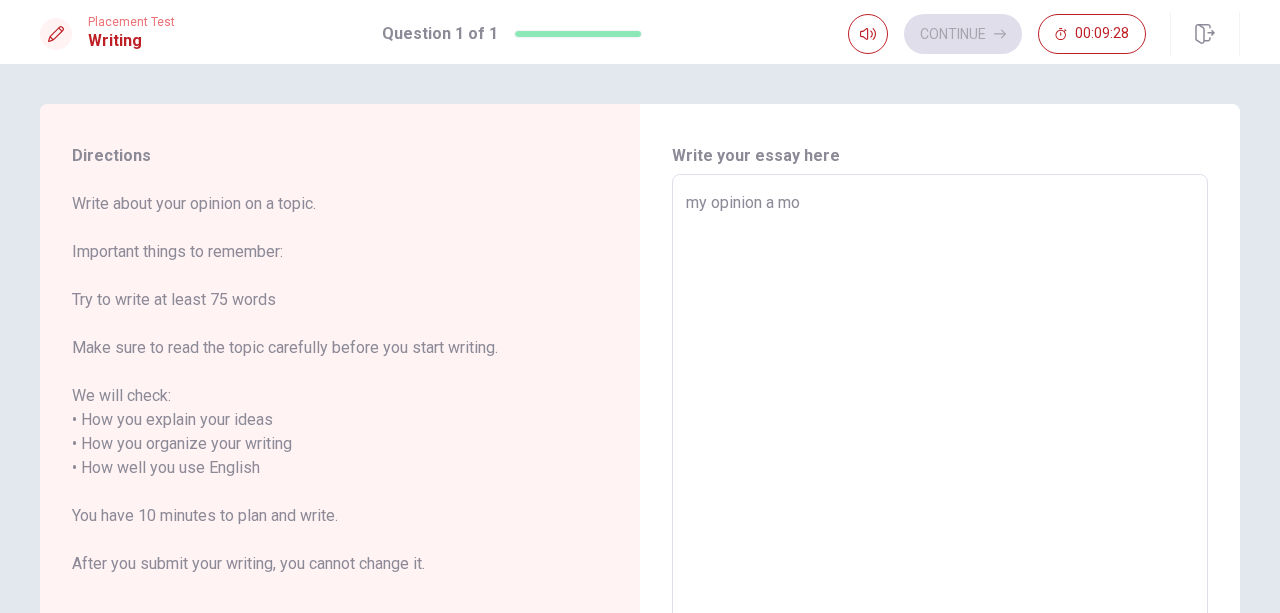 type on "x" 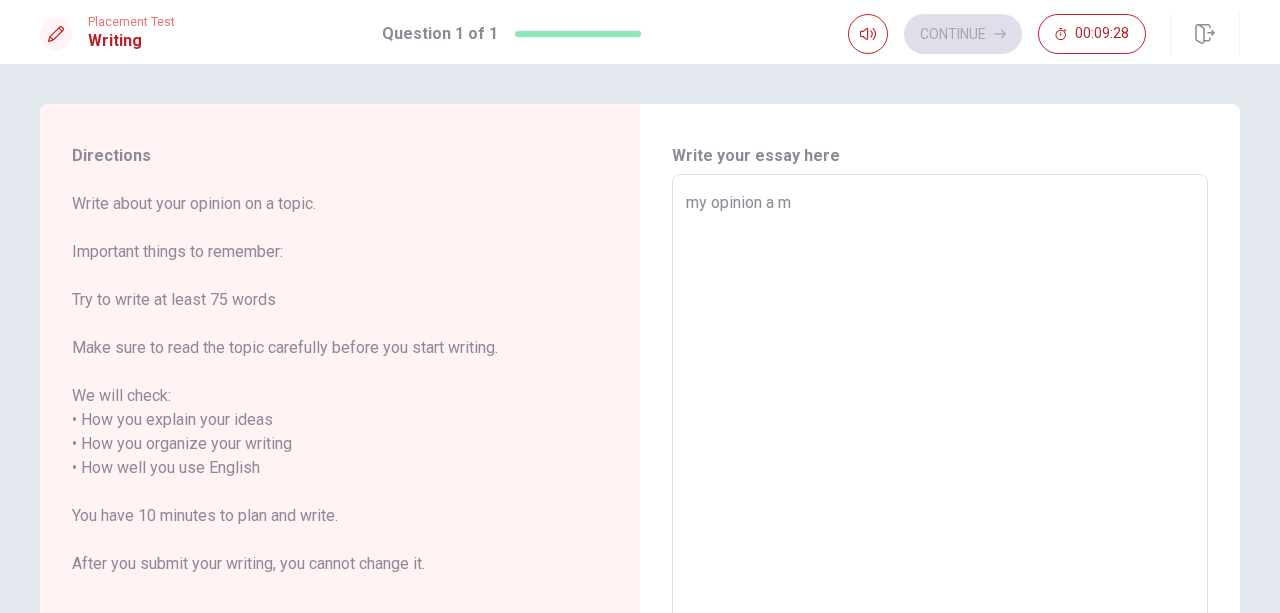 type on "x" 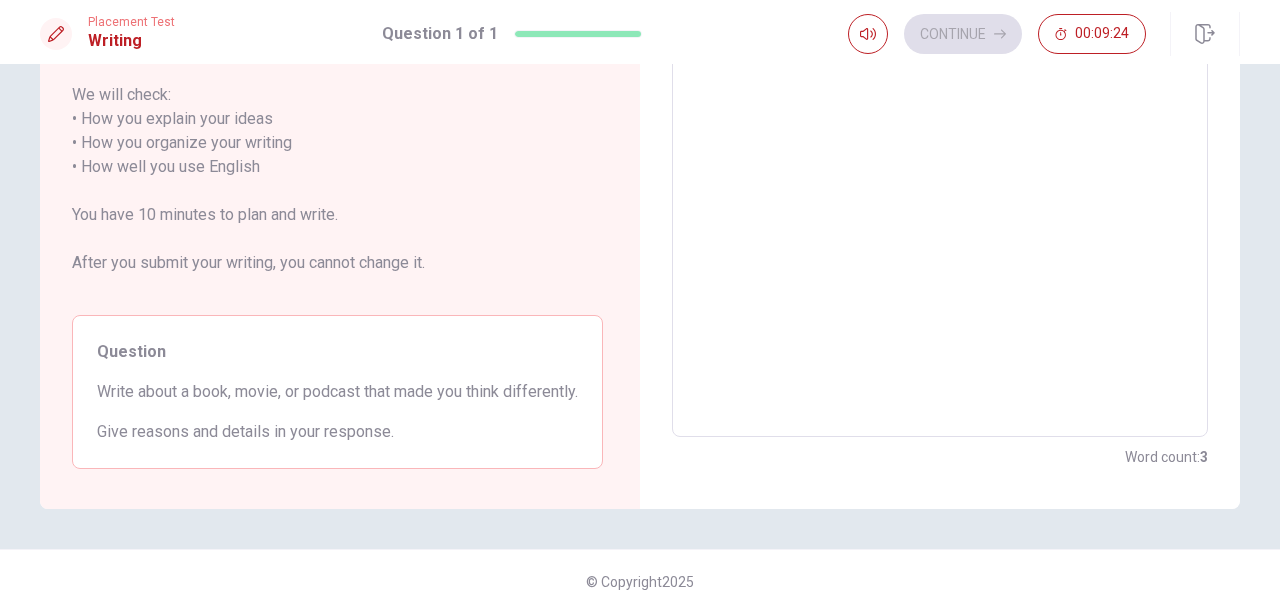 scroll, scrollTop: 0, scrollLeft: 0, axis: both 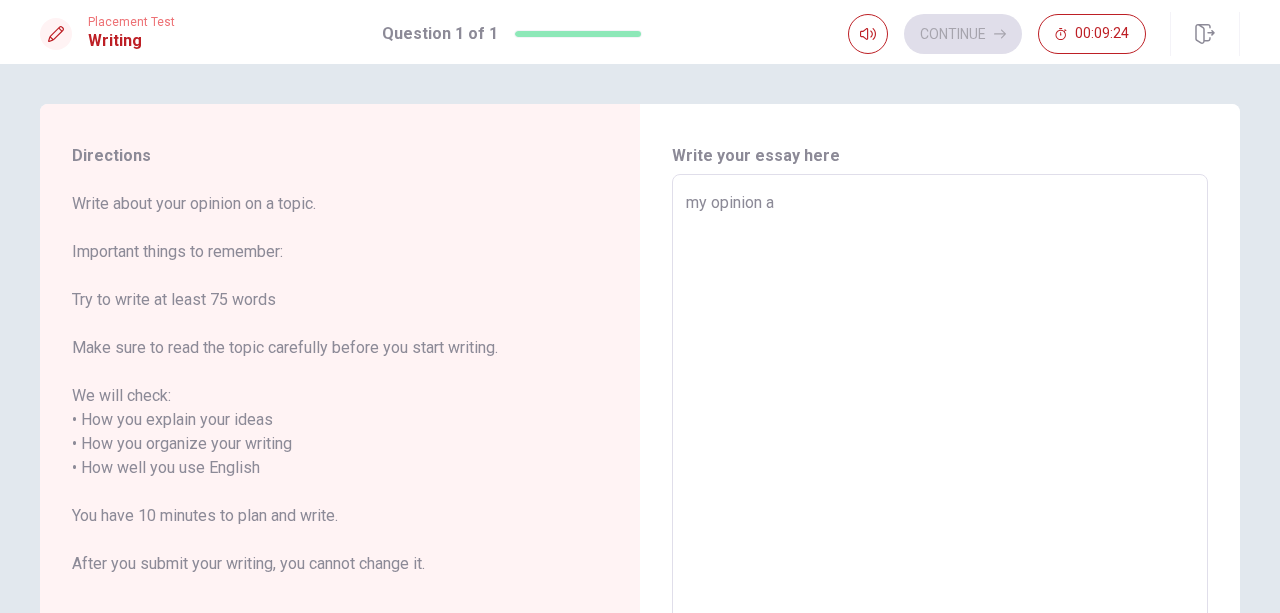 type on "x" 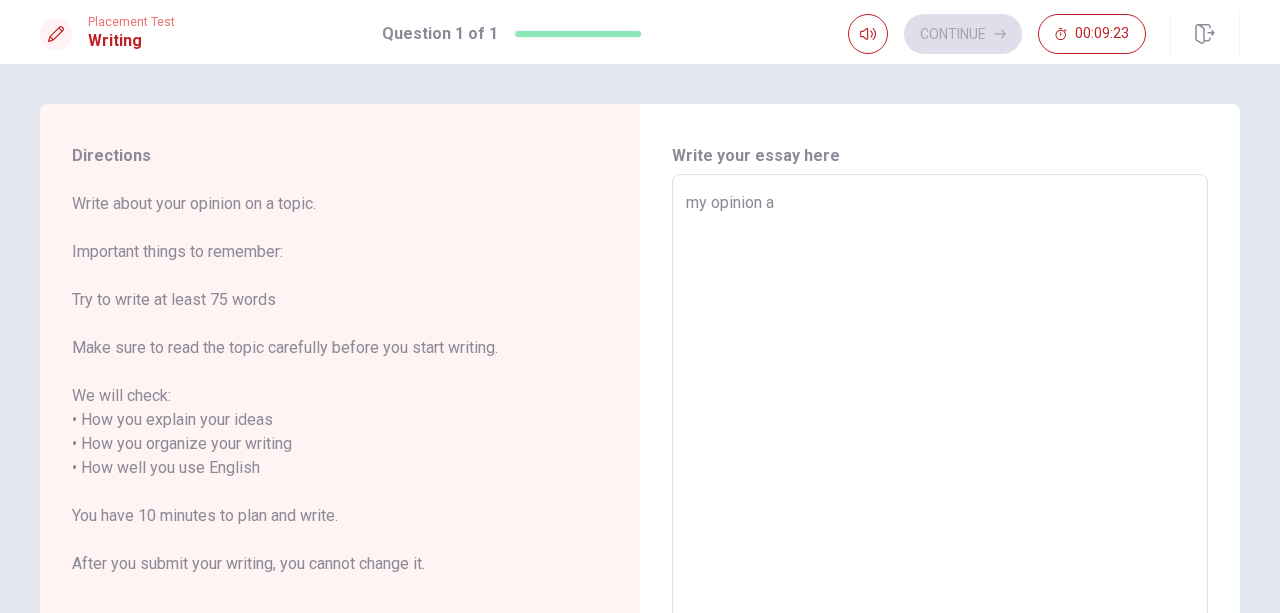type on "my opinion a s" 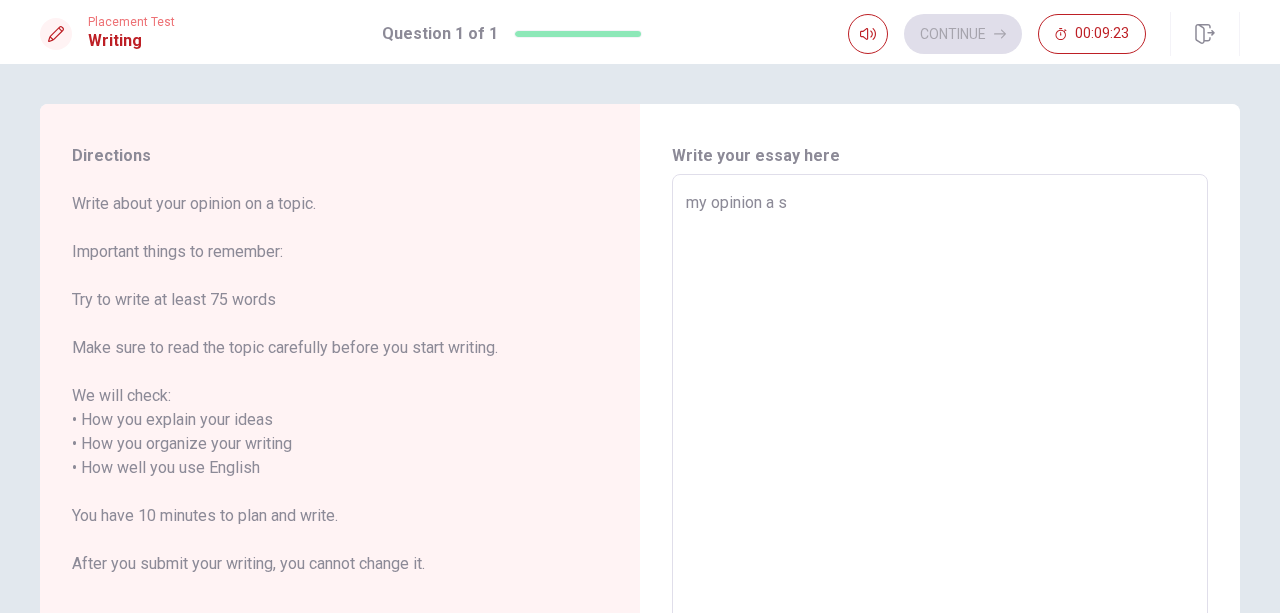type on "x" 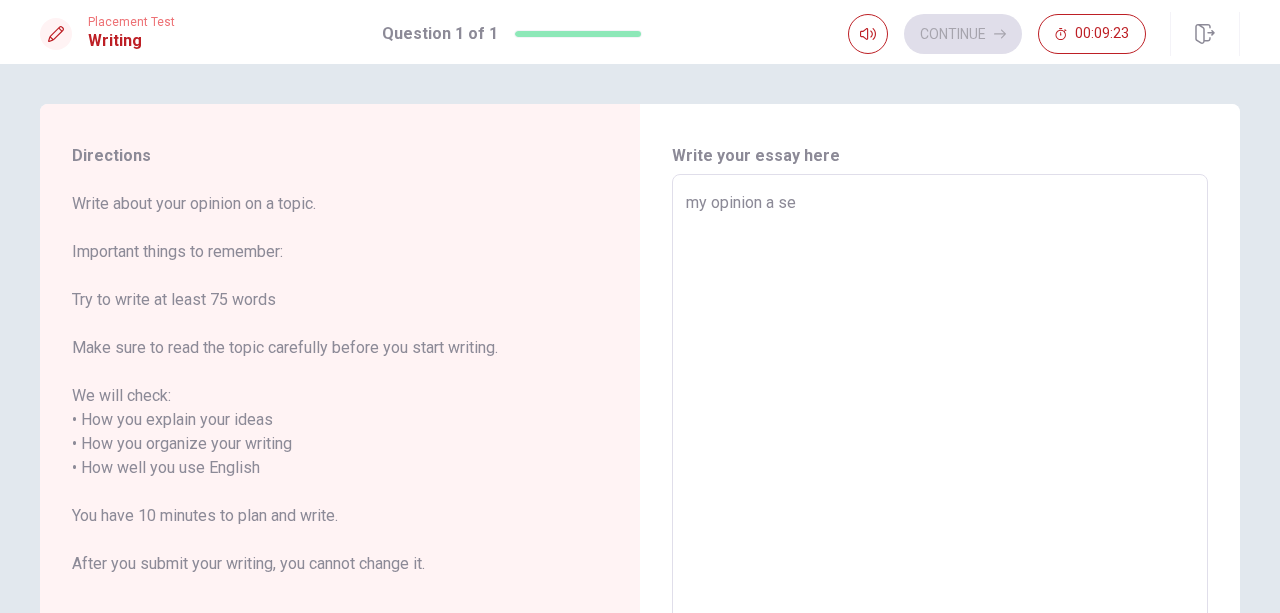type on "x" 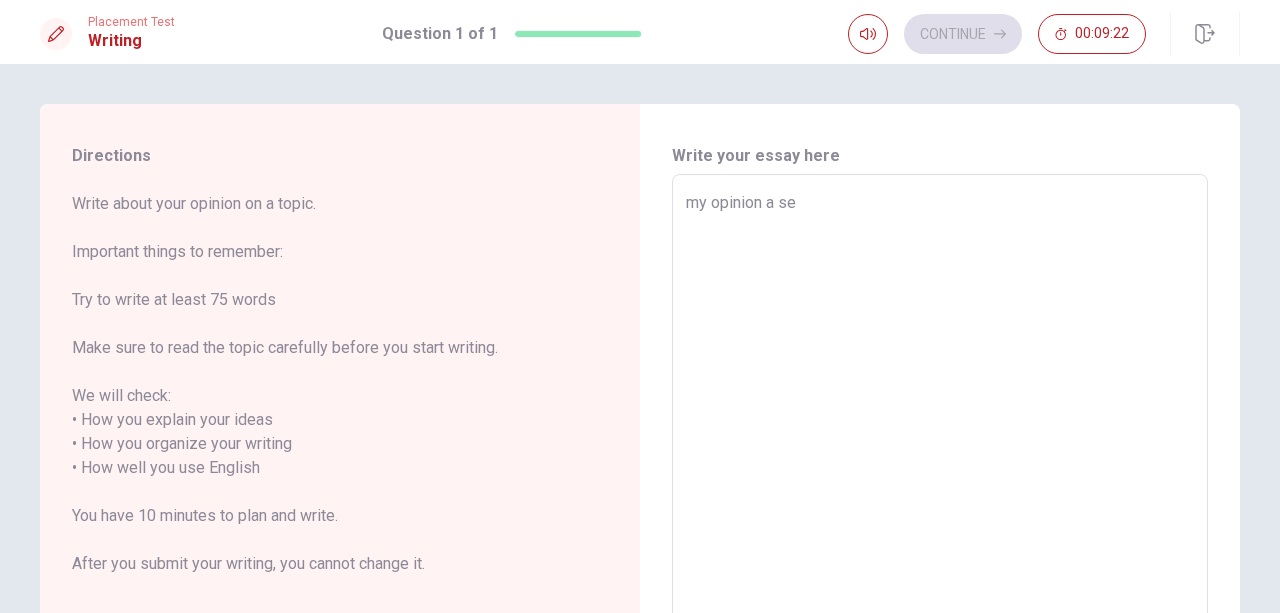 type on "my opinion a ser" 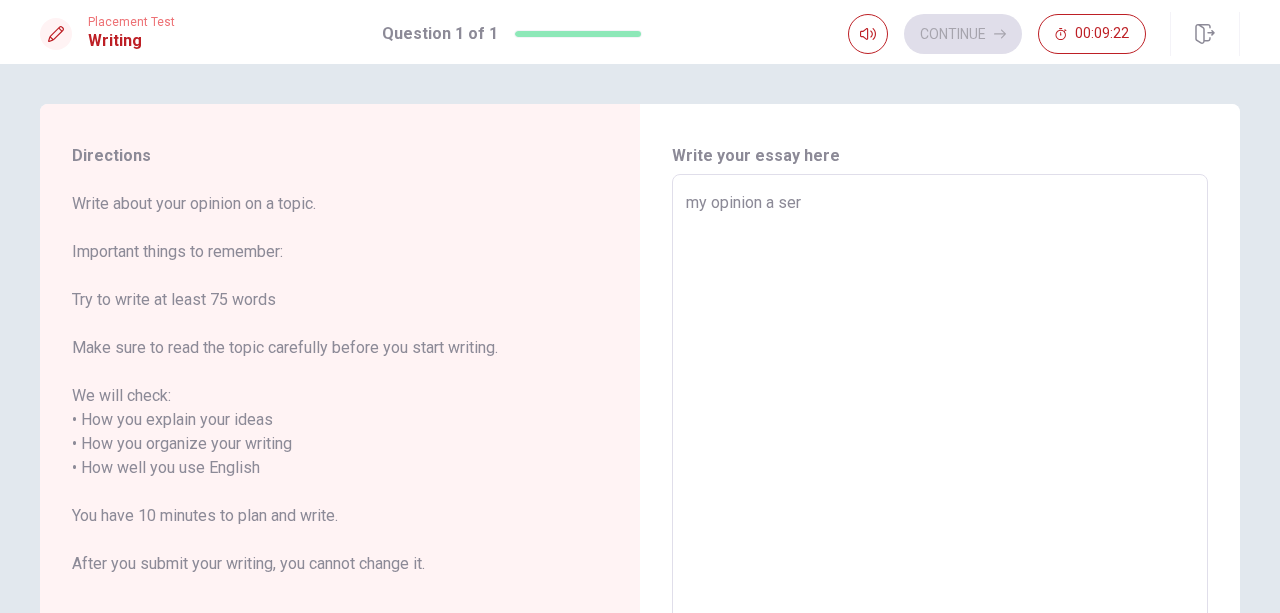 type on "x" 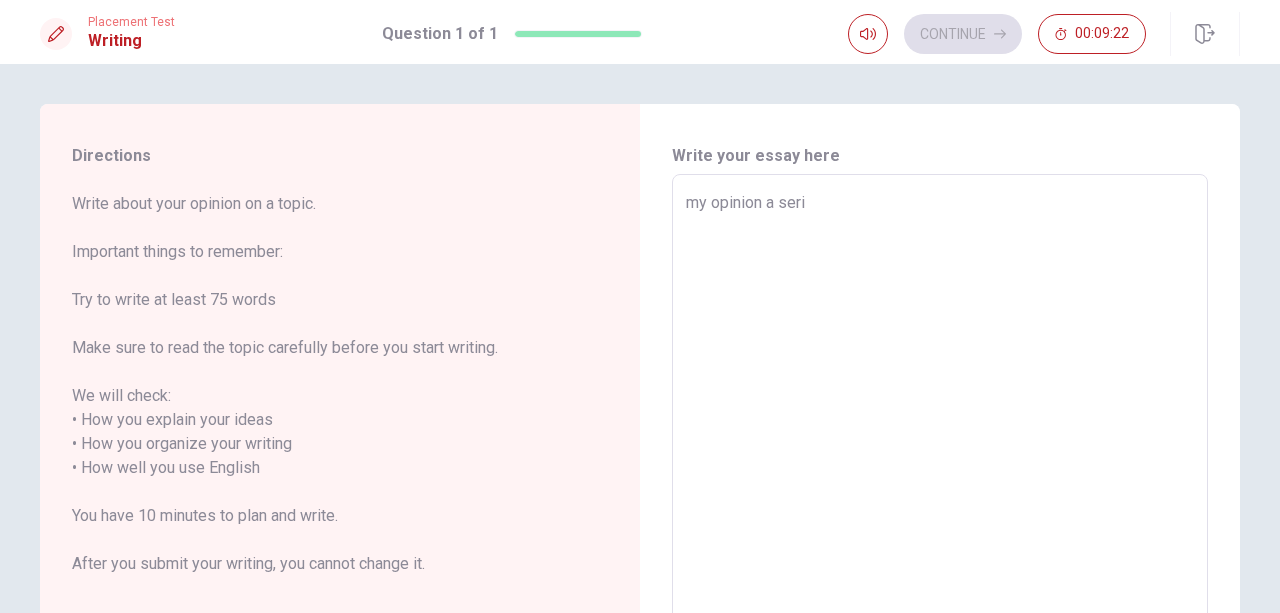 type on "x" 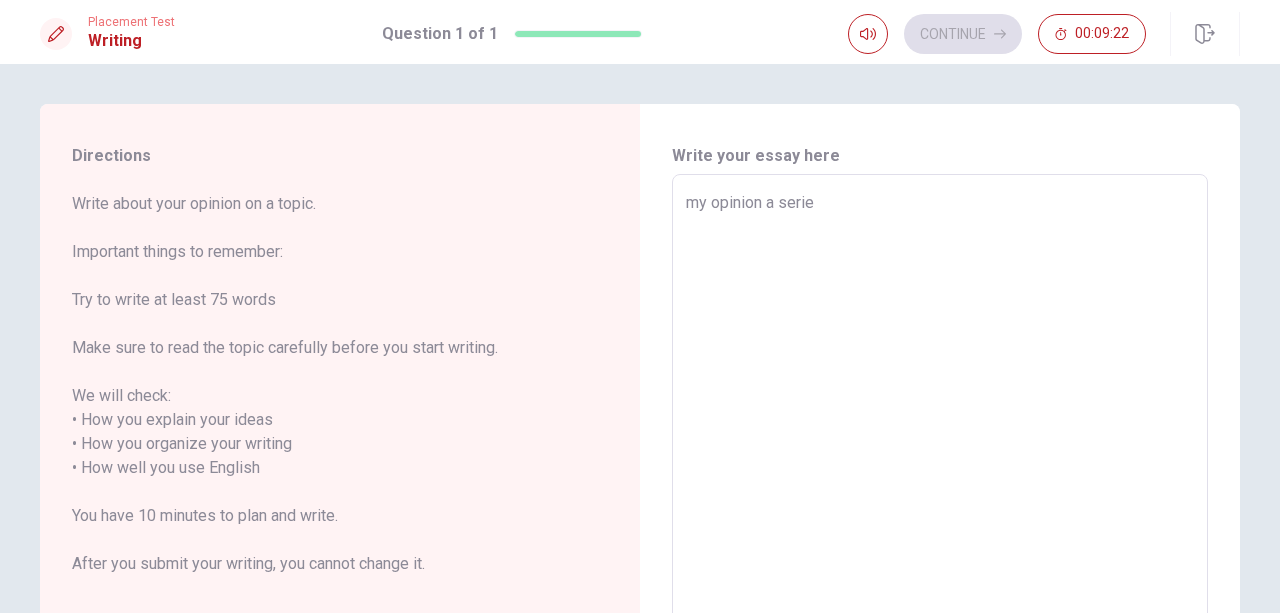 type on "x" 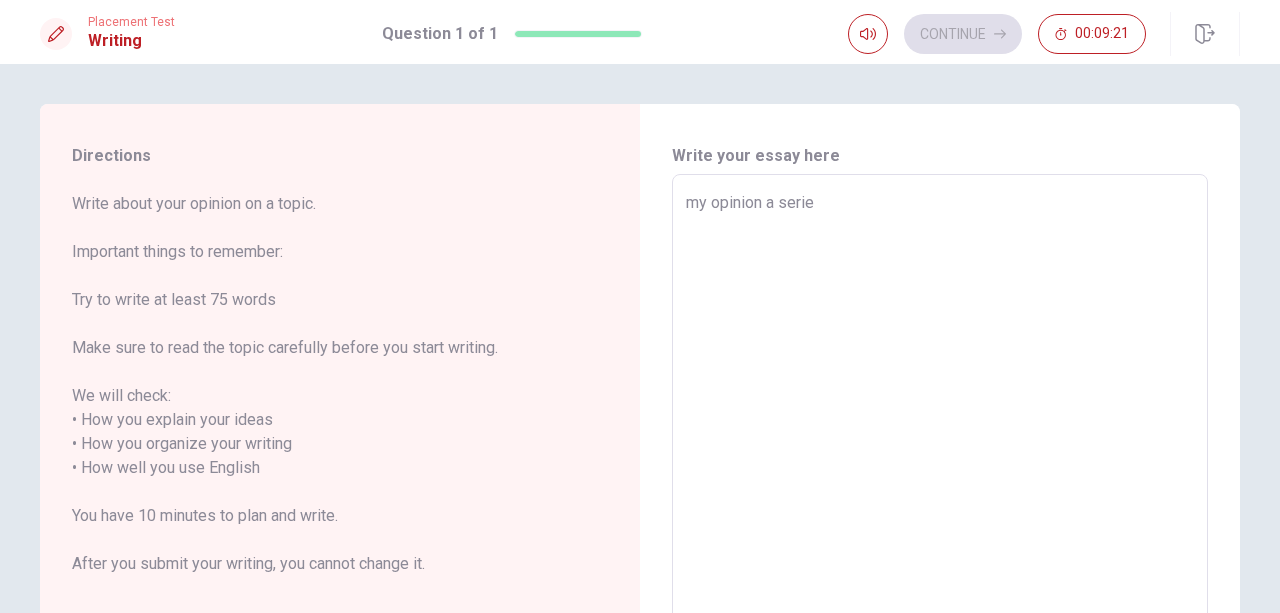 type on "my opinion a serie a" 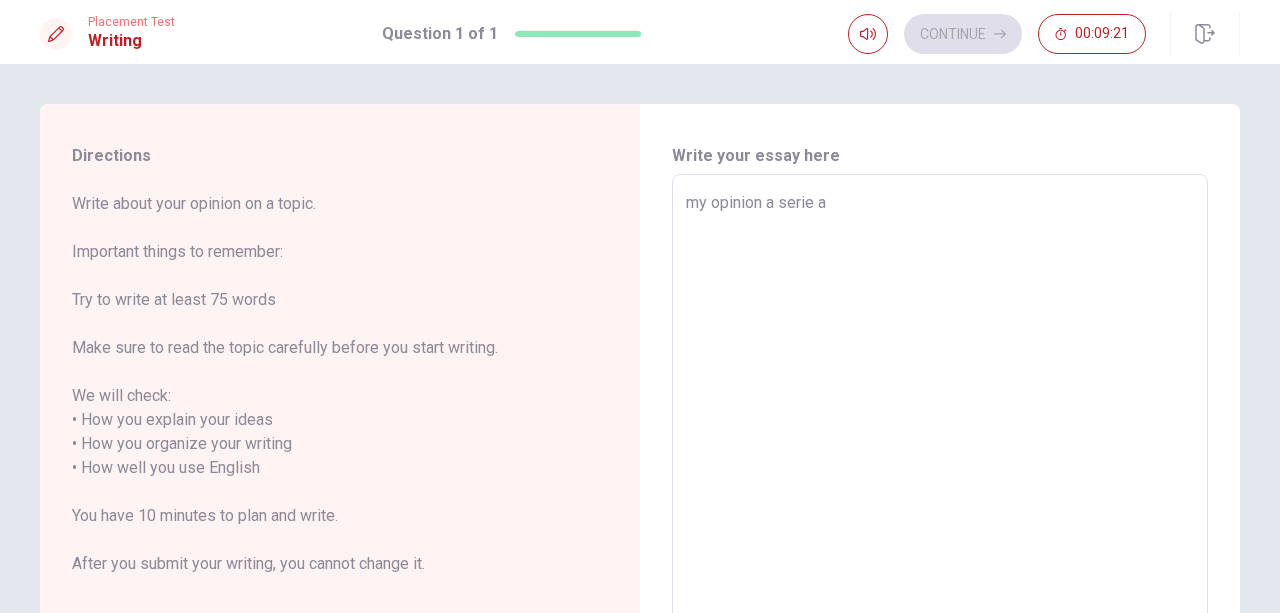 type on "x" 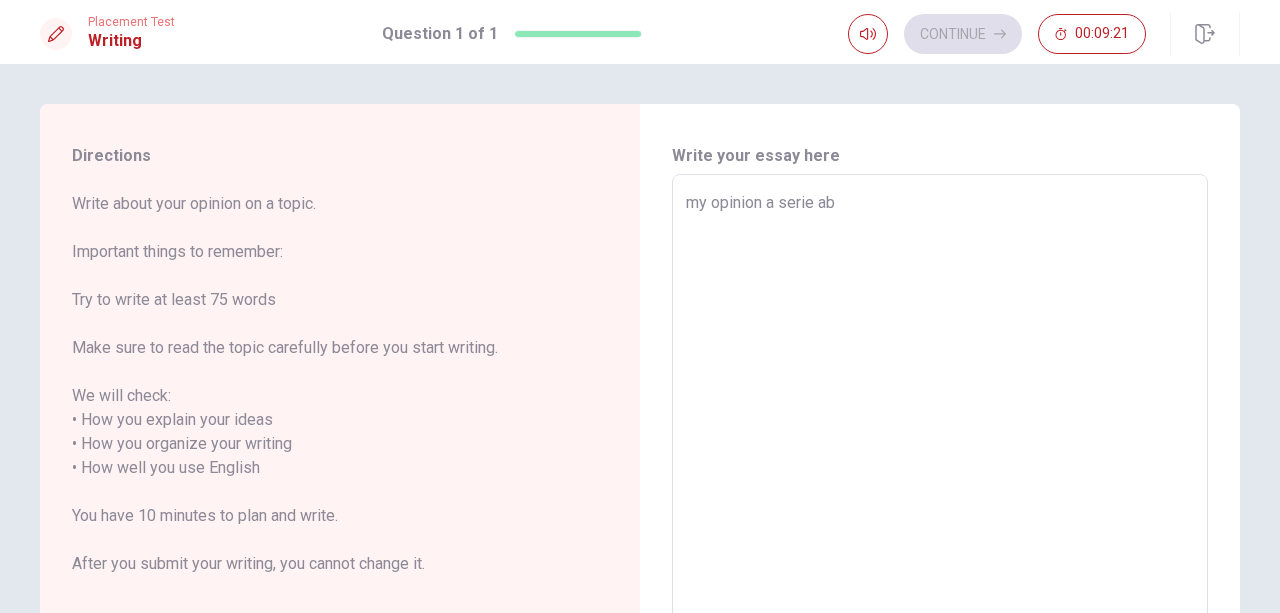 type on "x" 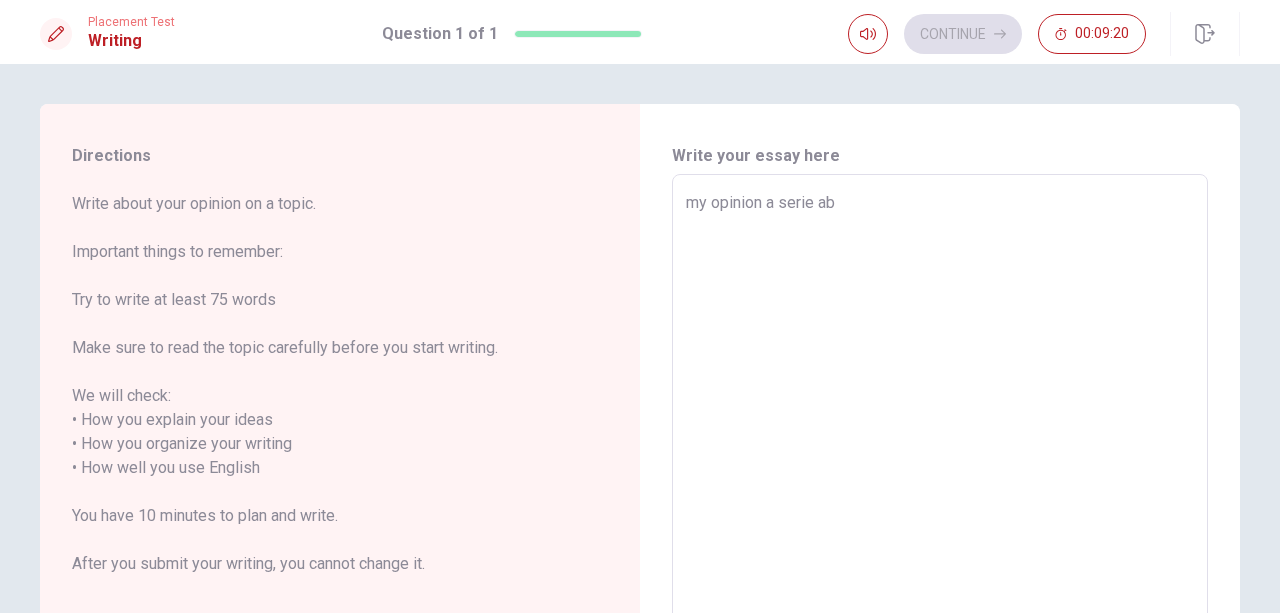 type on "my opinion a serie abo" 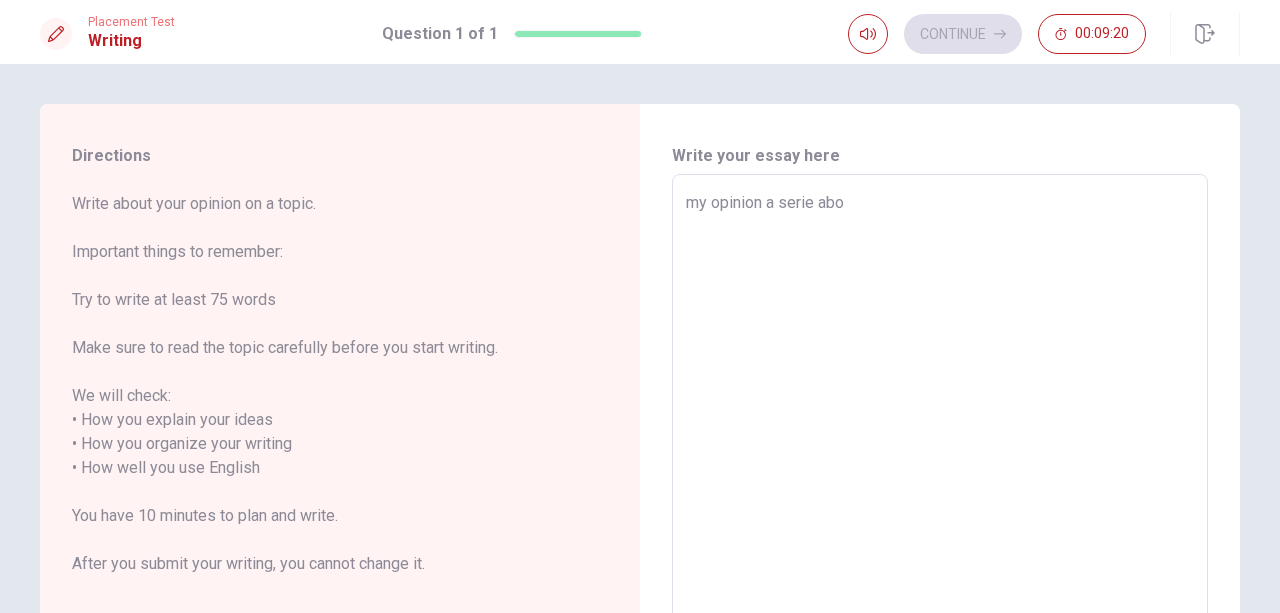type on "x" 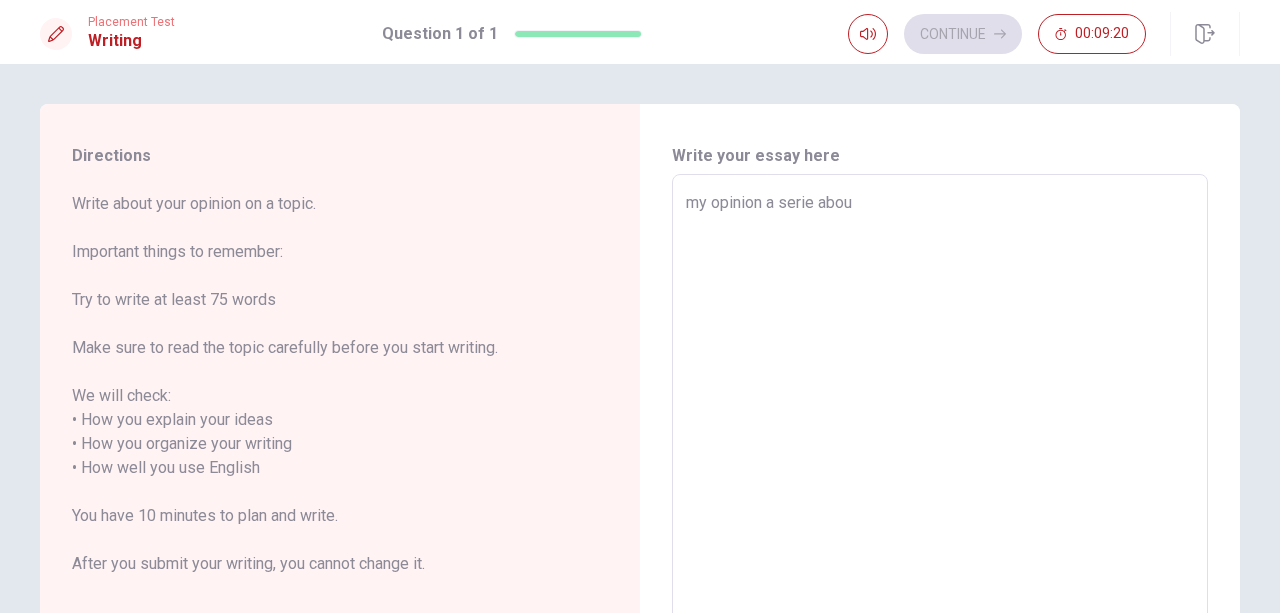 type on "x" 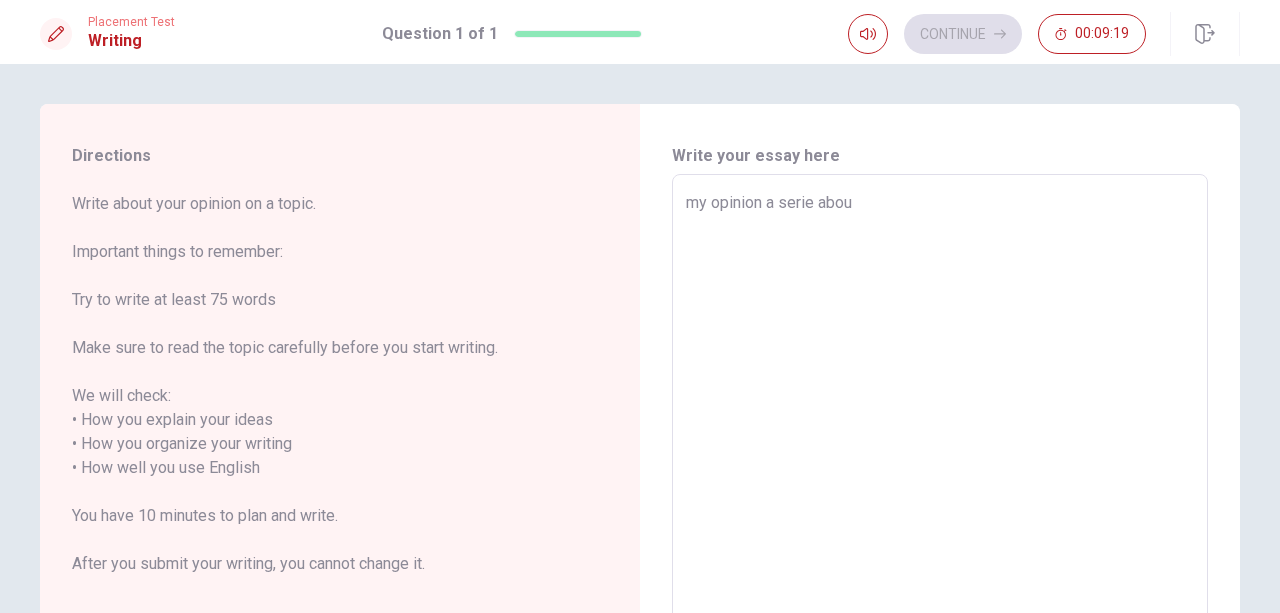 type on "my opinion a serie about" 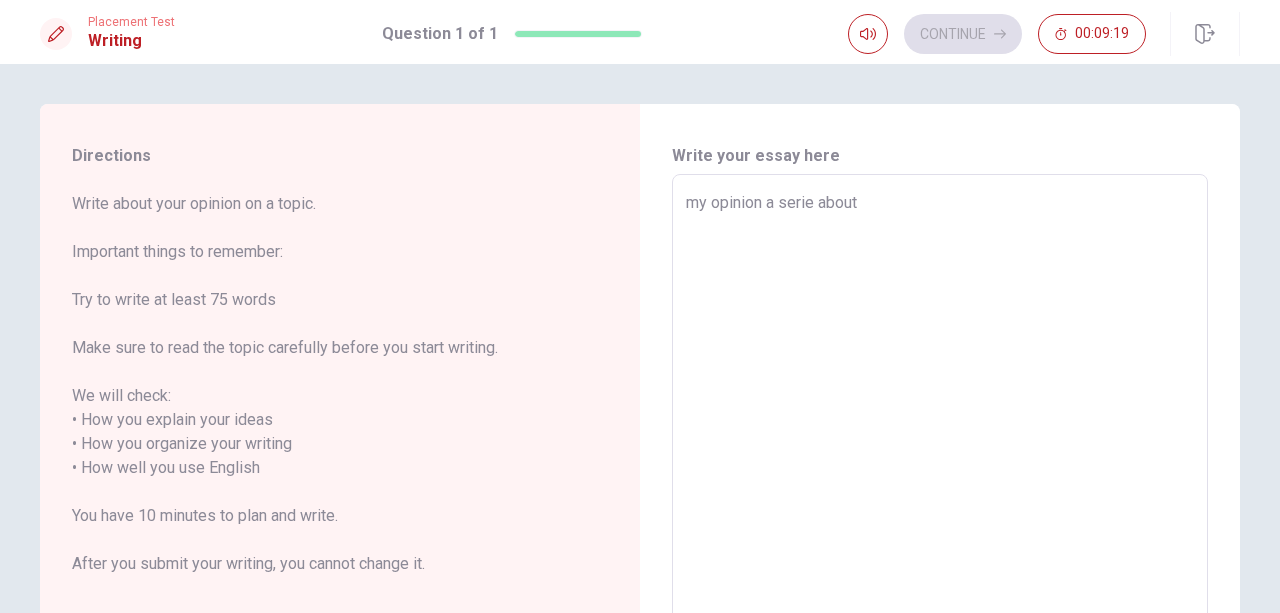 type on "x" 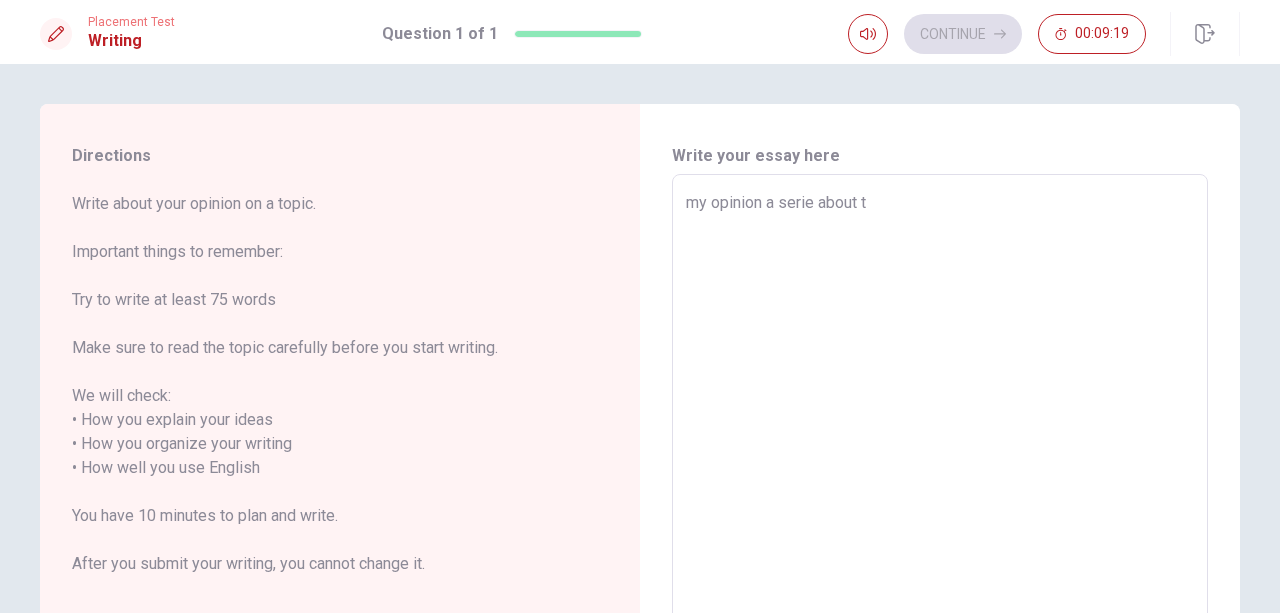 type on "x" 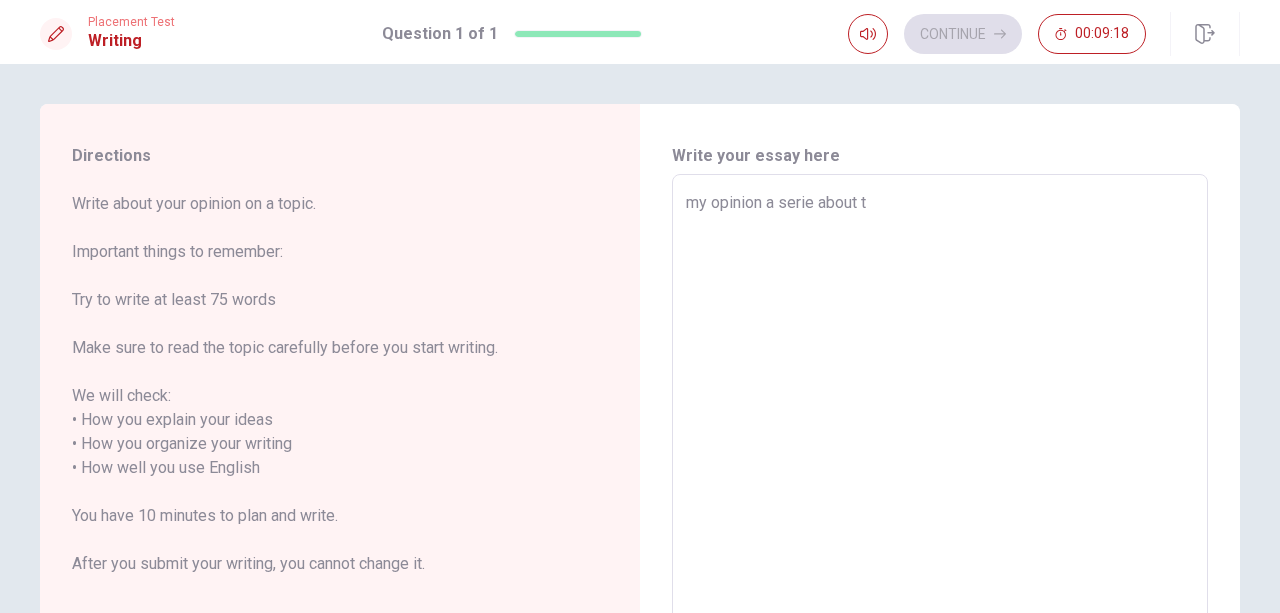 type on "my opinion a serie about th" 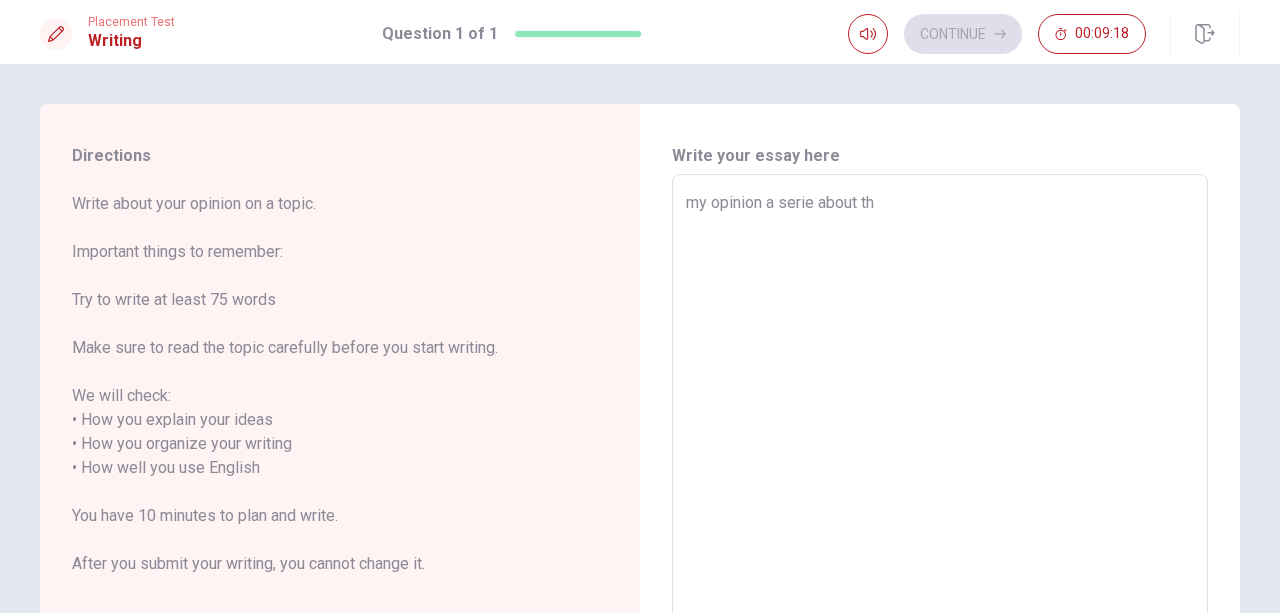 type on "x" 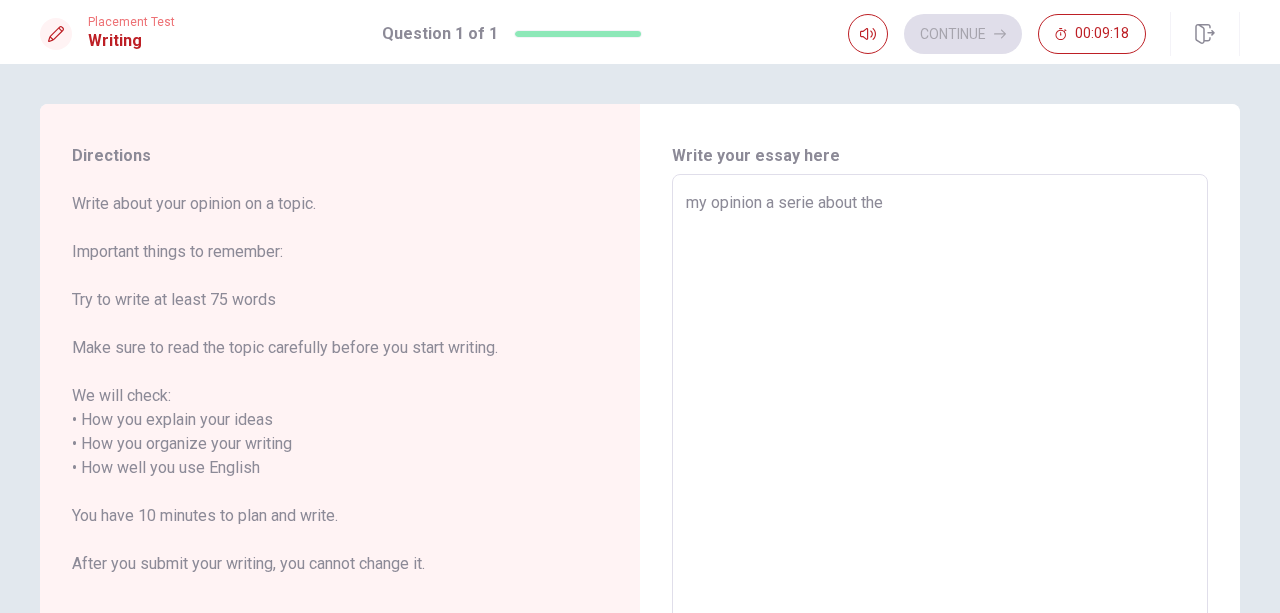 type on "x" 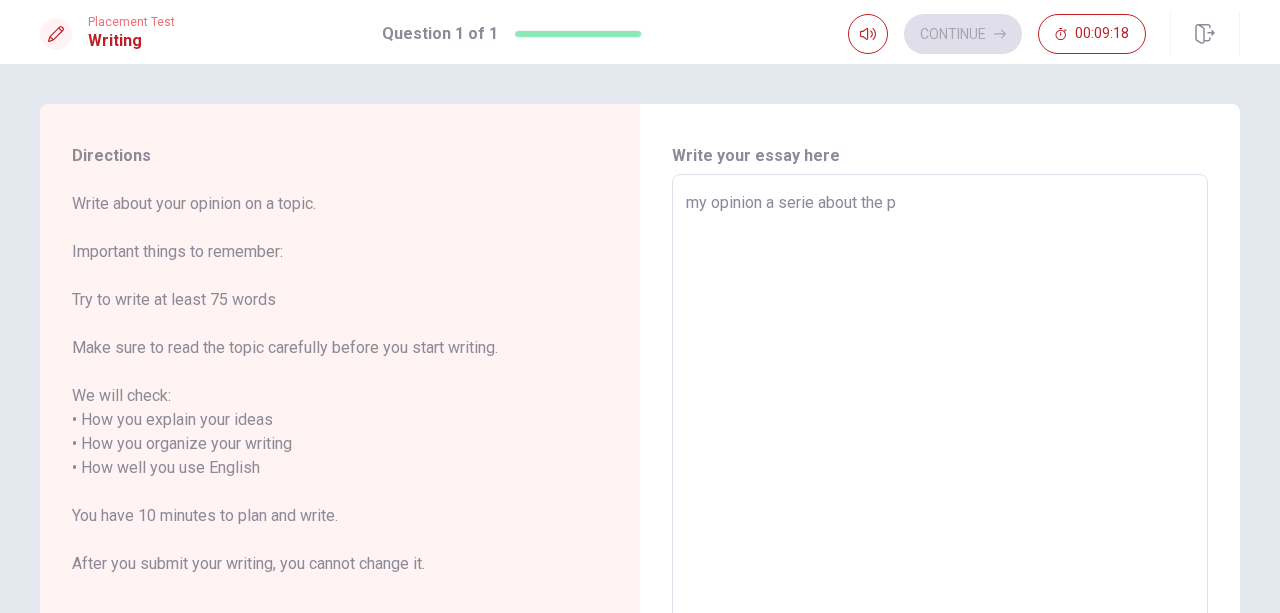 type on "x" 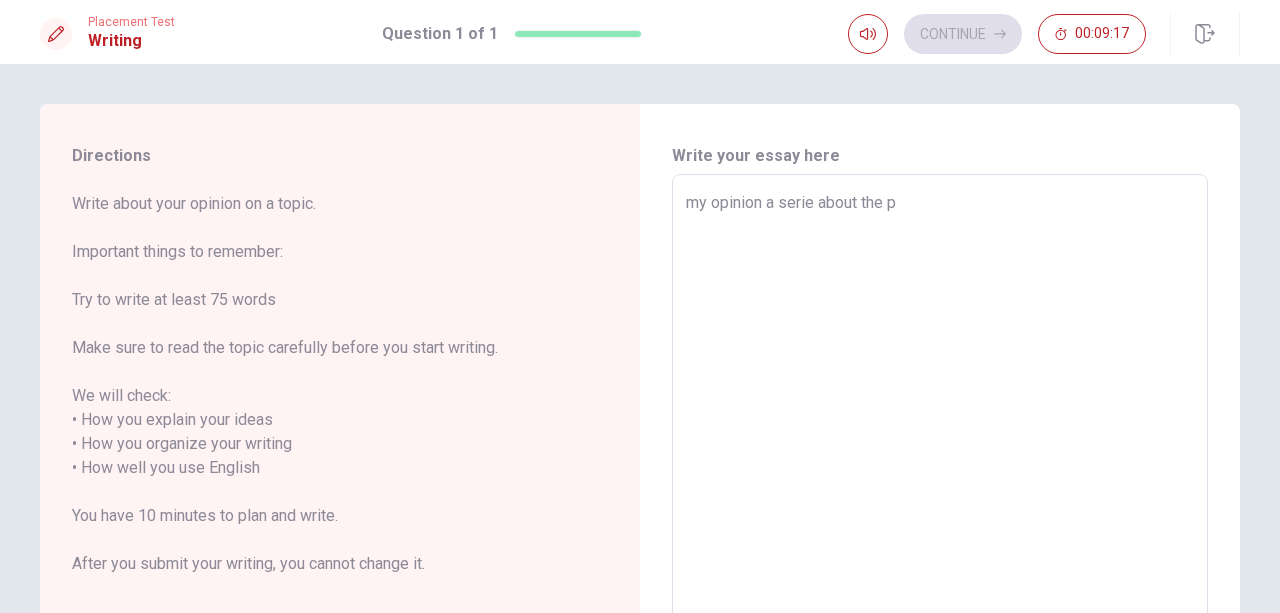type on "my opinion a serie about the po" 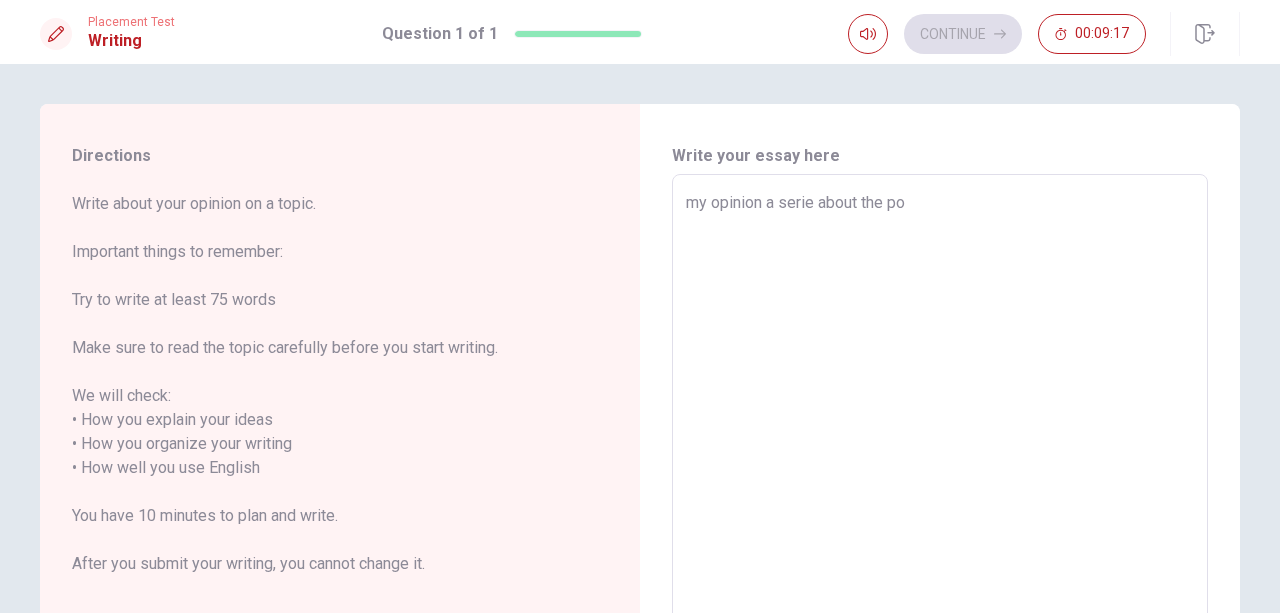 type on "x" 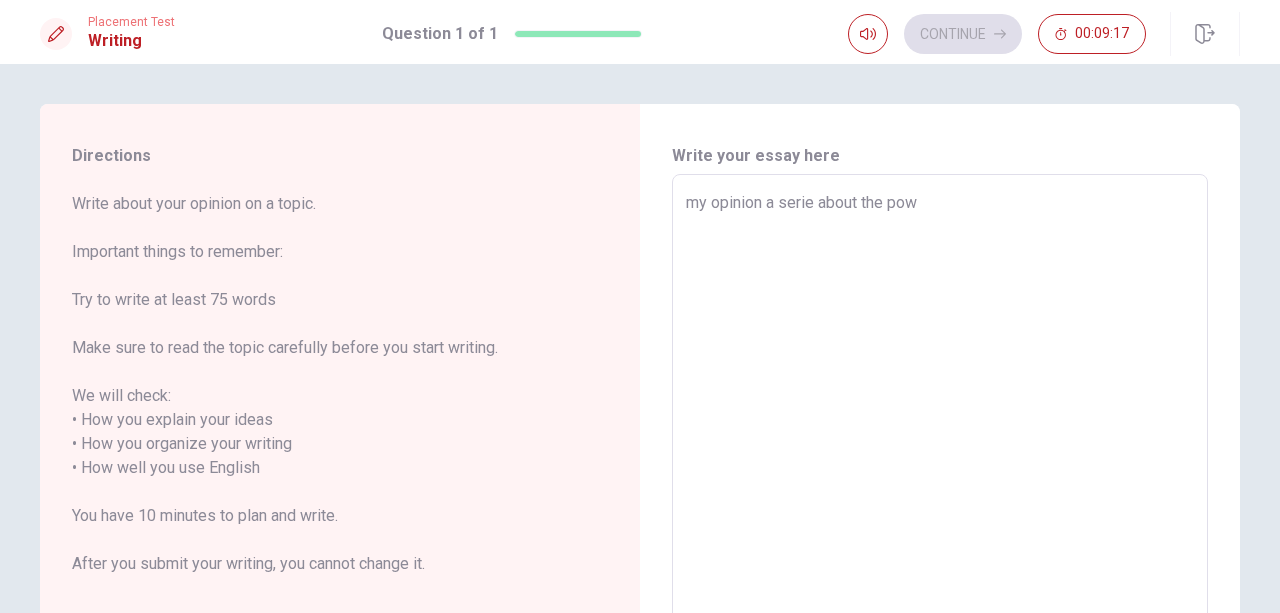 type on "x" 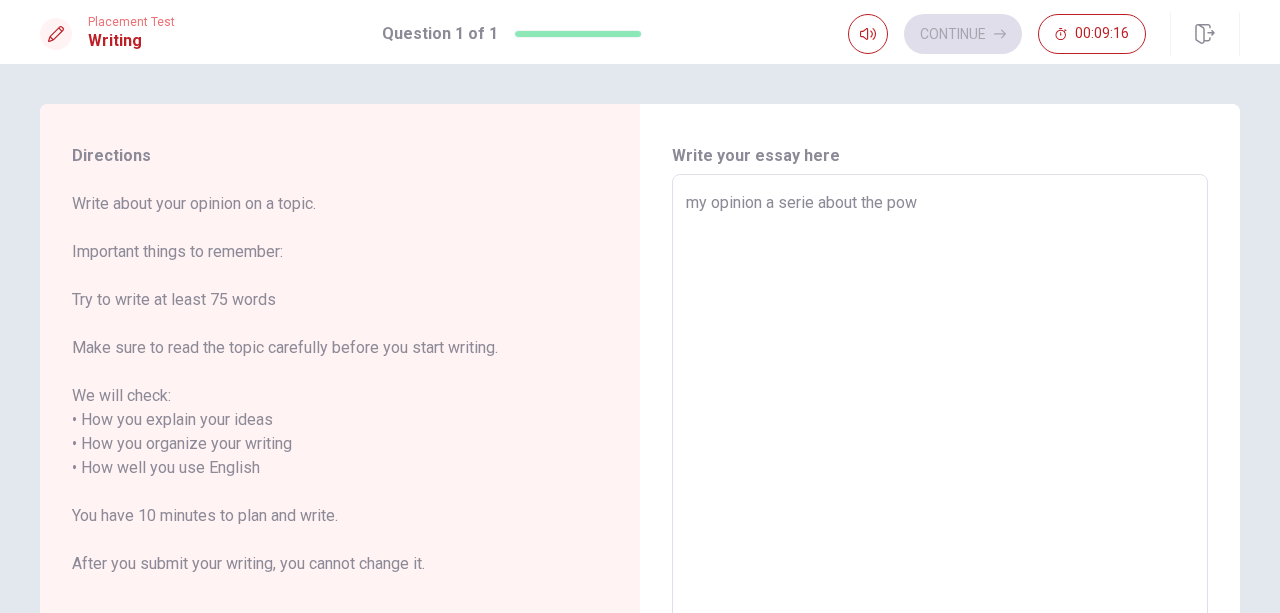 type on "my opinion a serie about the [PERSON_NAME]" 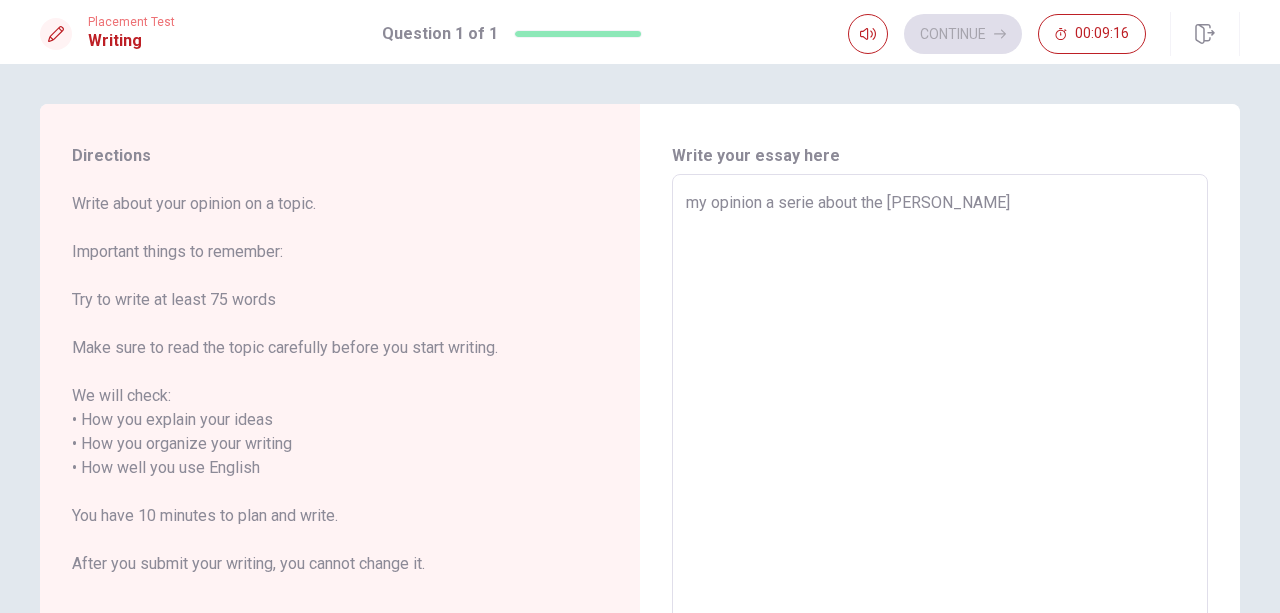 type on "x" 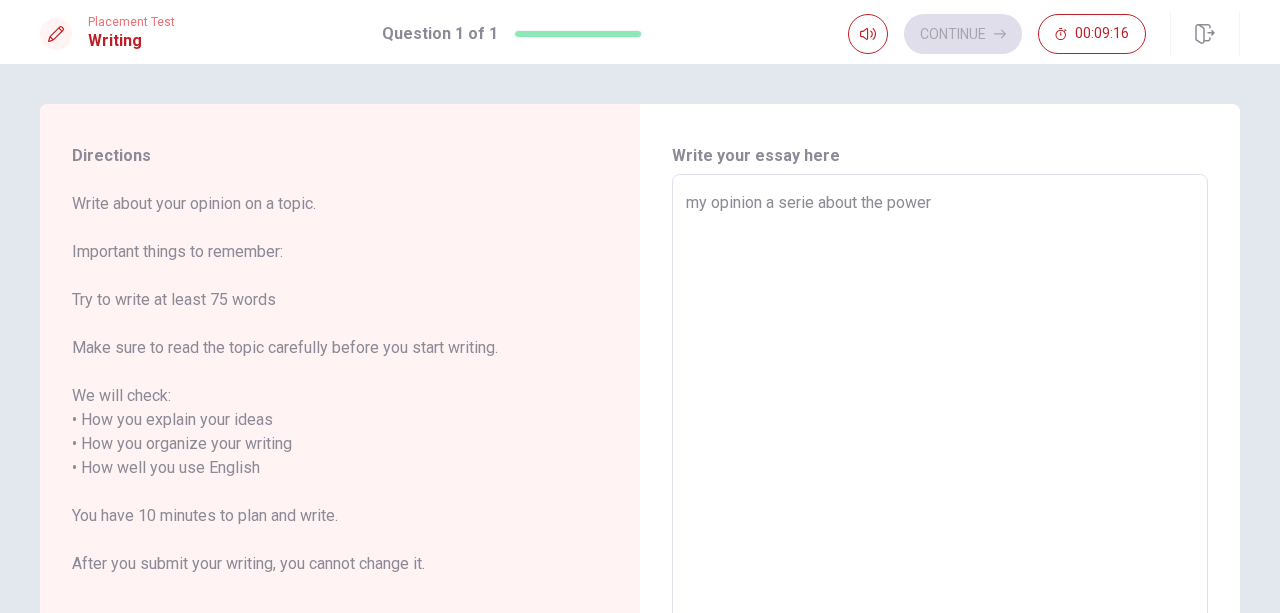 type on "x" 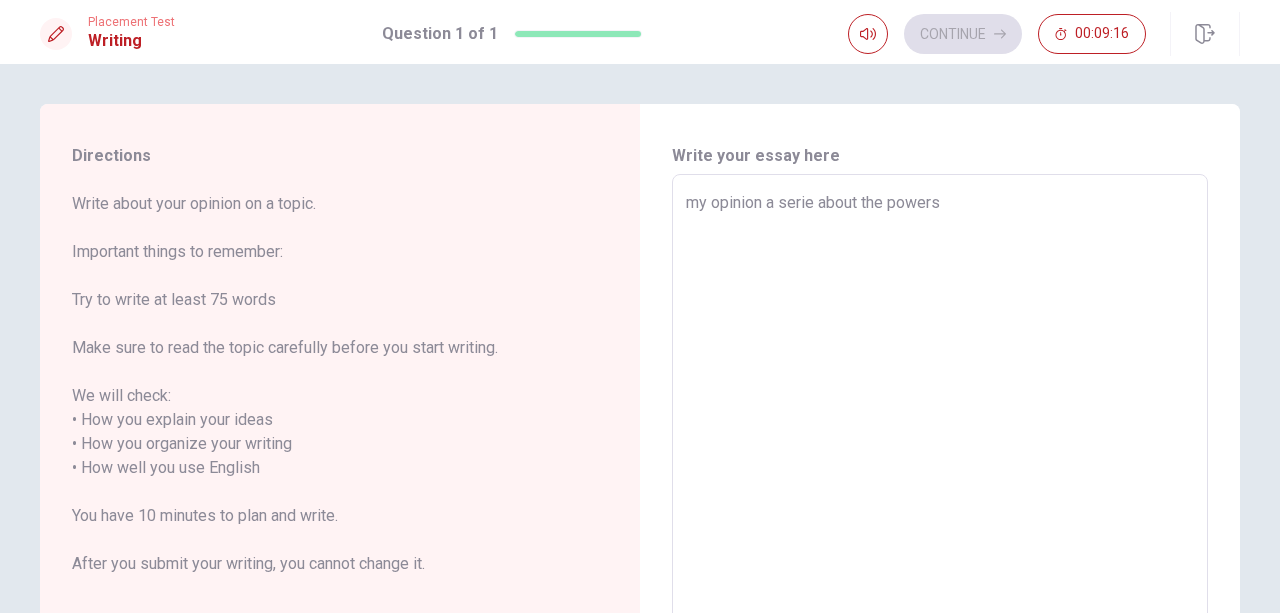 type on "x" 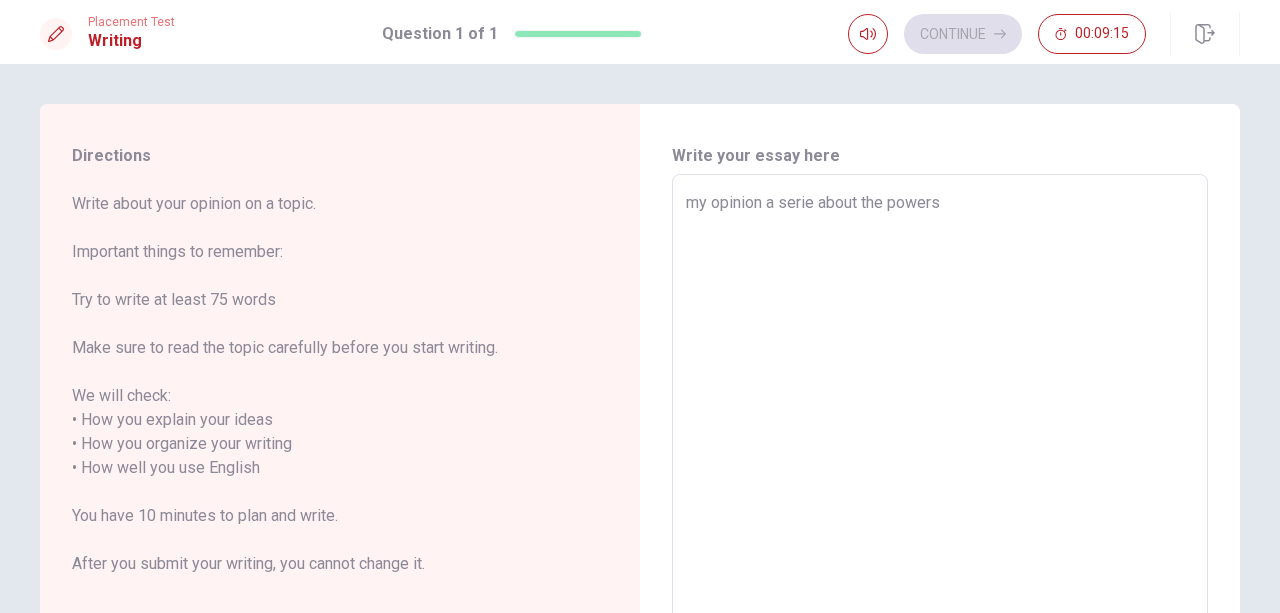 type on "x" 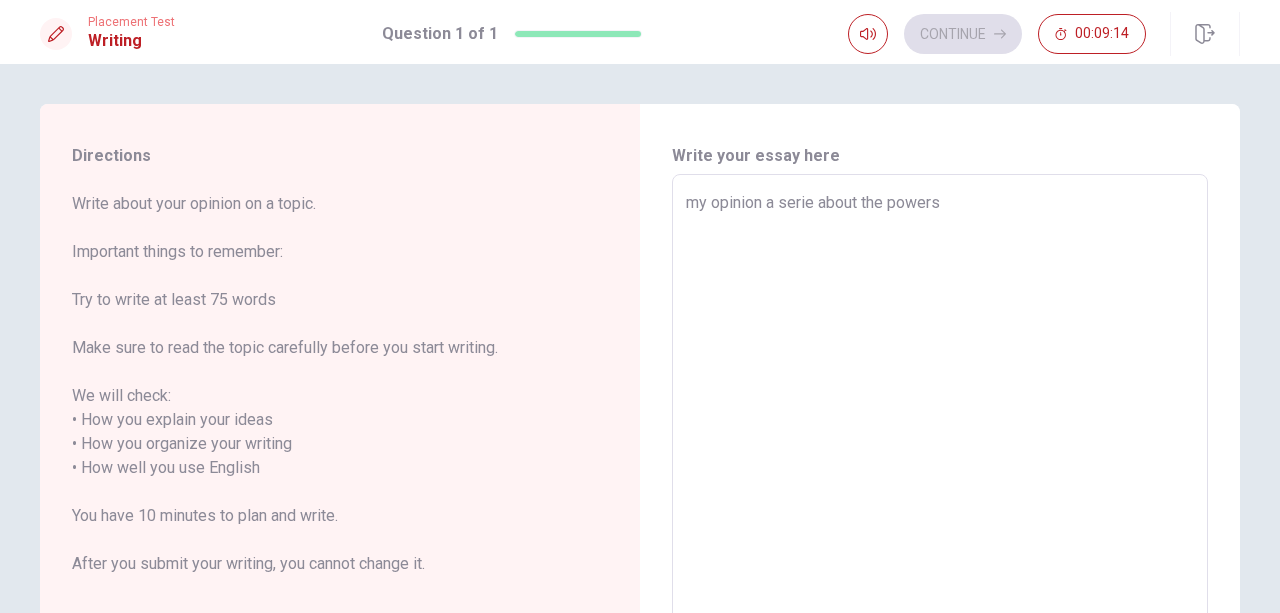 type on "my opinion a serie about the powers t" 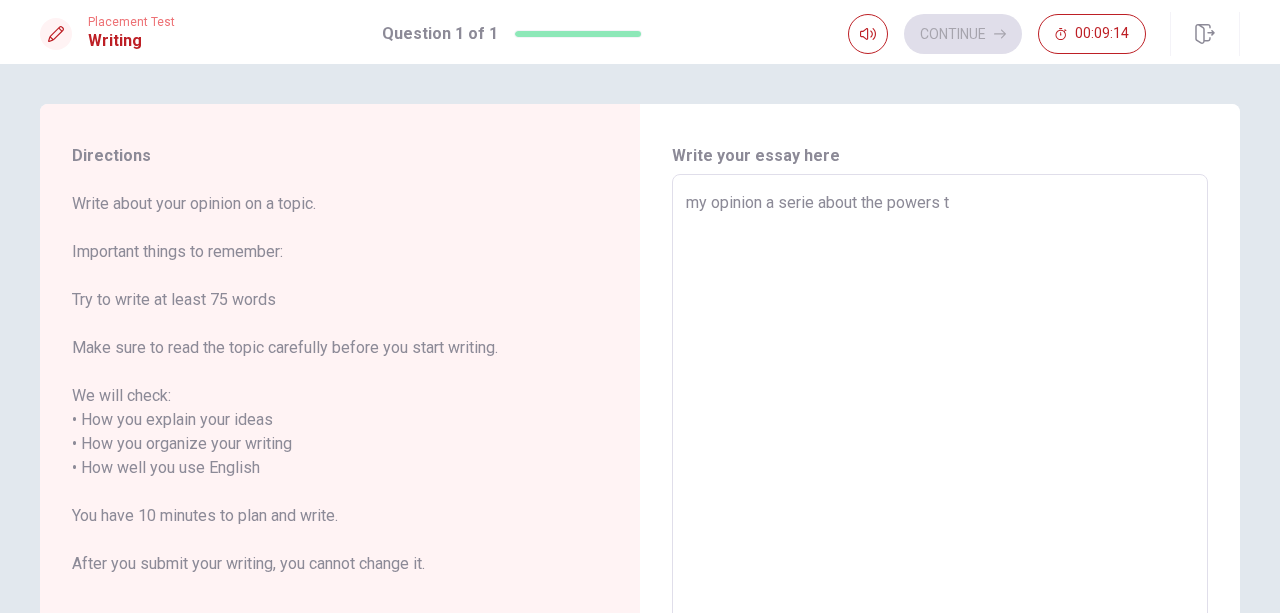type on "x" 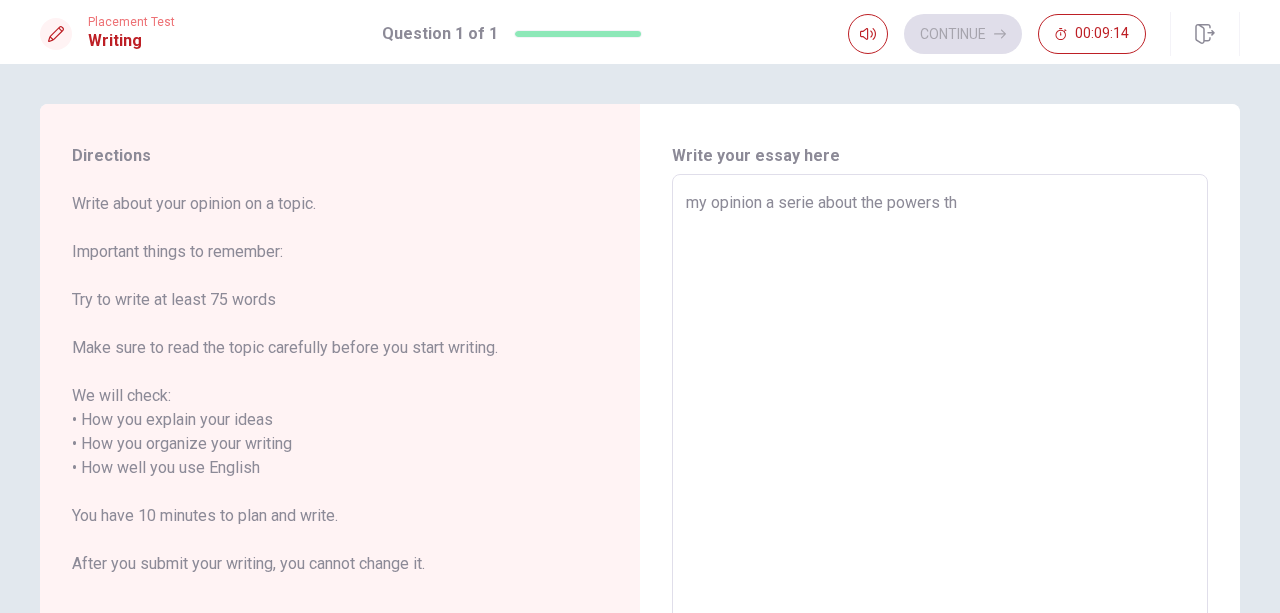 type on "x" 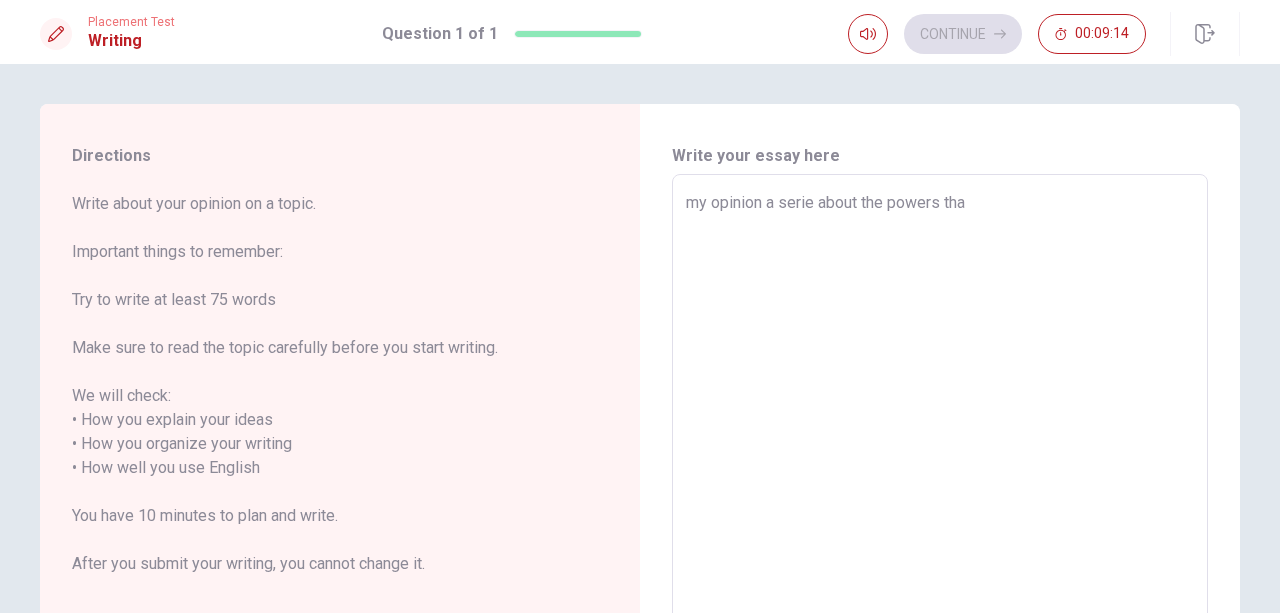 type on "x" 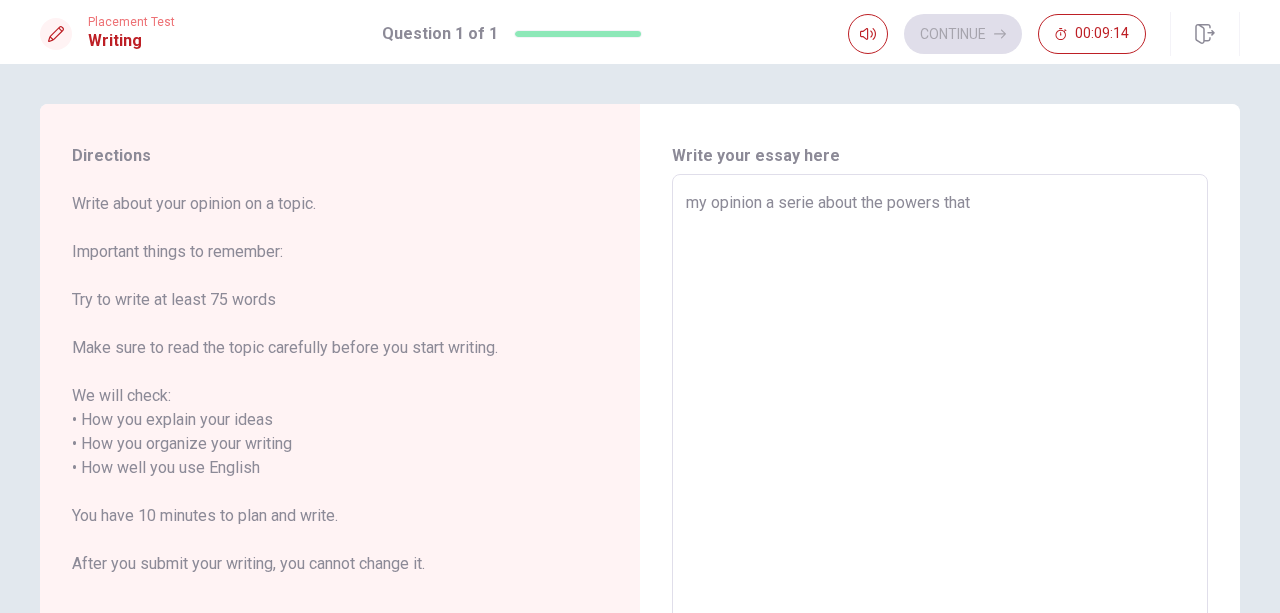 type on "x" 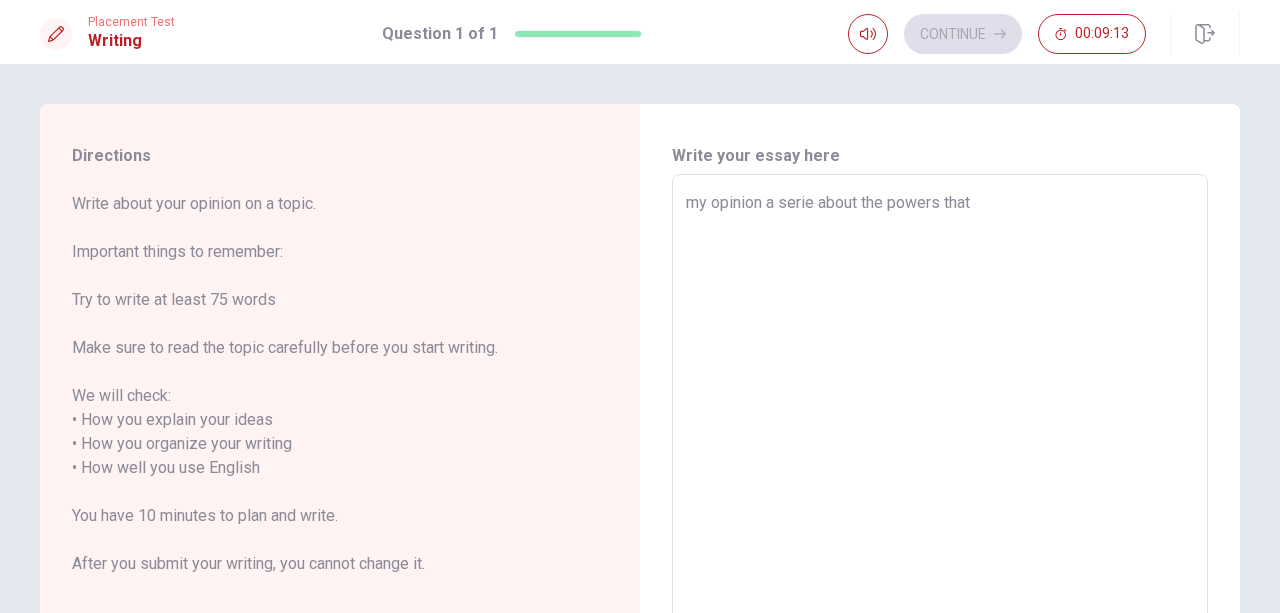 type on "my opinion a serie about the powers that" 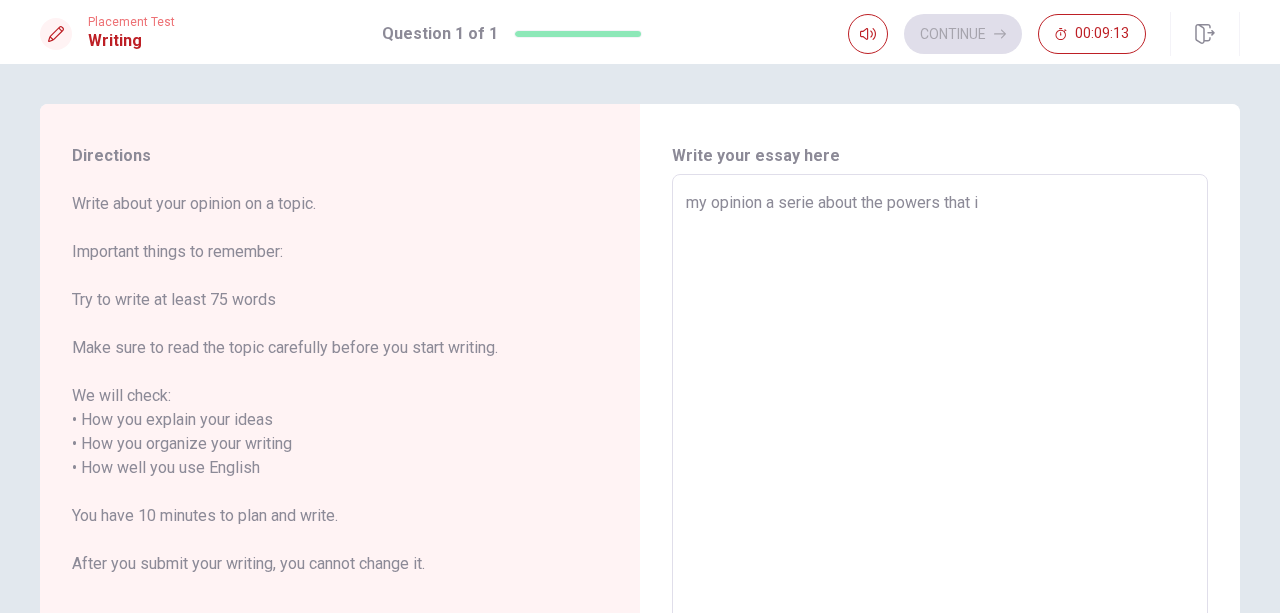 type on "x" 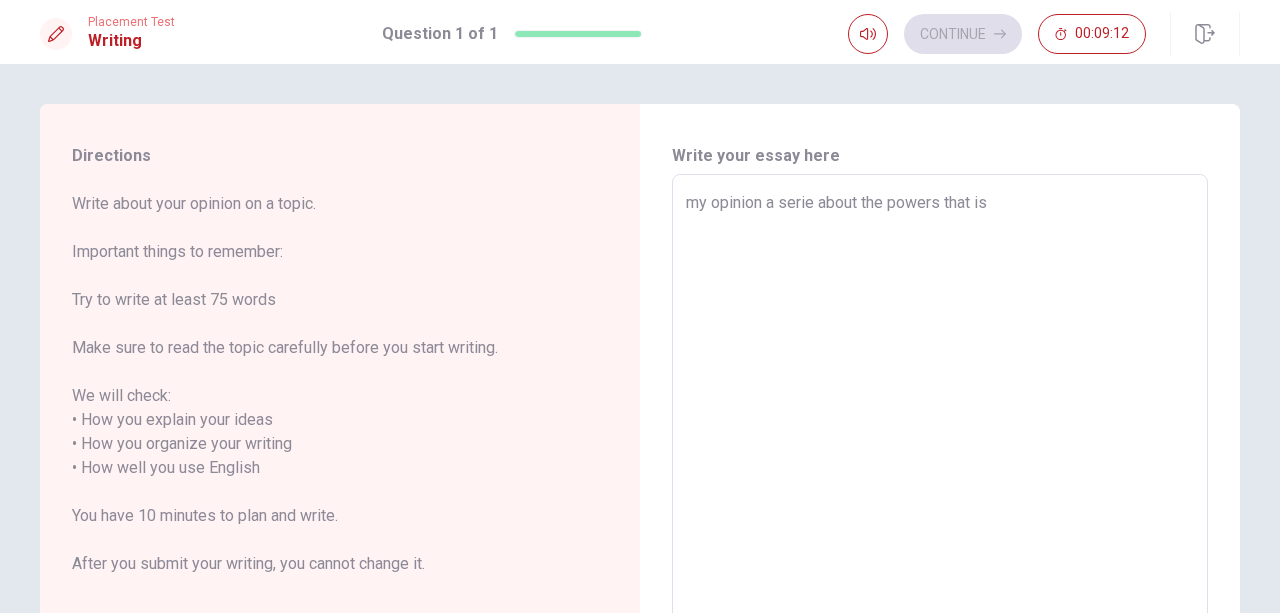 type on "x" 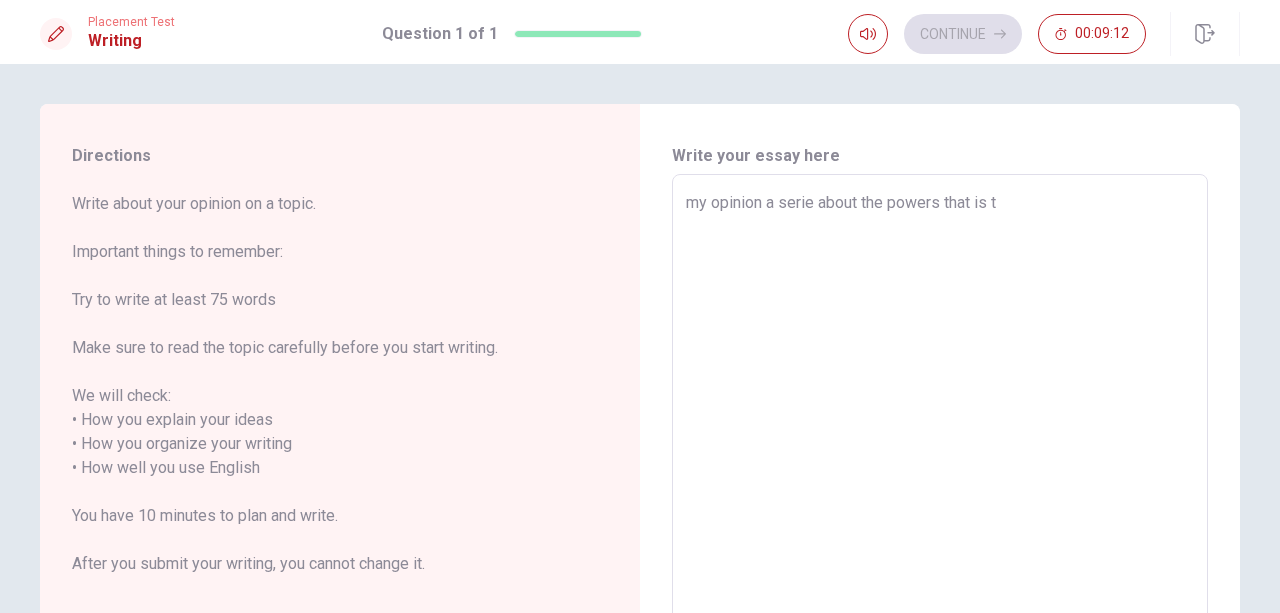 type on "x" 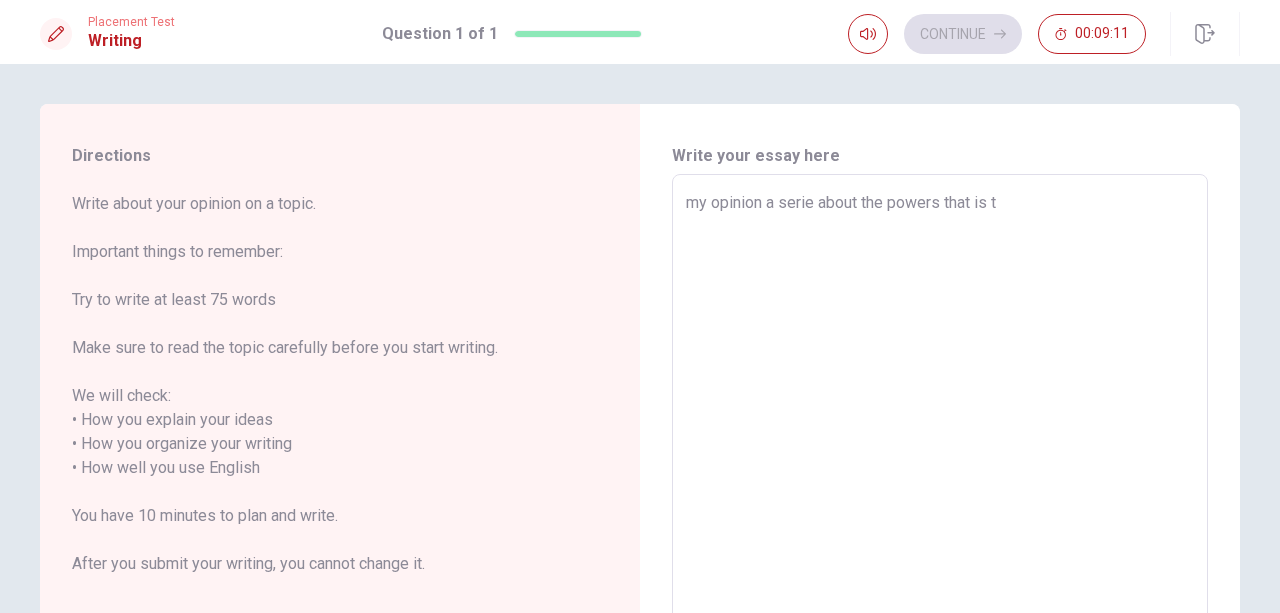 type on "my opinion a serie about the powers that is th" 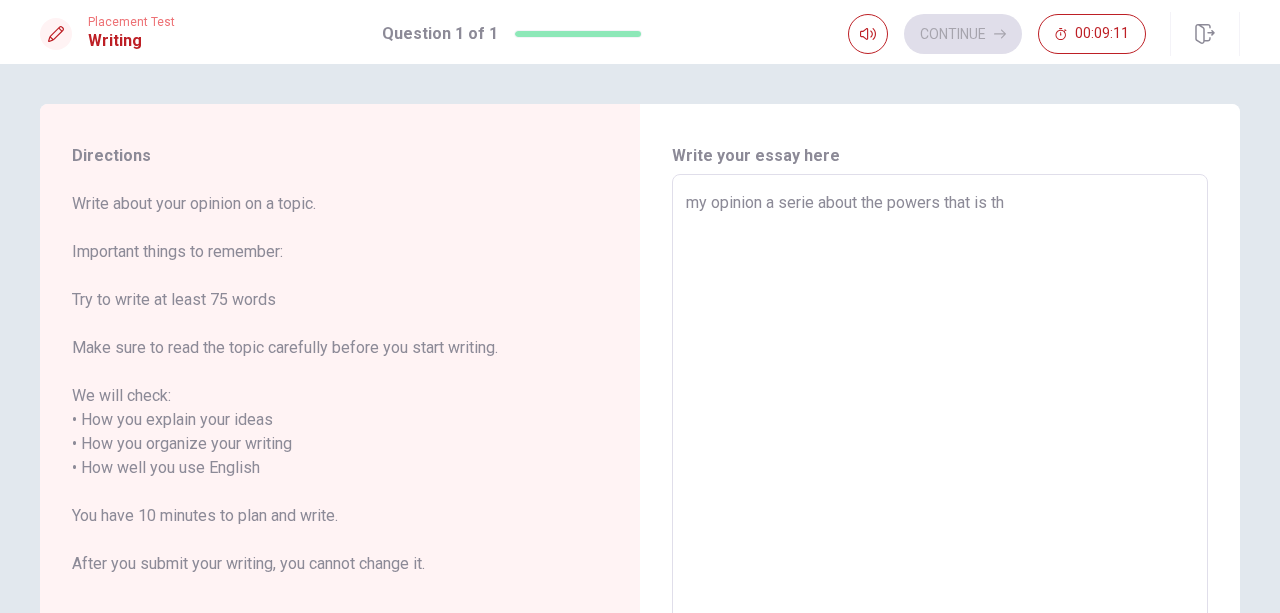 type on "x" 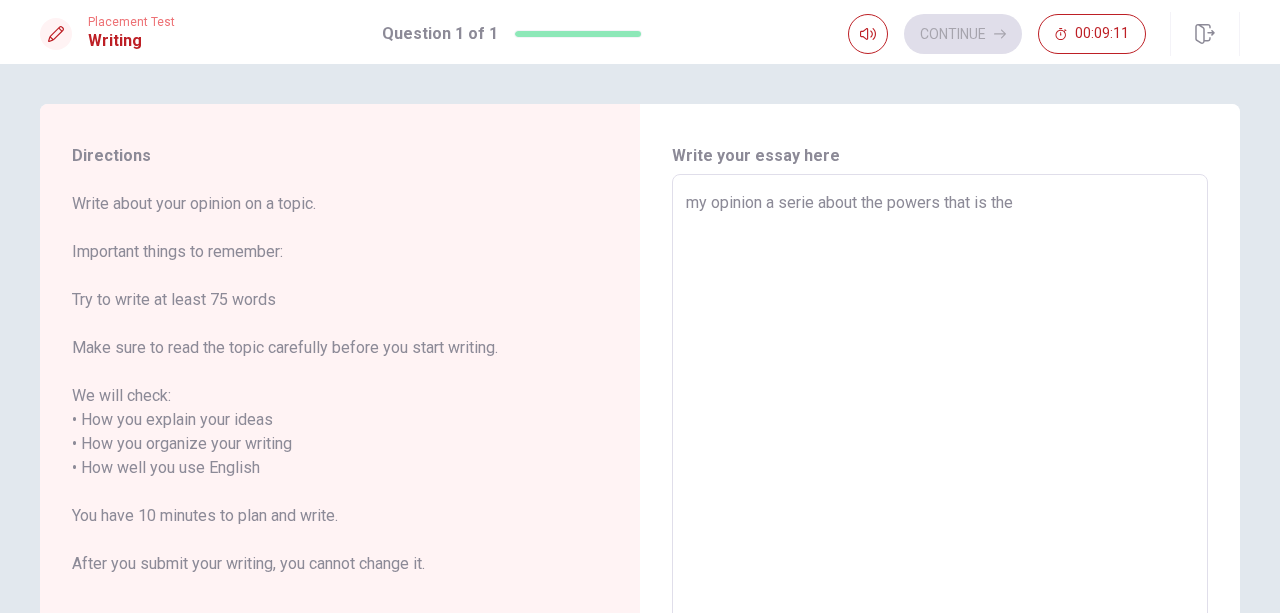 type on "x" 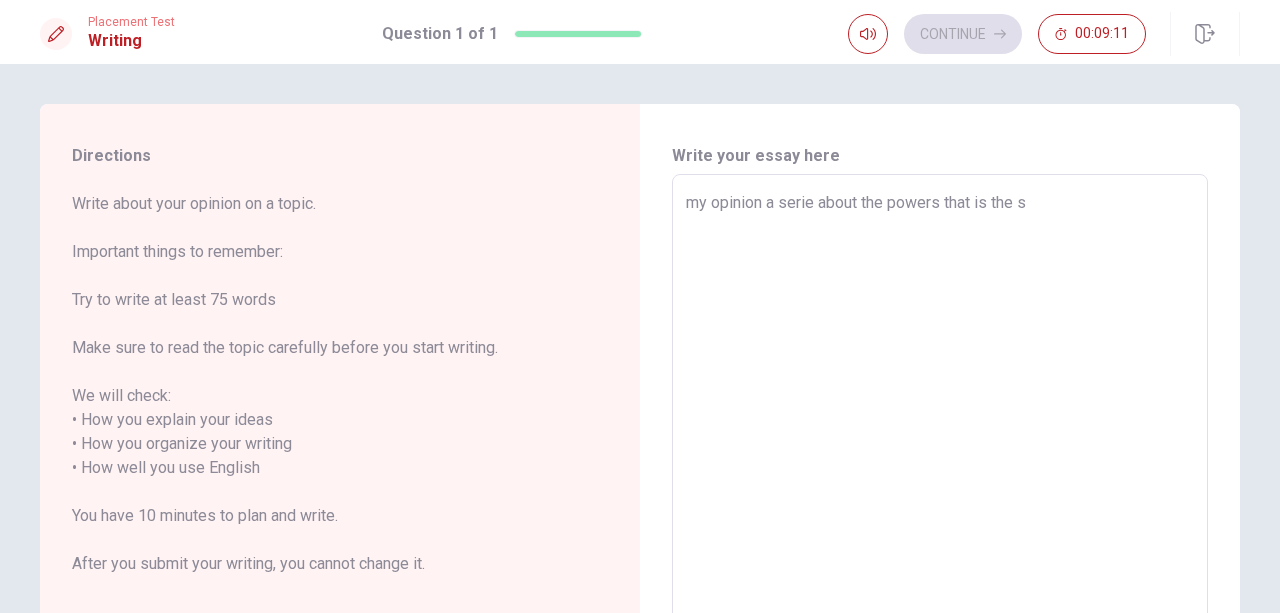 type on "x" 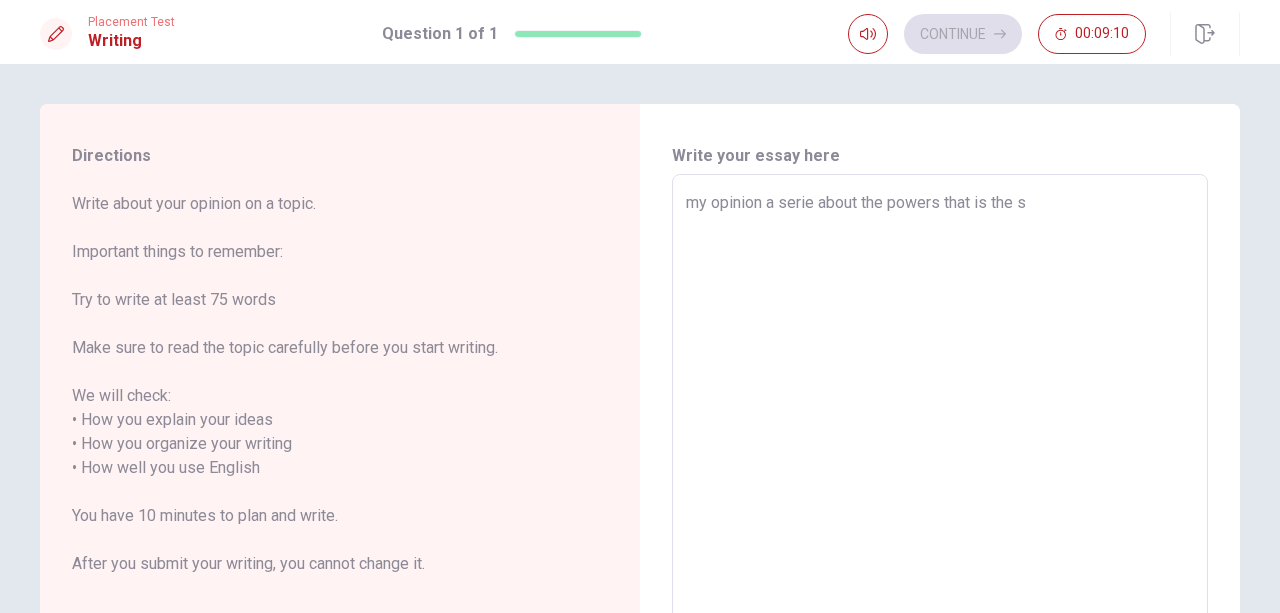 type on "my opinion a serie about the powers that is the st" 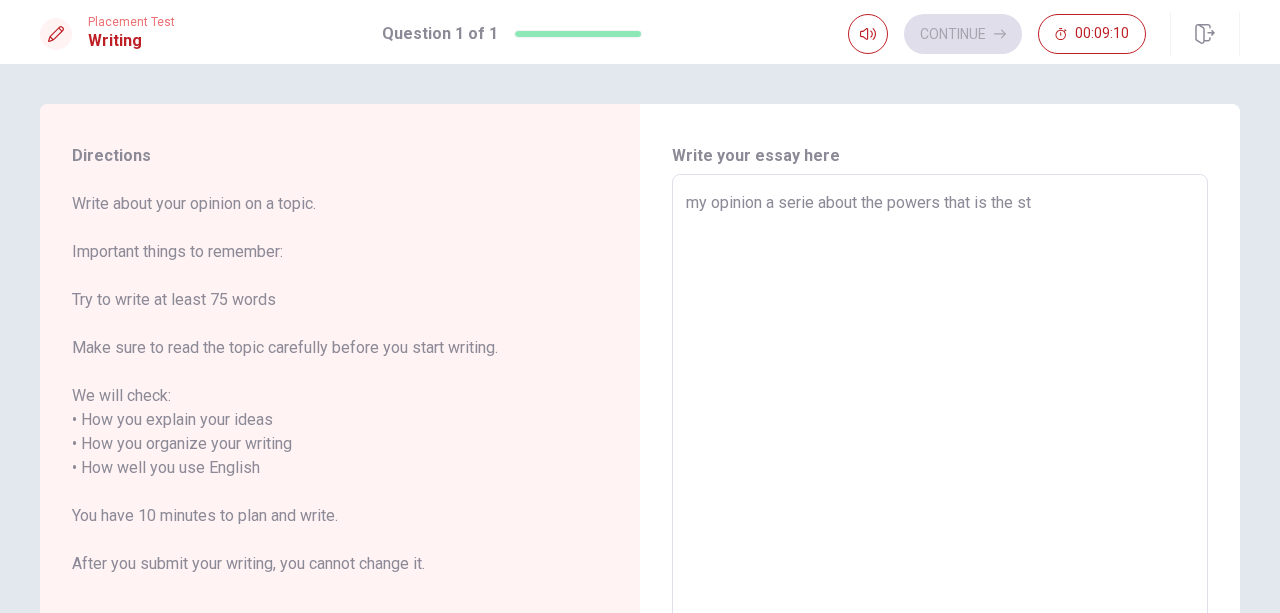 type on "x" 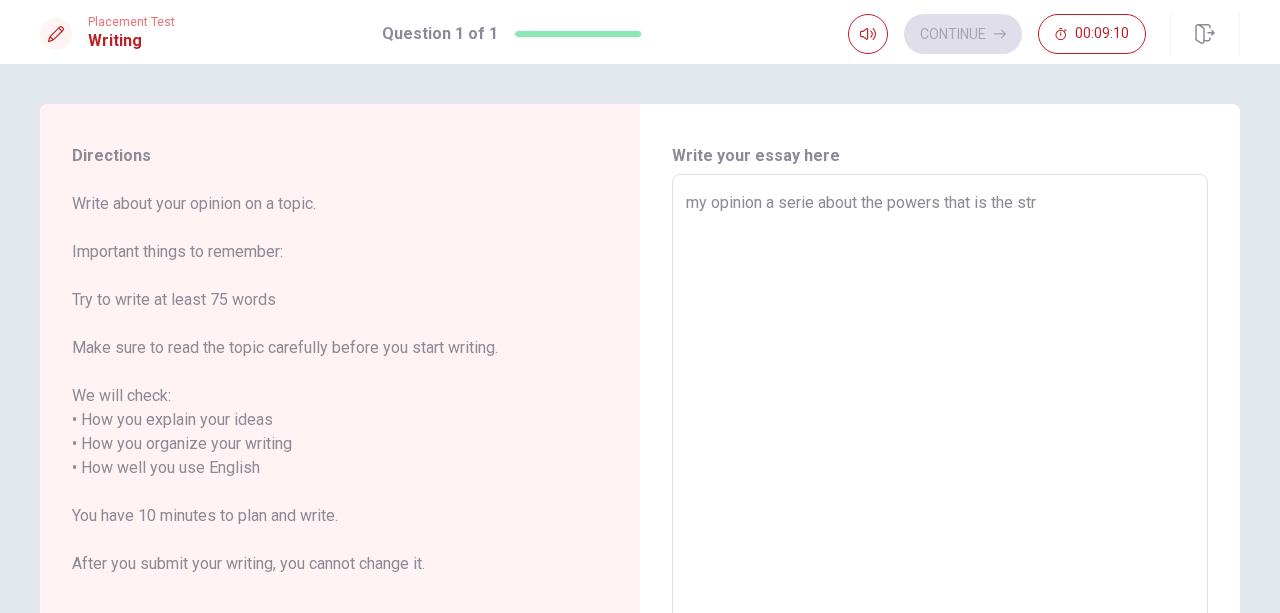 type on "x" 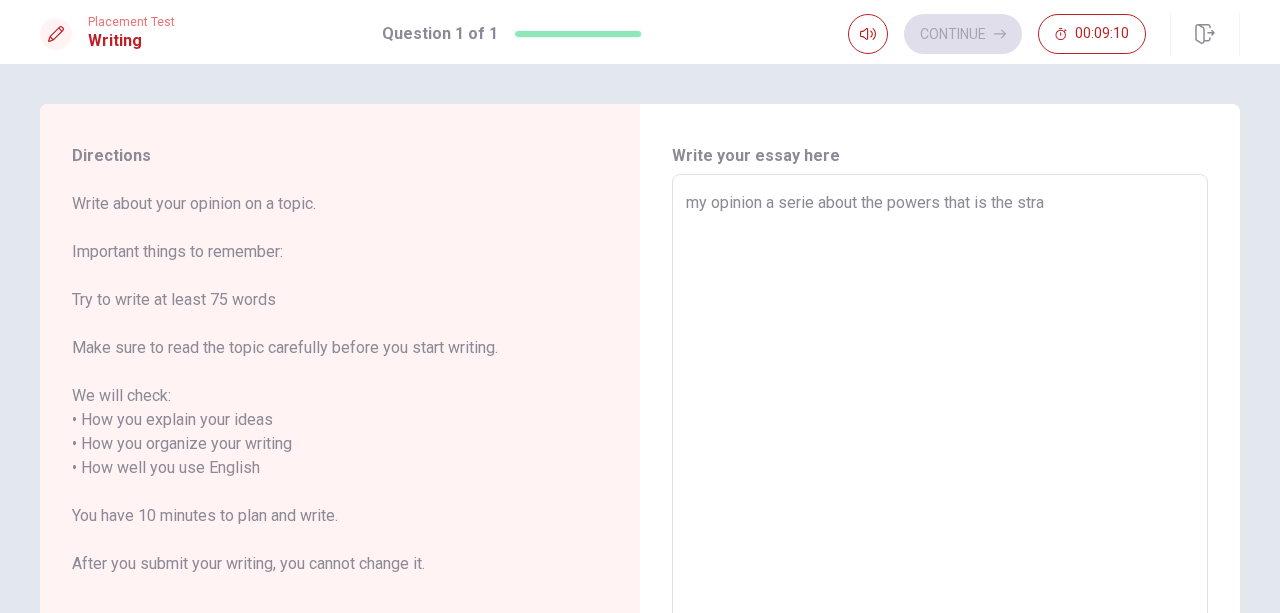 type on "x" 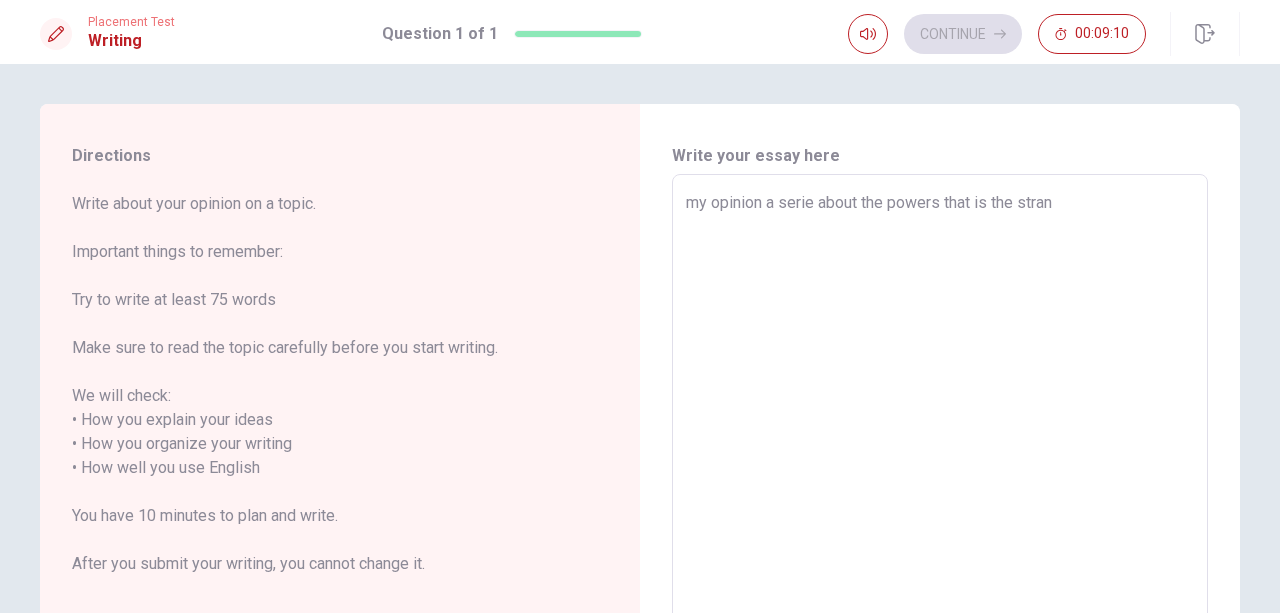 type on "x" 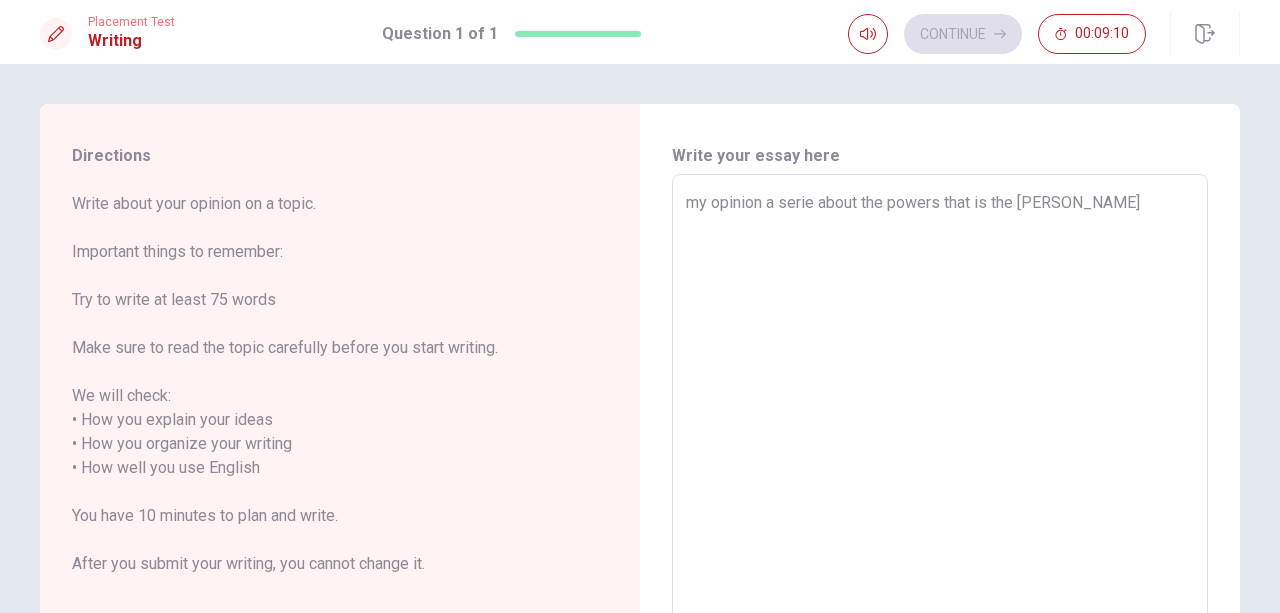 type on "x" 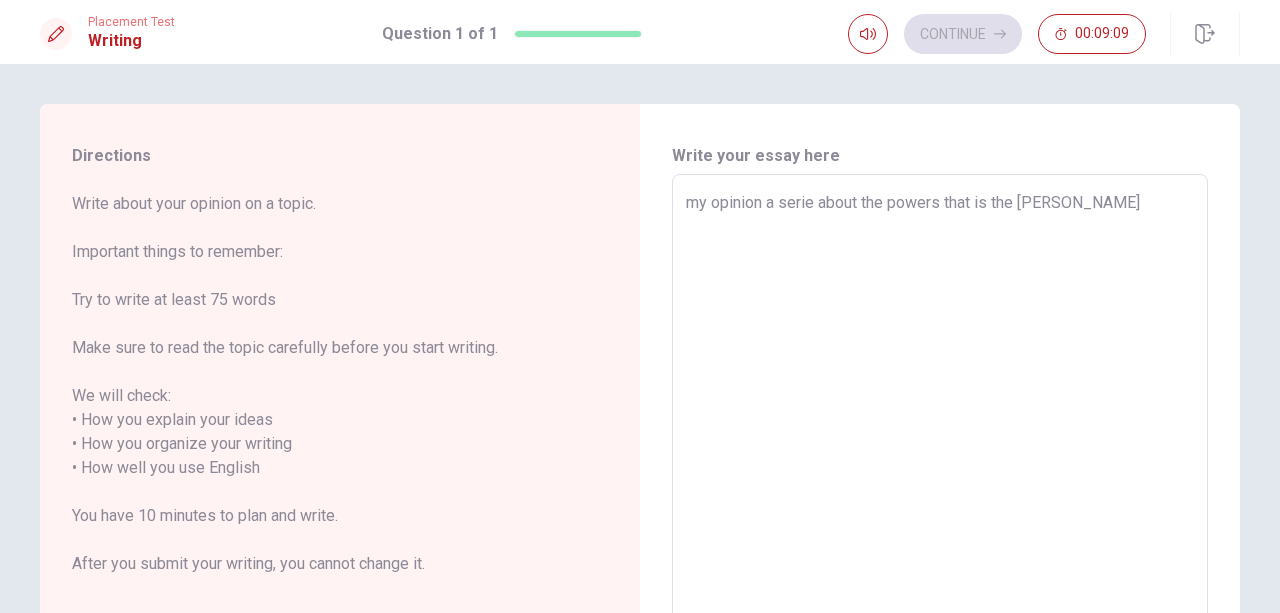 type on "my opinion a serie about the powers that is the strange" 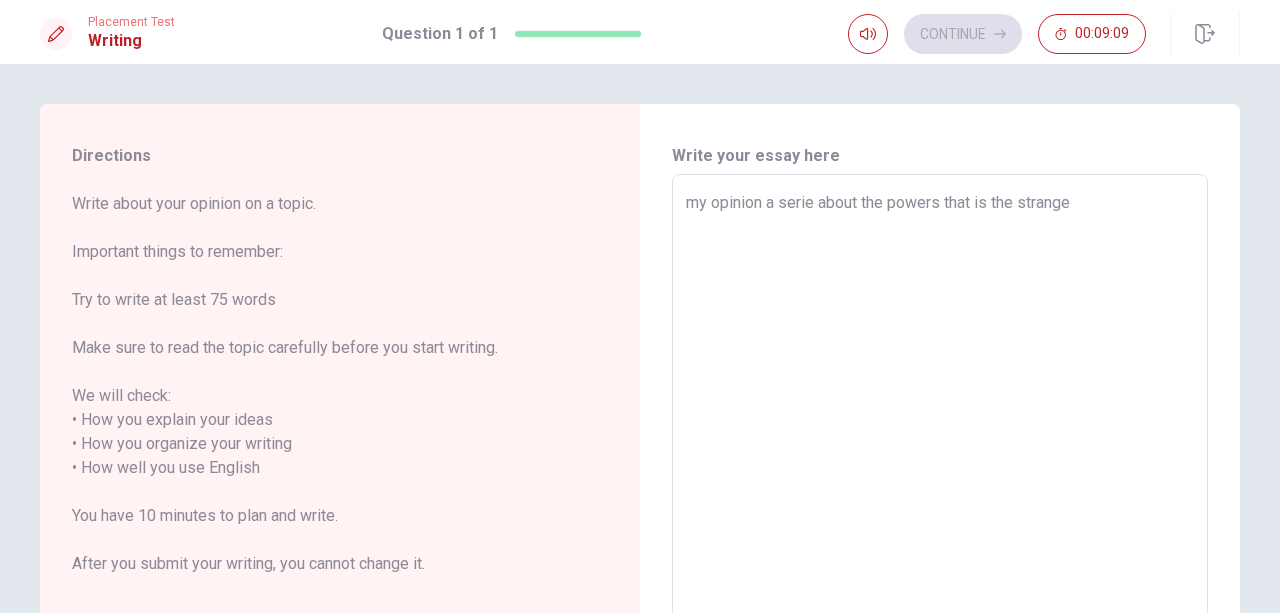 type on "x" 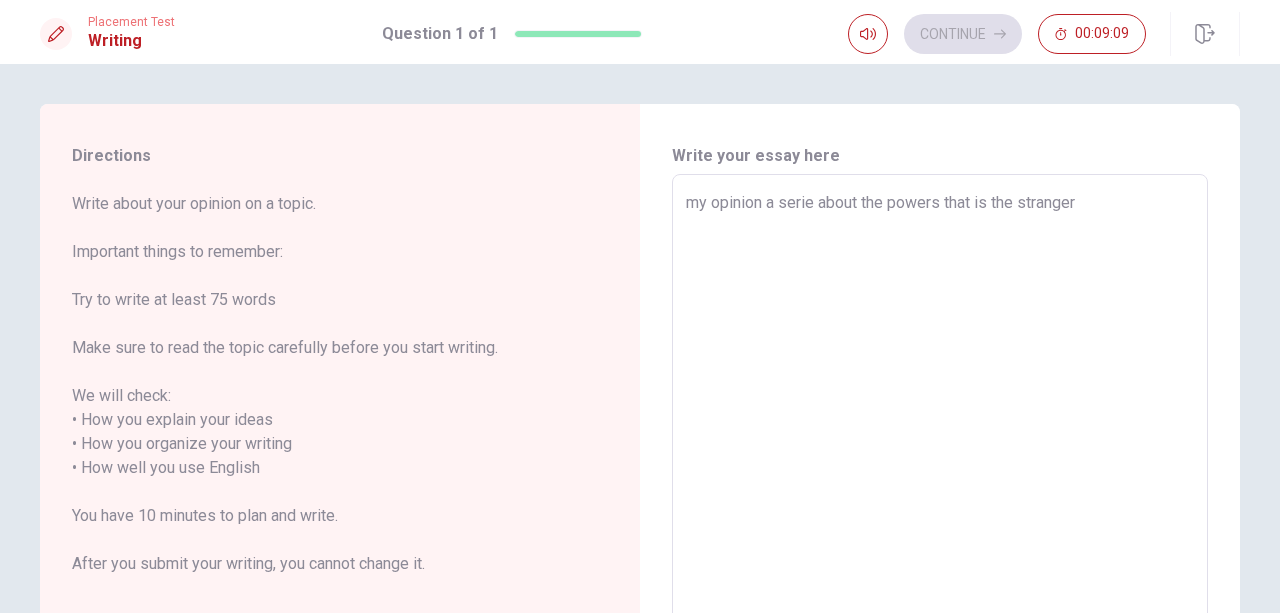 type on "x" 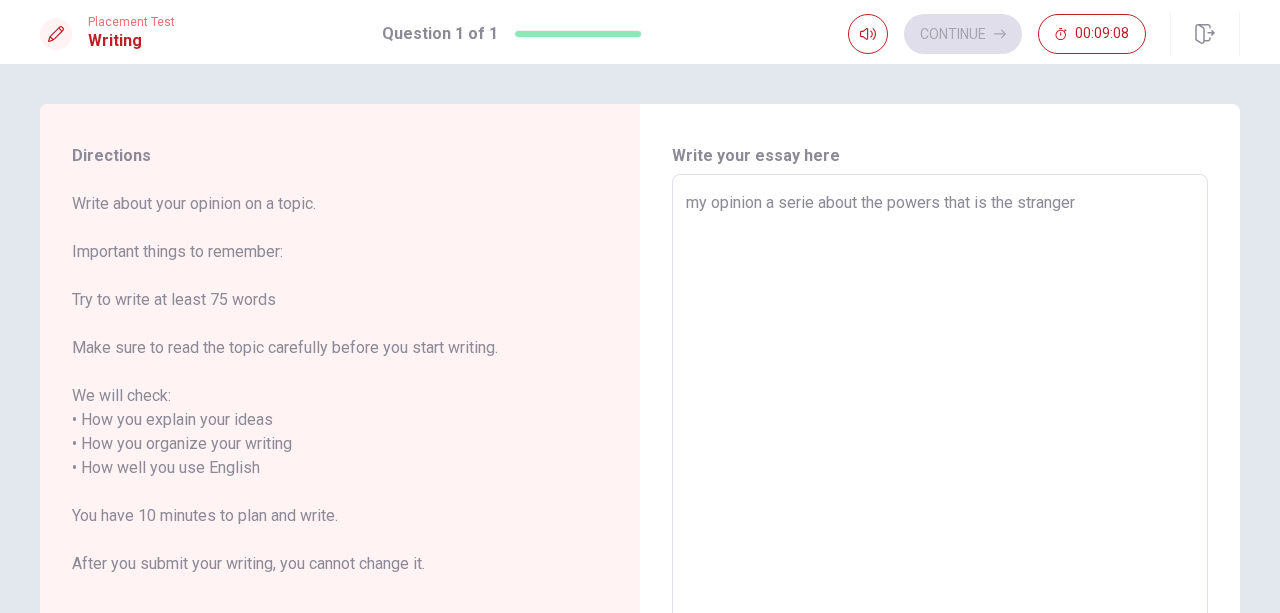 type on "my opinion a serie about the powers that is the stranger t" 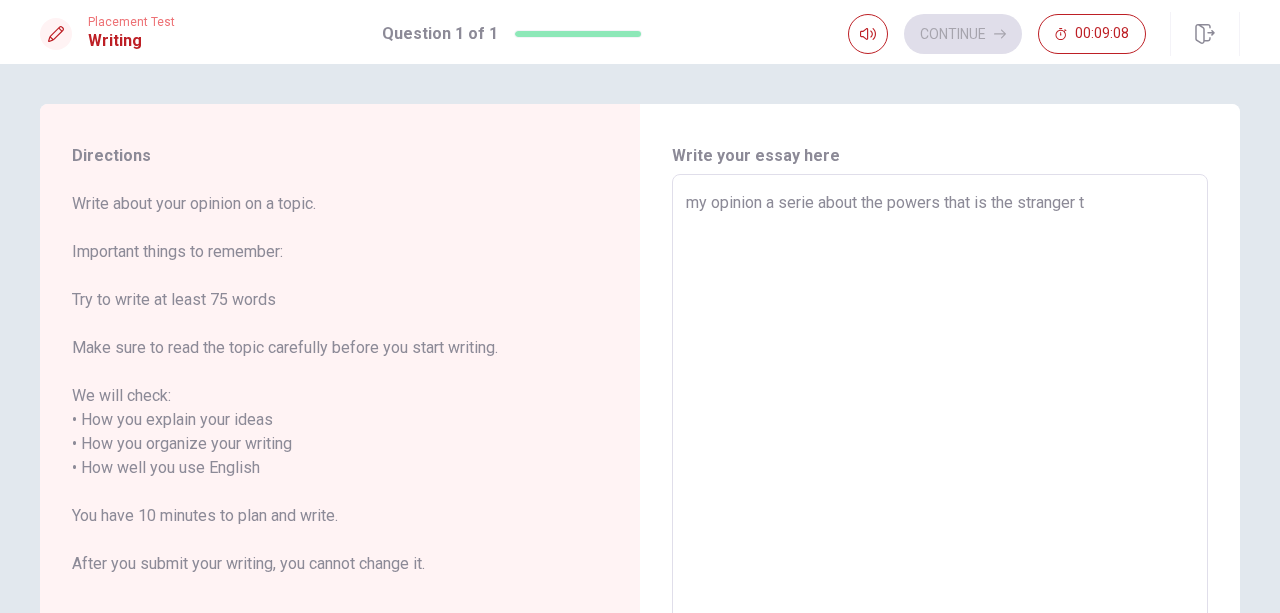 type on "x" 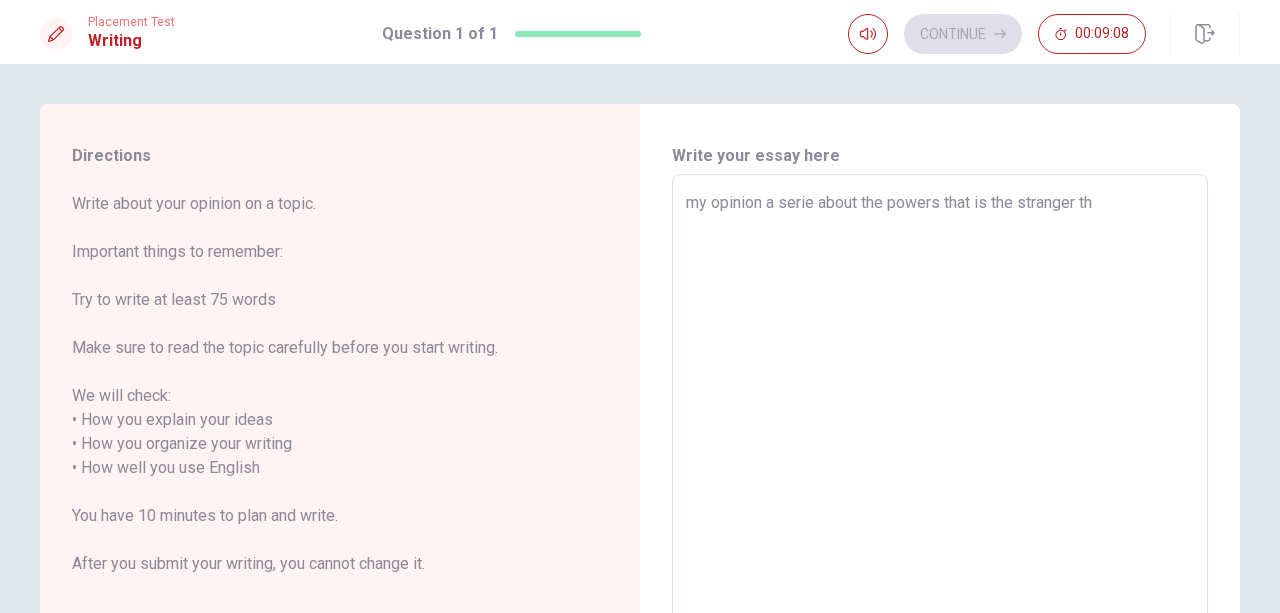 type on "x" 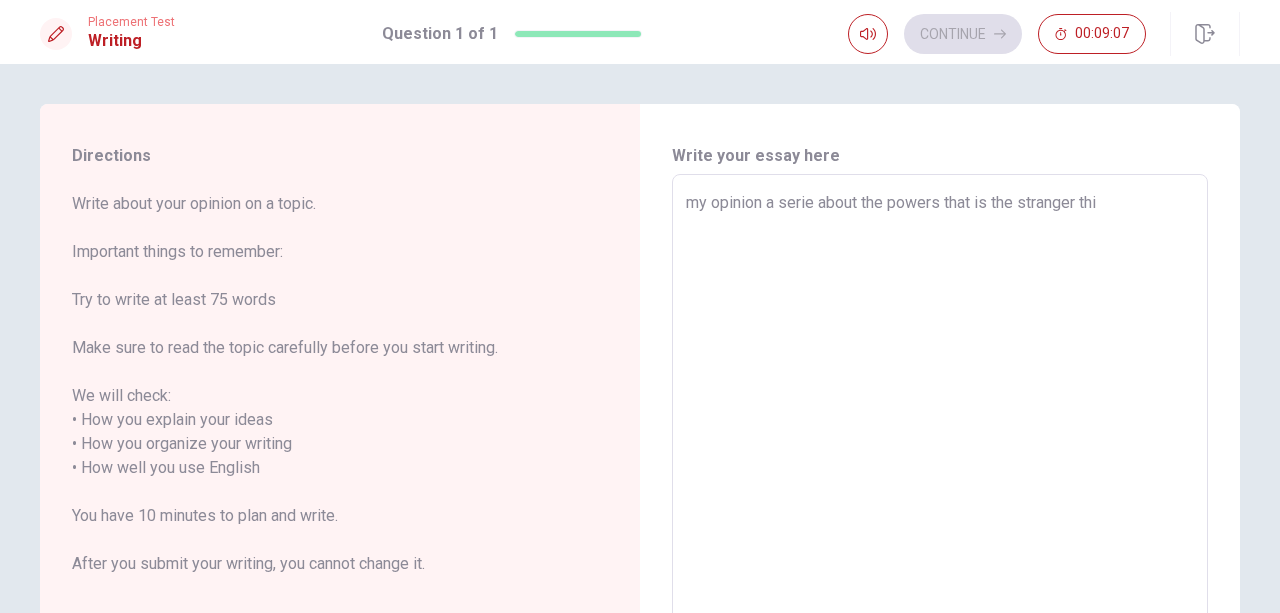 type on "x" 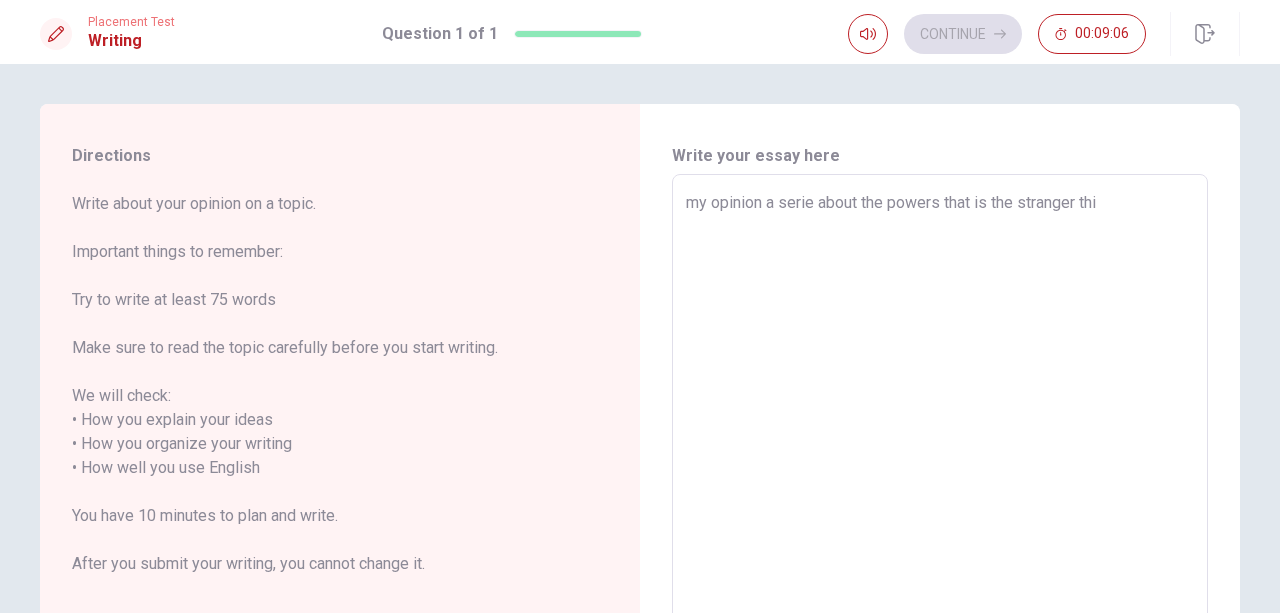 type on "my opinion a serie about the powers that is the stranger thig" 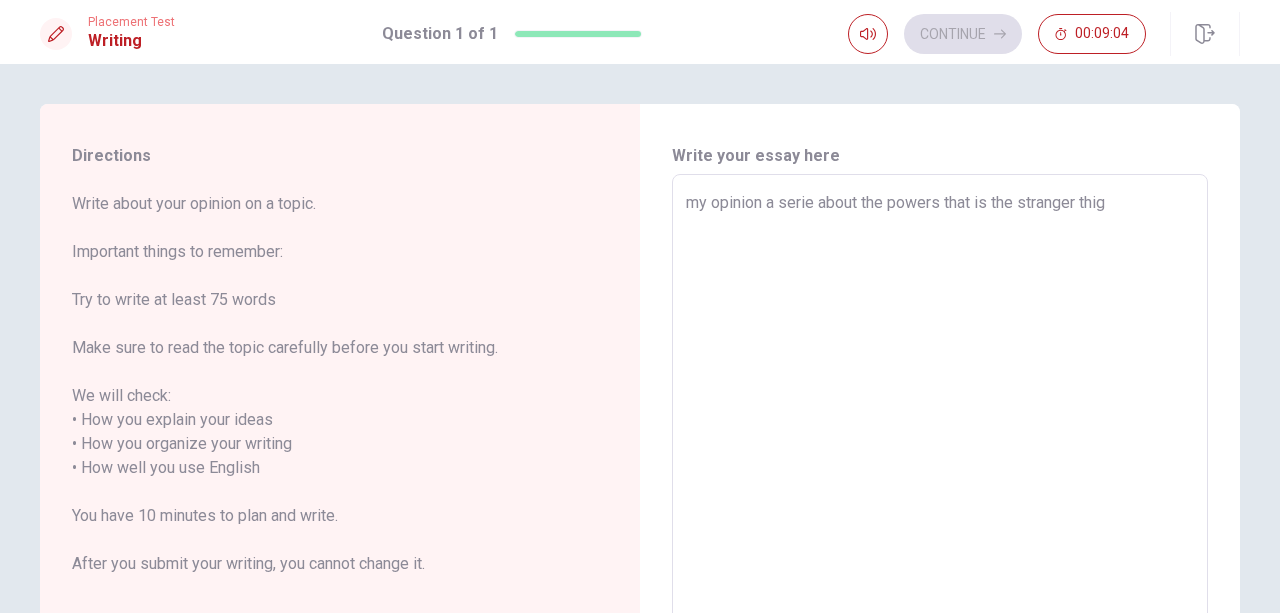 type on "x" 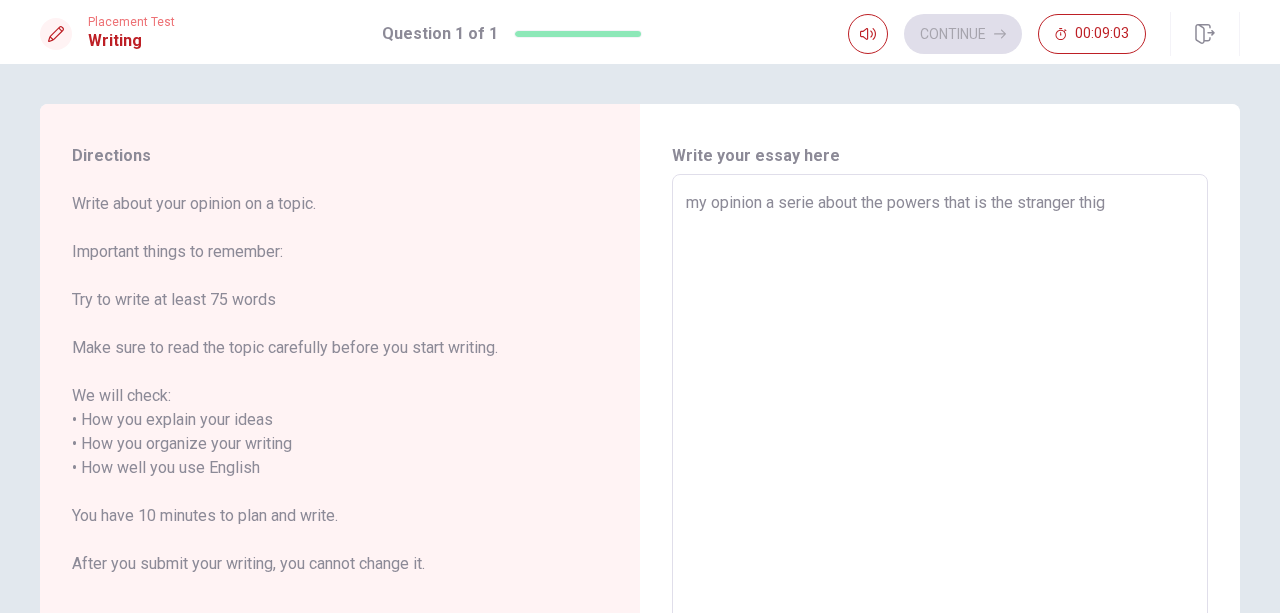 type on "my opinion a serie about the powers that is the stranger thi" 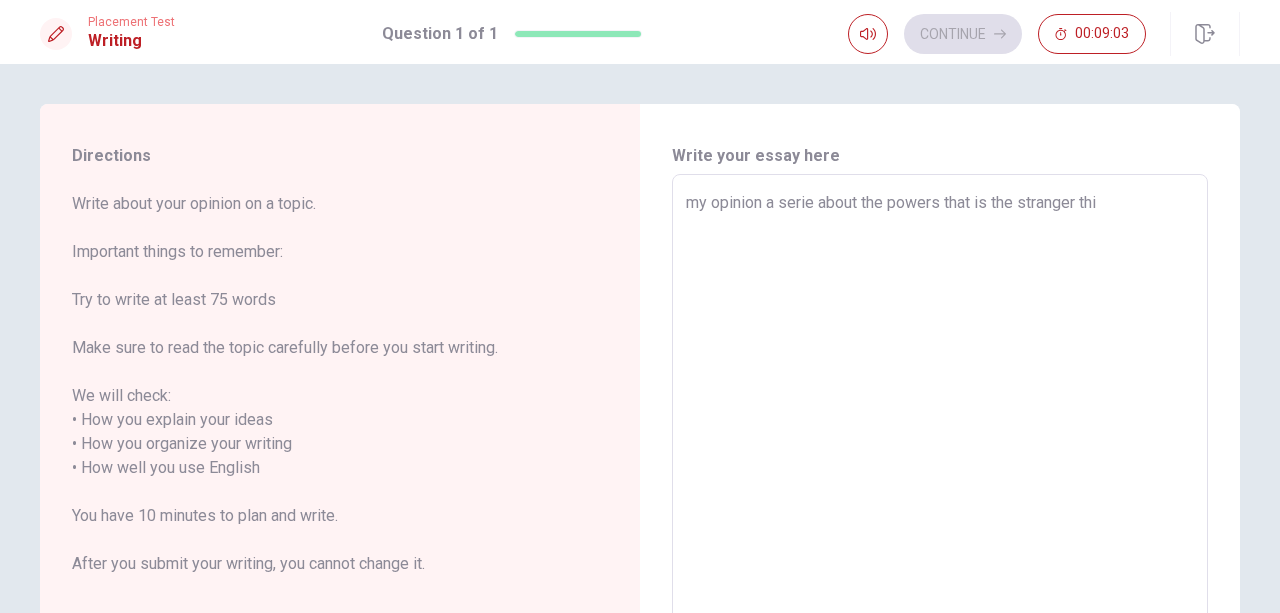 type on "x" 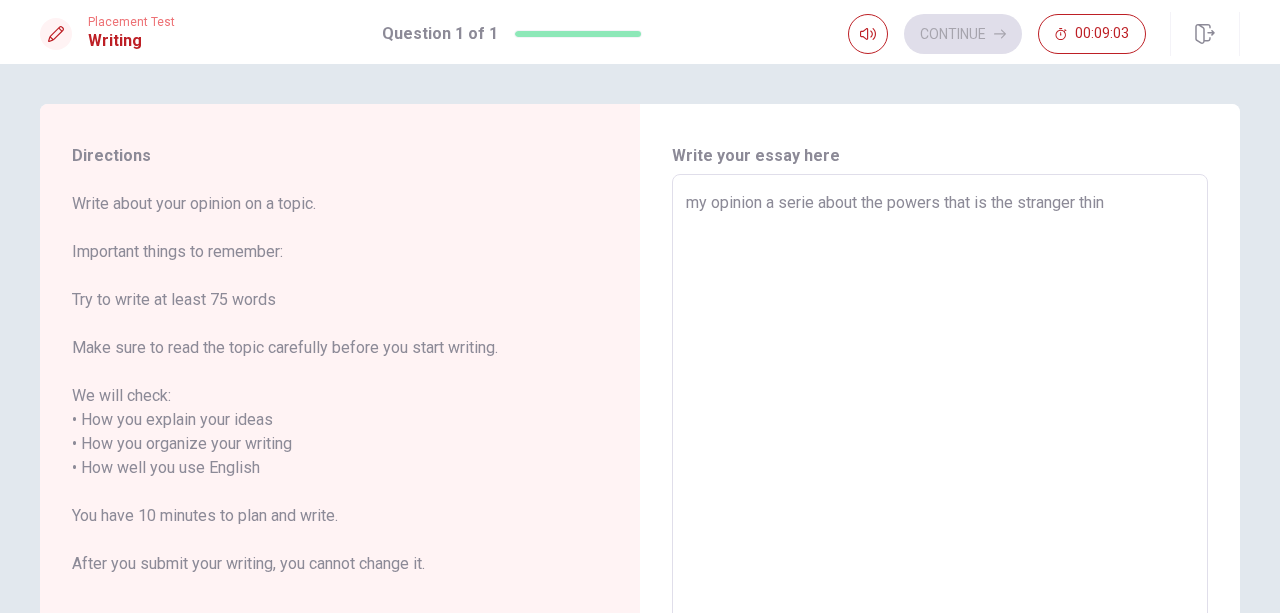type on "x" 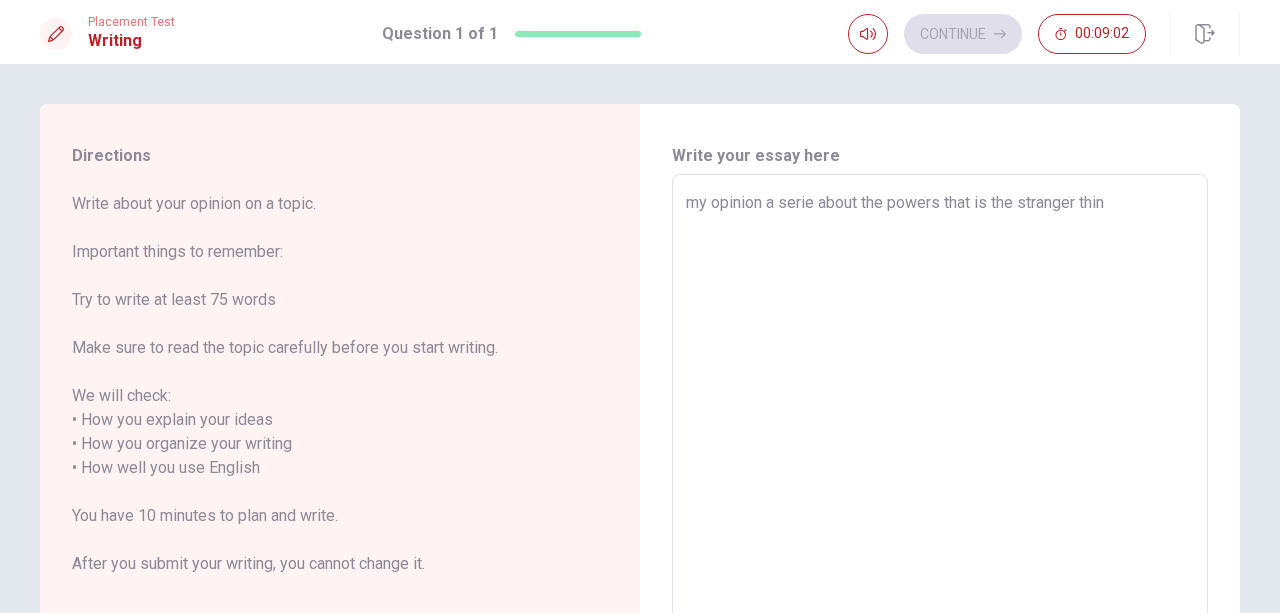 type on "my opinion a serie about the powers that is the stranger thing" 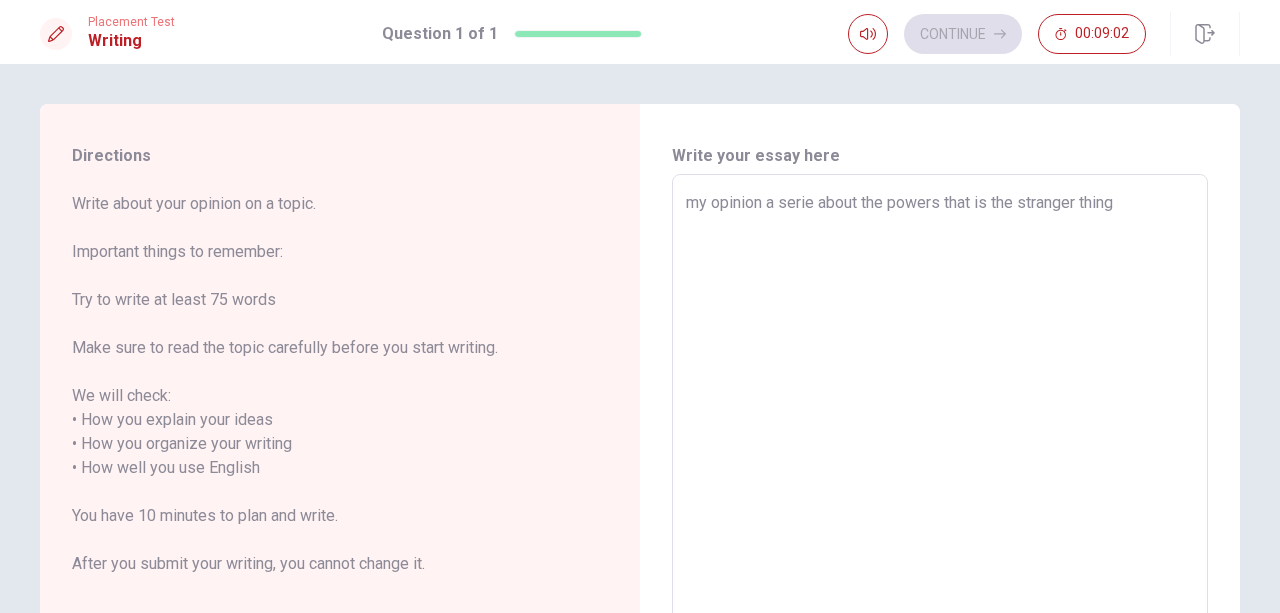 type on "x" 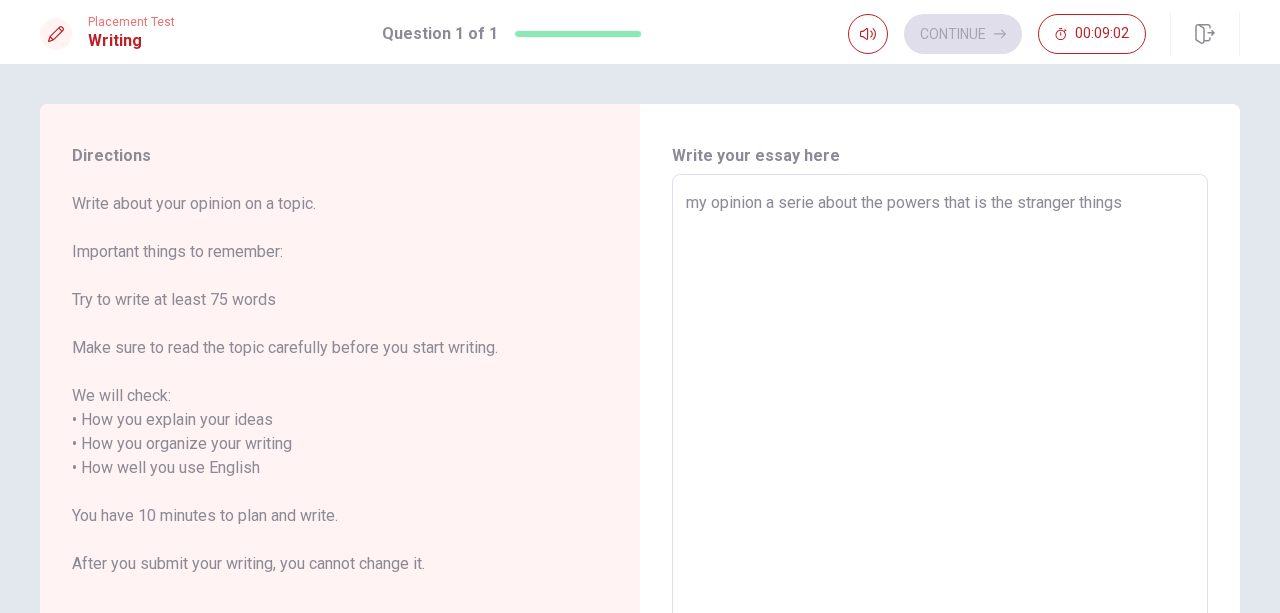 type on "x" 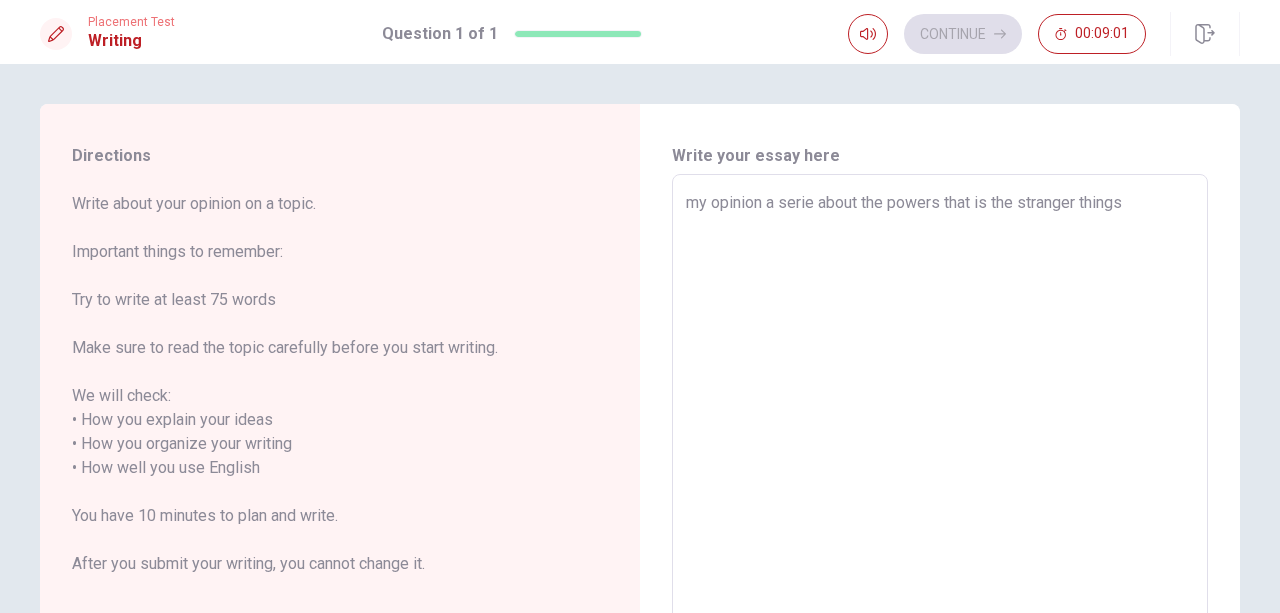 type on "my opinion a serie about the powers that is the stranger things" 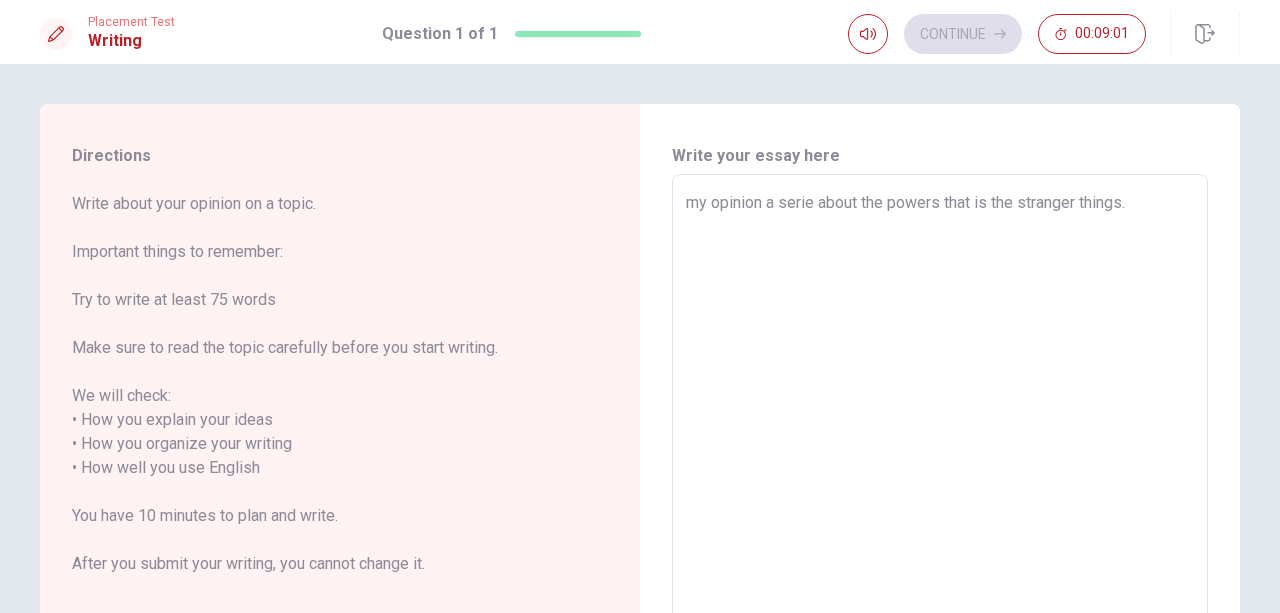 type on "x" 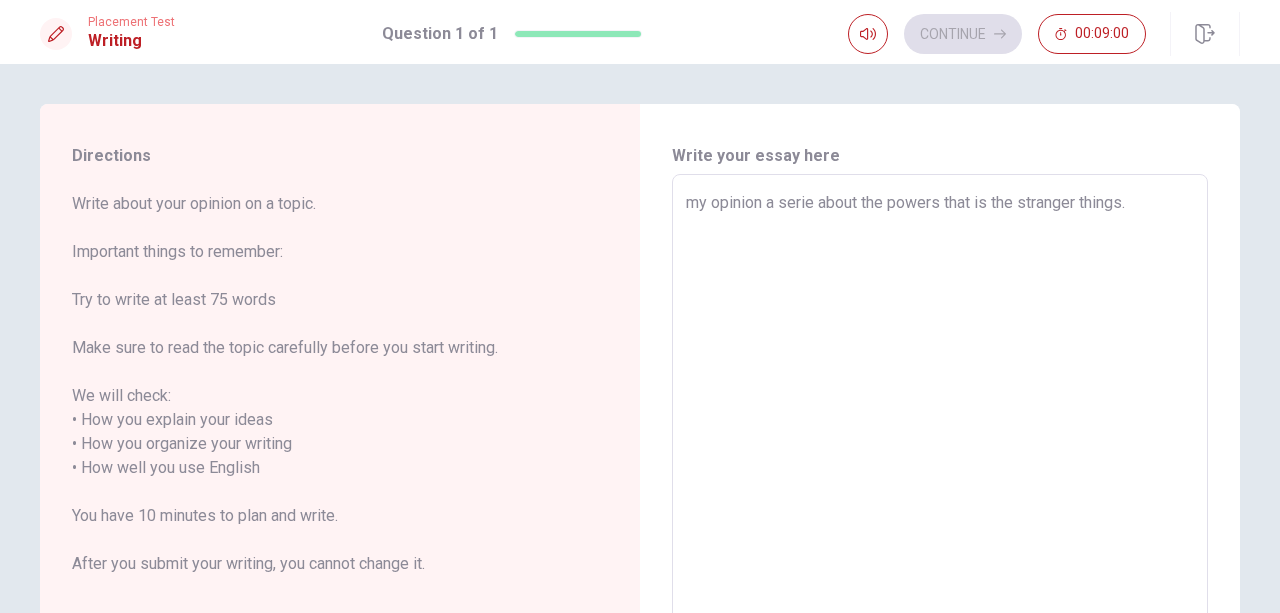 type on "my opinion a serie about the powers that is the stranger things." 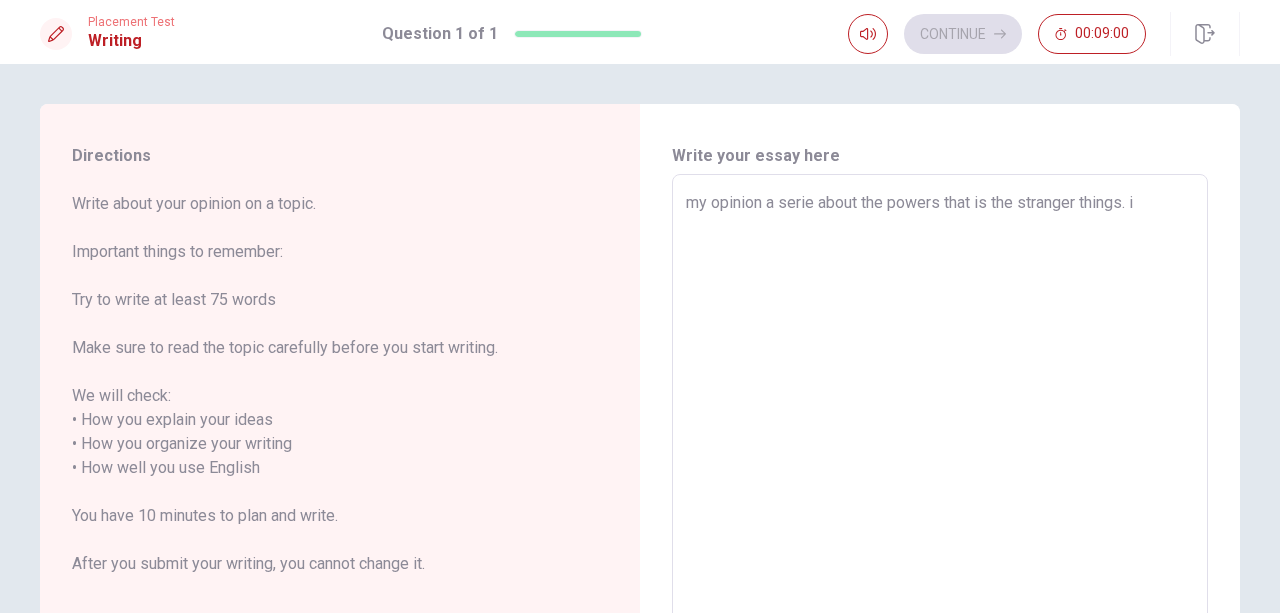 type on "x" 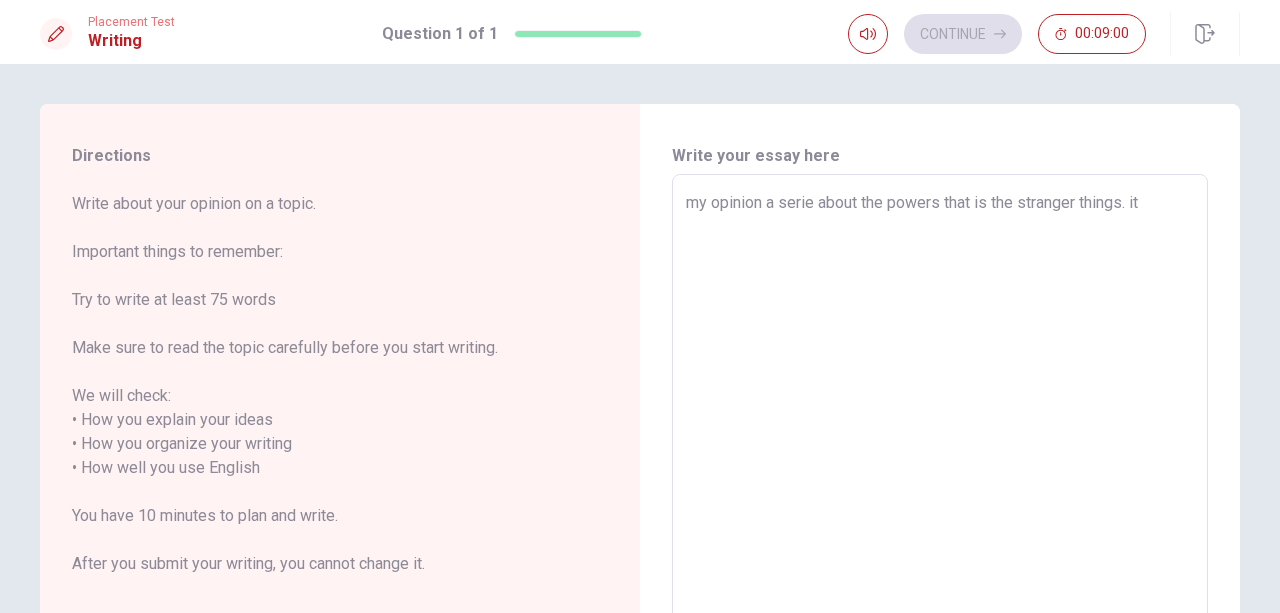 type on "x" 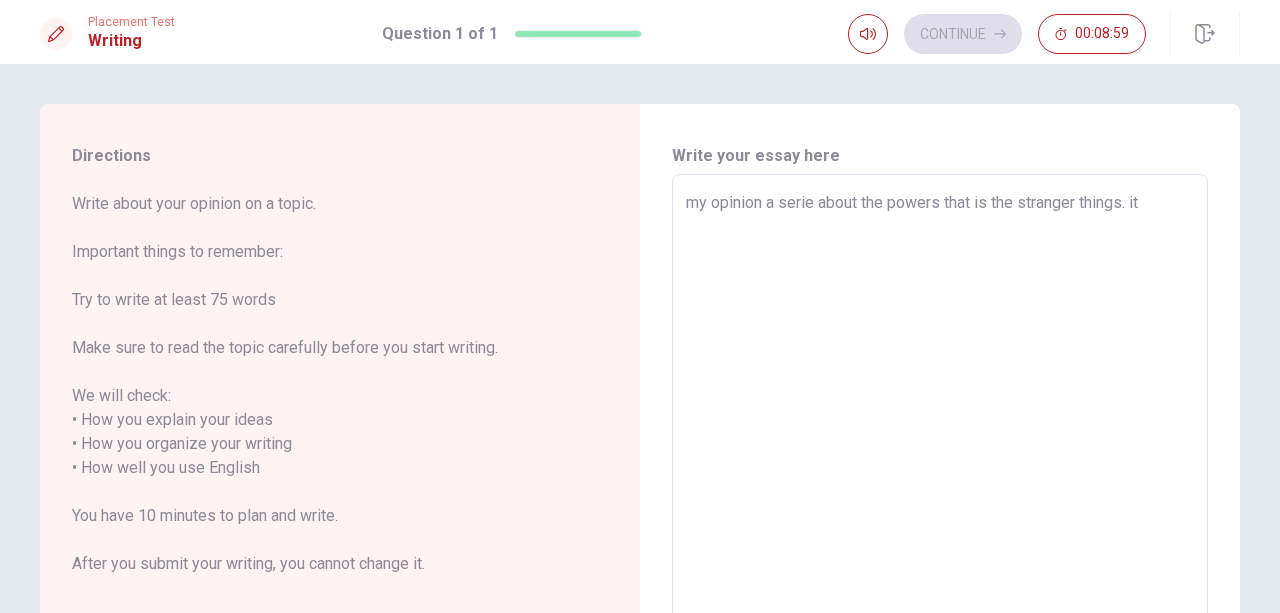 type on "my opinion a serie about the powers that is the stranger things. it" 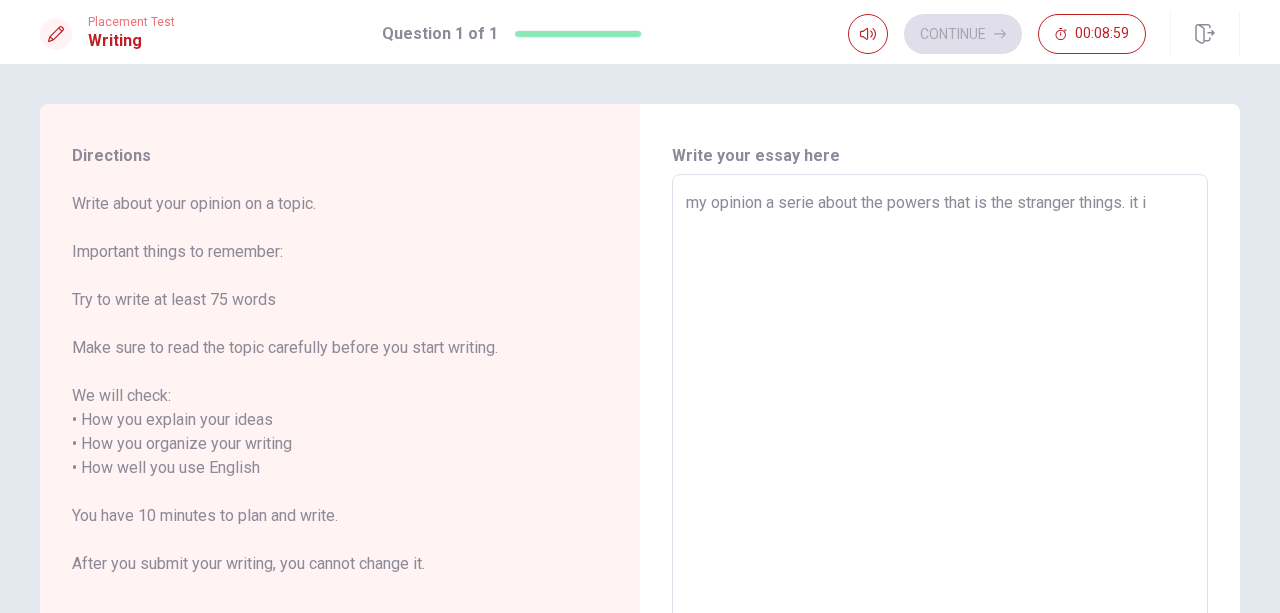 type on "x" 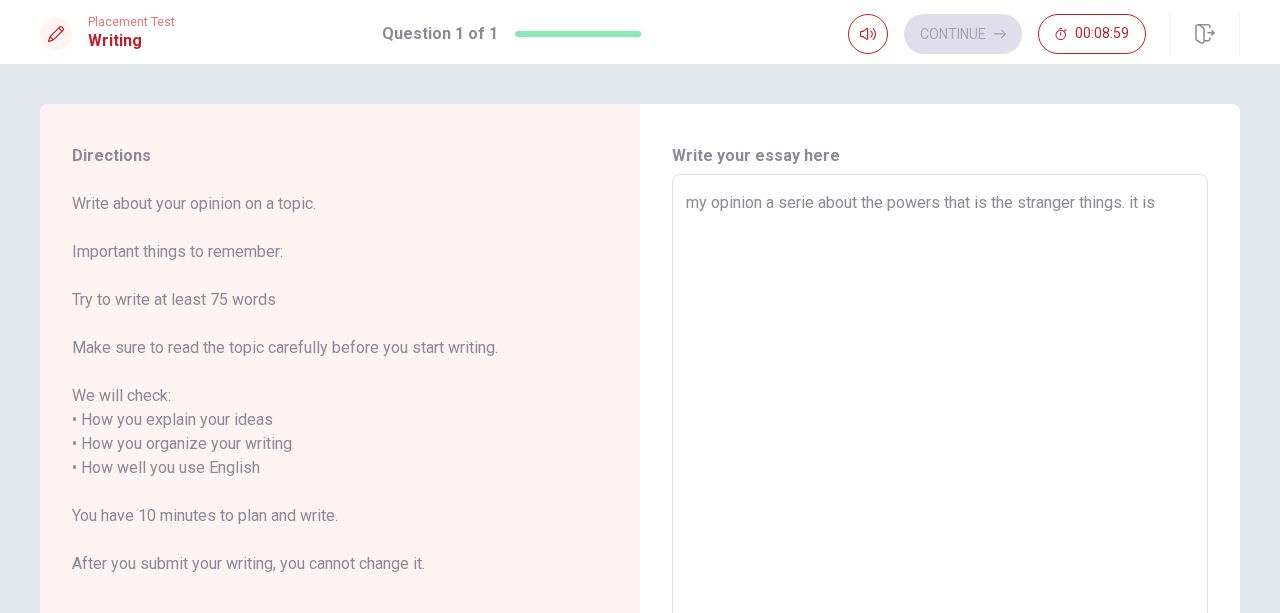 type on "x" 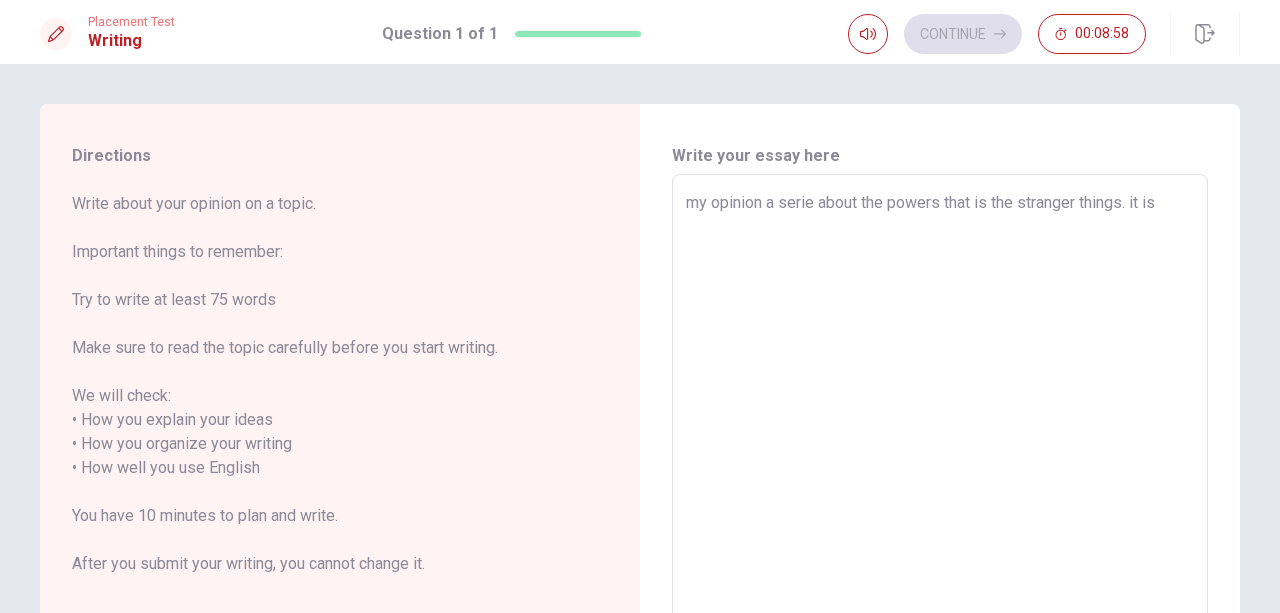 type on "my opinion a serie about the powers that is the stranger things. it is a" 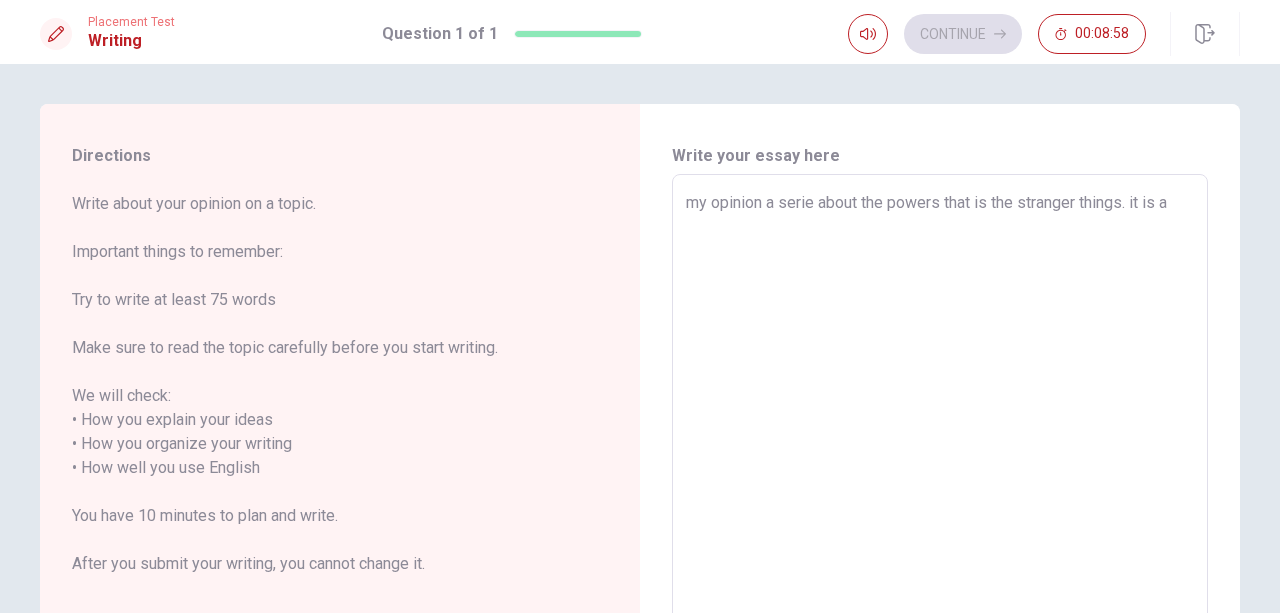 type on "x" 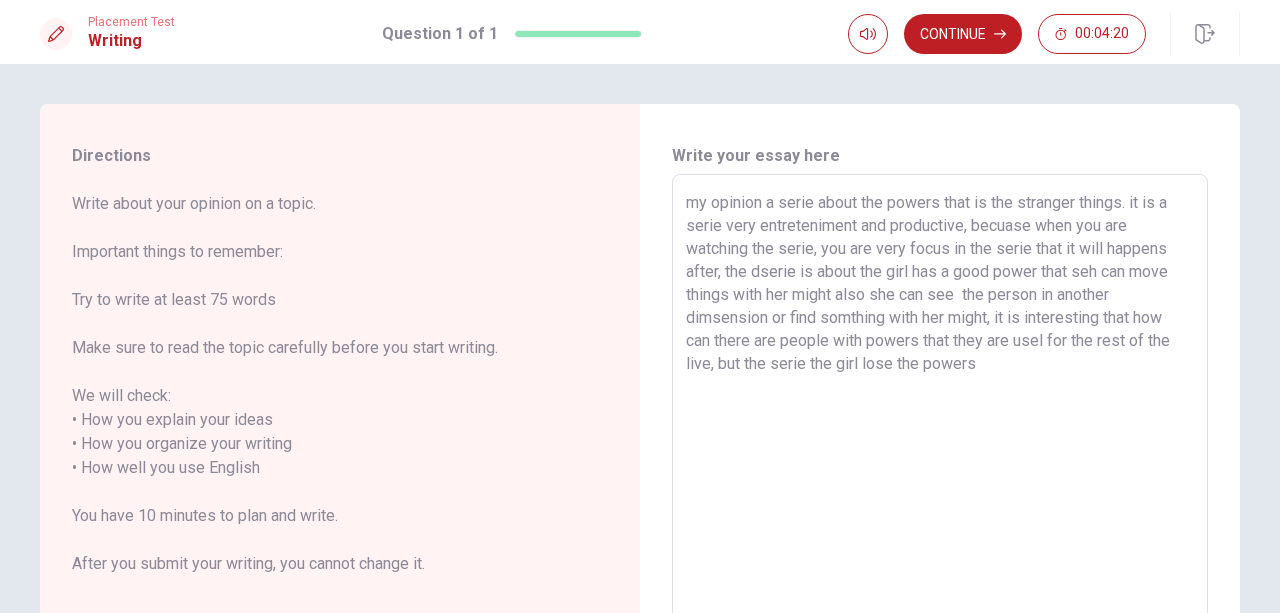 click on "my opinion a serie about the powers that is the stranger things. it is a serie very entreteniment and productive, becuase when you are watching the serie, you are very focus in the serie that it will happens after, the dserie is about the girl has a good power that seh can move things with her might also she can see  the person in another dimsension or find somthing with her might, it is interesting that how can there are people with powers that they are usel for the rest of the live, but the serie the girl lose the powers" at bounding box center [940, 456] 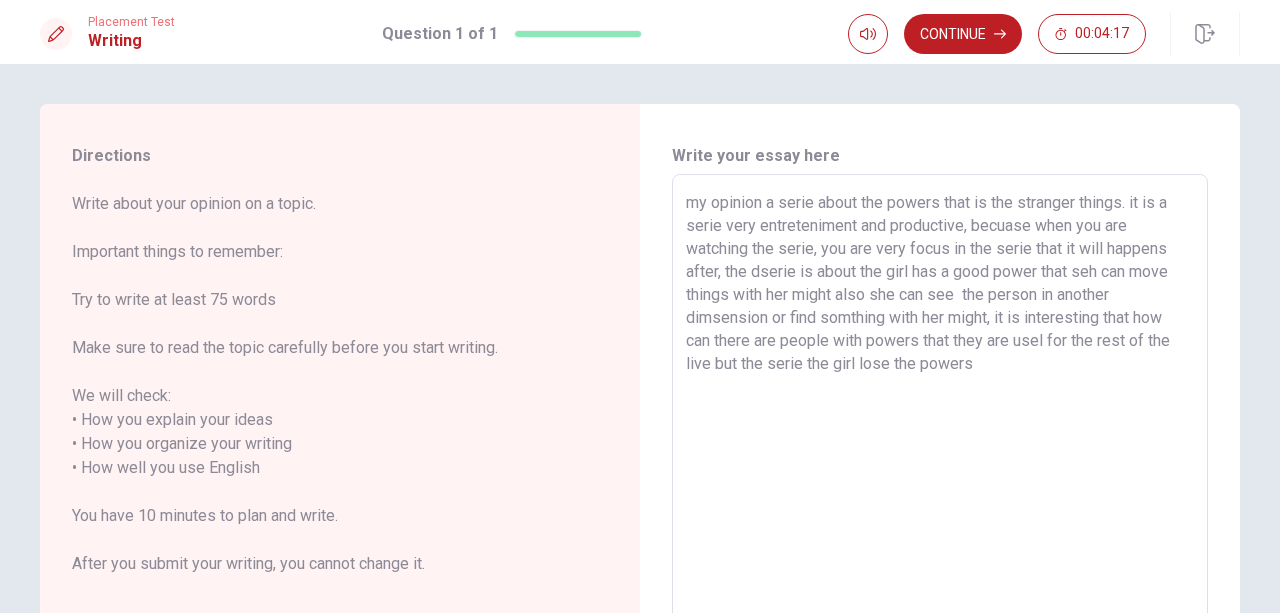 click on "my opinion a serie about the powers that is the stranger things. it is a serie very entreteniment and productive, becuase when you are watching the serie, you are very focus in the serie that it will happens after, the dserie is about the girl has a good power that seh can move things with her might also she can see  the person in another dimsension or find somthing with her might, it is interesting that how can there are people with powers that they are usel for the rest of the live but the serie the girl lose the powers" at bounding box center [940, 456] 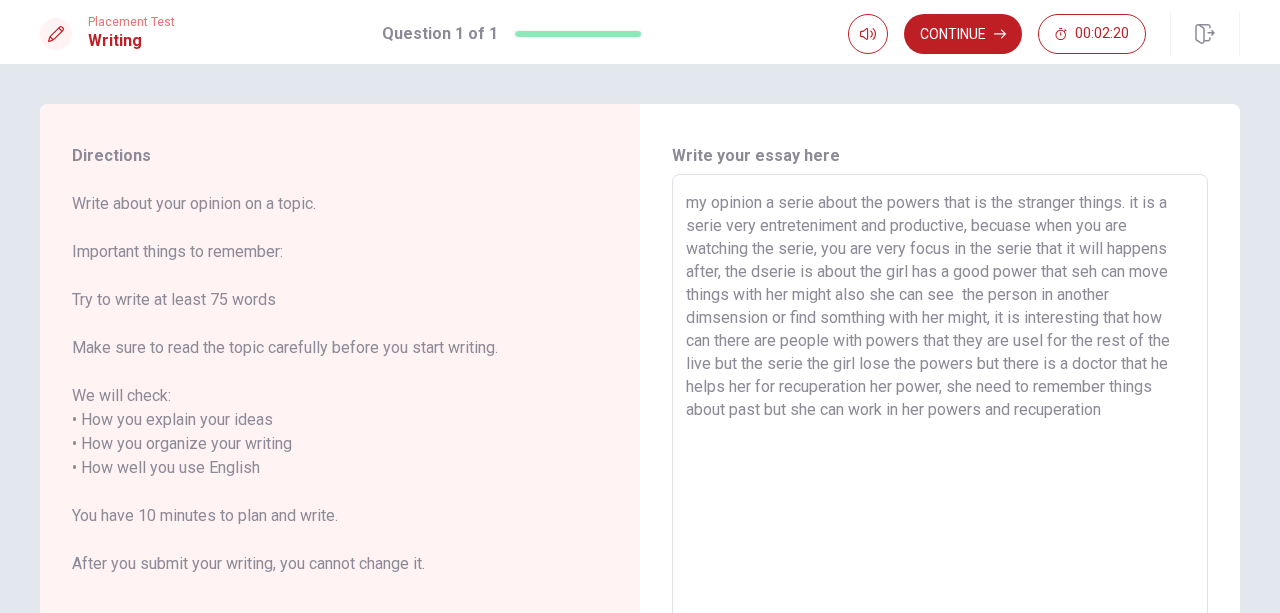 click on "my opinion a serie about the powers that is the stranger things. it is a serie very entreteniment and productive, becuase when you are watching the serie, you are very focus in the serie that it will happens after, the dserie is about the girl has a good power that seh can move things with her might also she can see  the person in another dimsension or find somthing with her might, it is interesting that how can there are people with powers that they are usel for the rest of the live but the serie the girl lose the powers but there is a doctor that he helps her for recuperation her power, she need to remember things about past but she can work in her powers and recuperation" at bounding box center [940, 456] 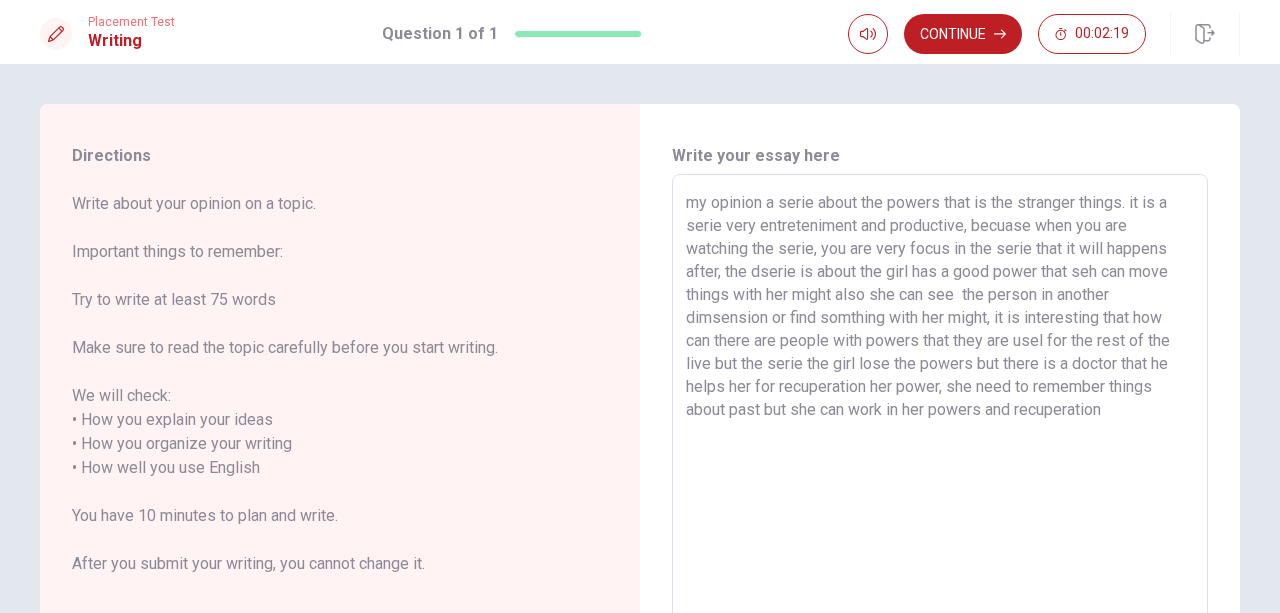 click on "my opinion a serie about the powers that is the stranger things. it is a serie very entreteniment and productive, becuase when you are watching the serie, you are very focus in the serie that it will happens after, the dserie is about the girl has a good power that seh can move things with her might also she can see  the person in another dimsension or find somthing with her might, it is interesting that how can there are people with powers that they are usel for the rest of the live but the serie the girl lose the powers but there is a doctor that he helps her for recuperation her power, she need to remember things about past but she can work in her powers and recuperation" at bounding box center [940, 456] 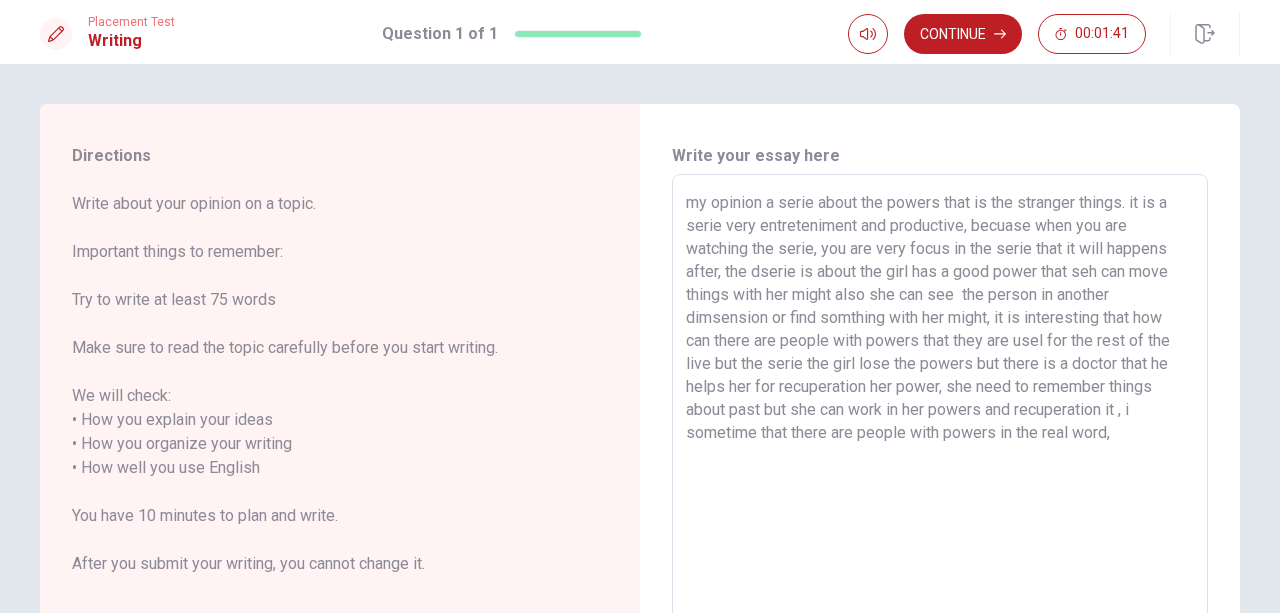 click on "my opinion a serie about the powers that is the stranger things. it is a serie very entreteniment and productive, becuase when you are watching the serie, you are very focus in the serie that it will happens after, the dserie is about the girl has a good power that seh can move things with her might also she can see  the person in another dimsension or find somthing with her might, it is interesting that how can there are people with powers that they are usel for the rest of the live but the serie the girl lose the powers but there is a doctor that he helps her for recuperation her power, she need to remember things about past but she can work in her powers and recuperation it , i sometime that there are people with powers in the real word," at bounding box center (940, 456) 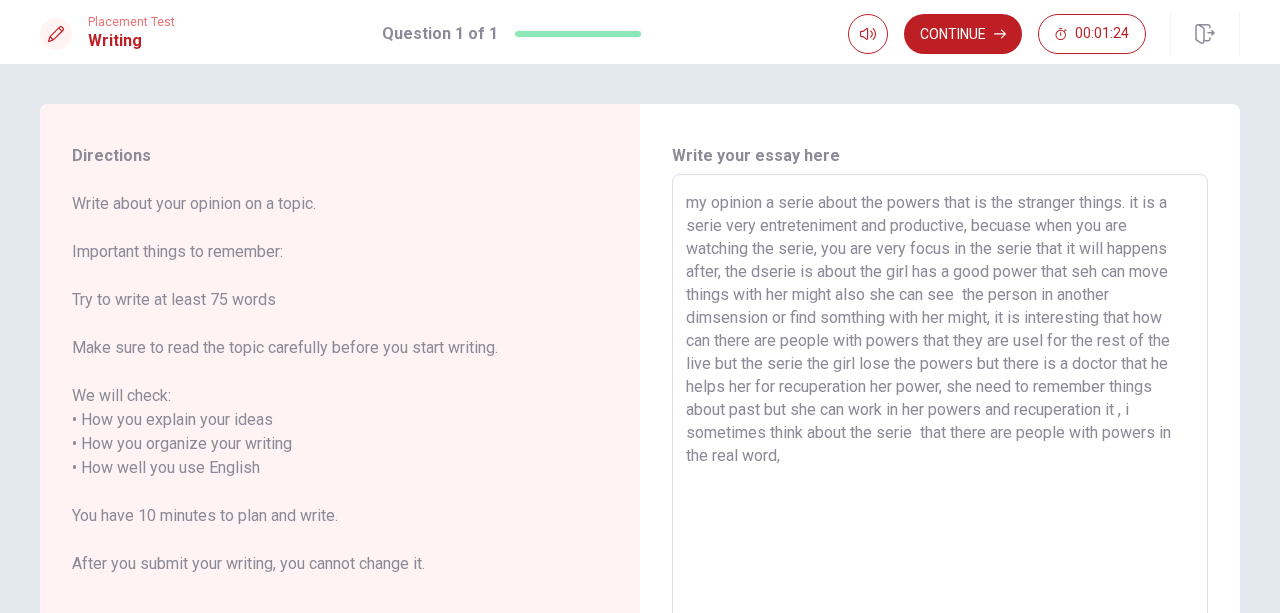 click on "my opinion a serie about the powers that is the stranger things. it is a serie very entreteniment and productive, becuase when you are watching the serie, you are very focus in the serie that it will happens after, the dserie is about the girl has a good power that seh can move things with her might also she can see  the person in another dimsension or find somthing with her might, it is interesting that how can there are people with powers that they are usel for the rest of the live but the serie the girl lose the powers but there is a doctor that he helps her for recuperation her power, she need to remember things about past but she can work in her powers and recuperation it , i sometimes think about the serie  that there are people with powers in the real word," at bounding box center [940, 456] 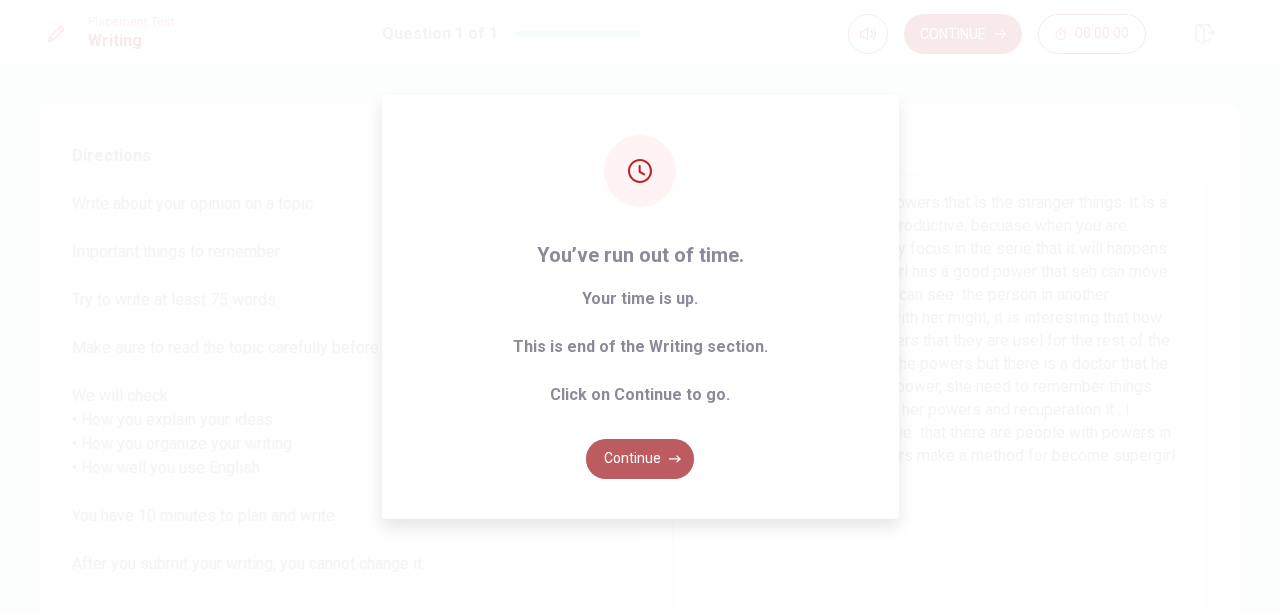 click 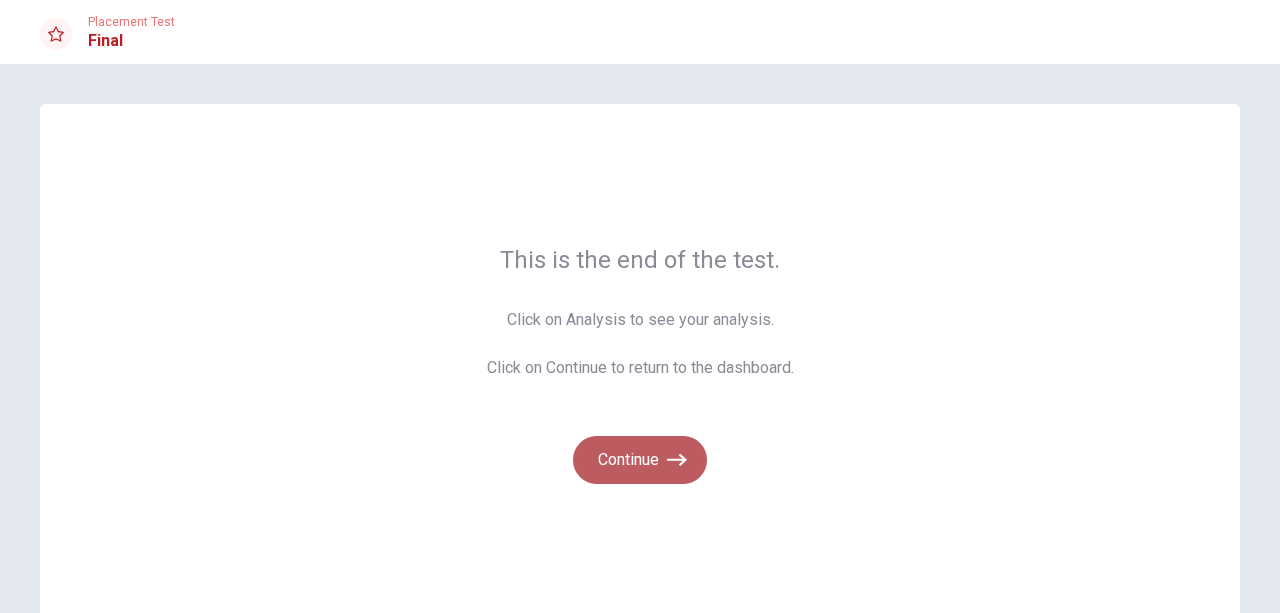 click on "Continue" at bounding box center [640, 460] 